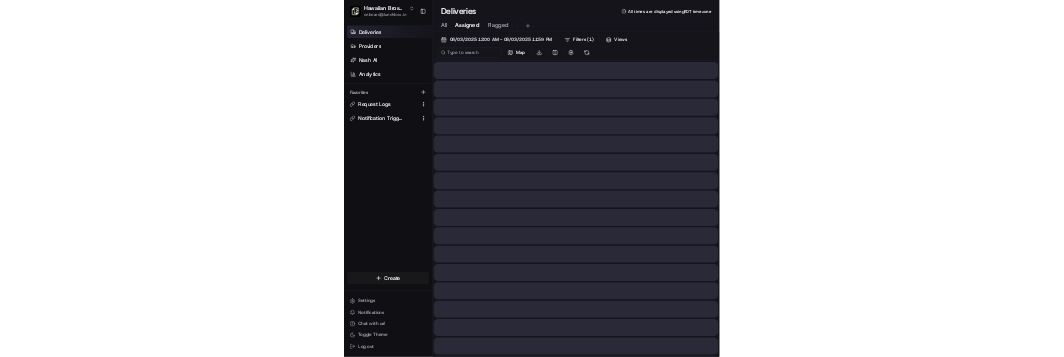 scroll, scrollTop: 0, scrollLeft: 0, axis: both 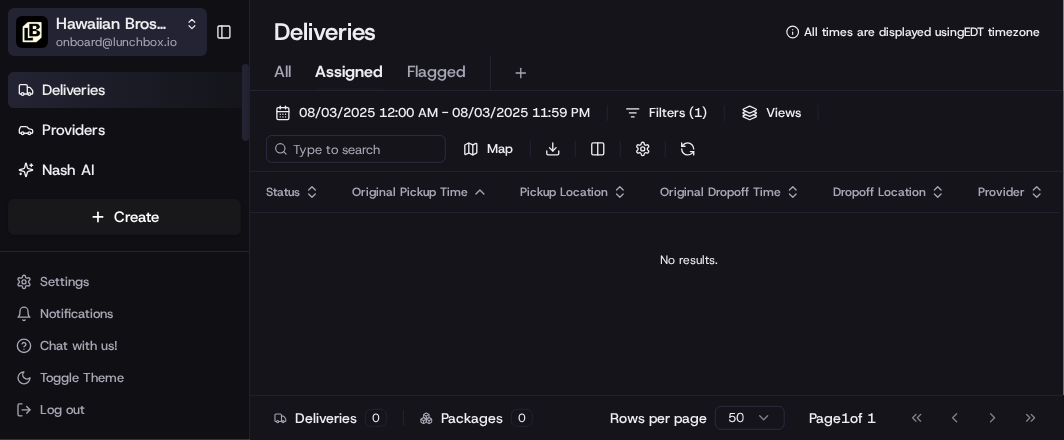 click on "Hawaiian Bros ([CITY] [STATE])" at bounding box center (116, 24) 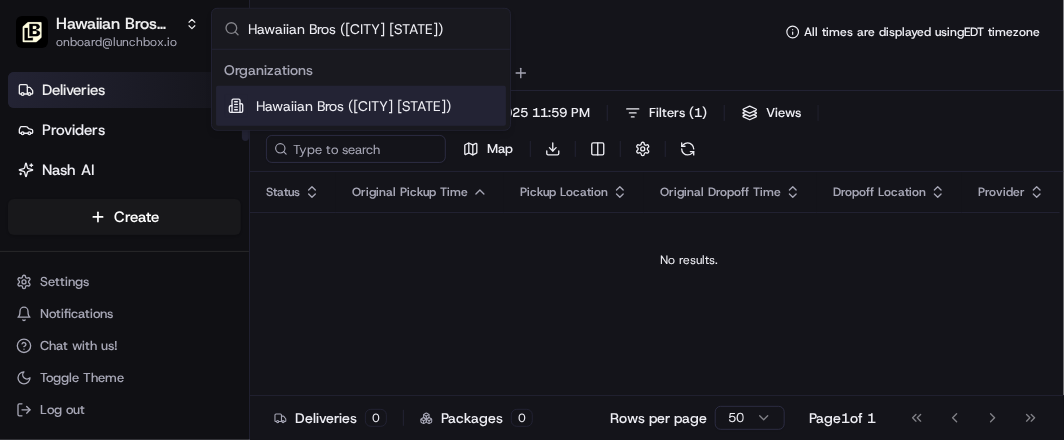 type on "Hawaiian Bros ([CITY] [STATE])" 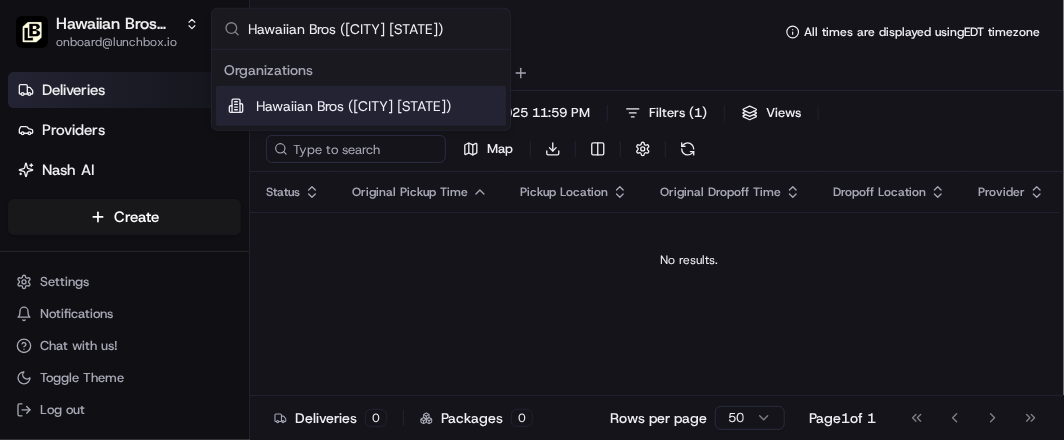 click on "Hawaiian Bros ([CITY] [STATE])" at bounding box center [353, 106] 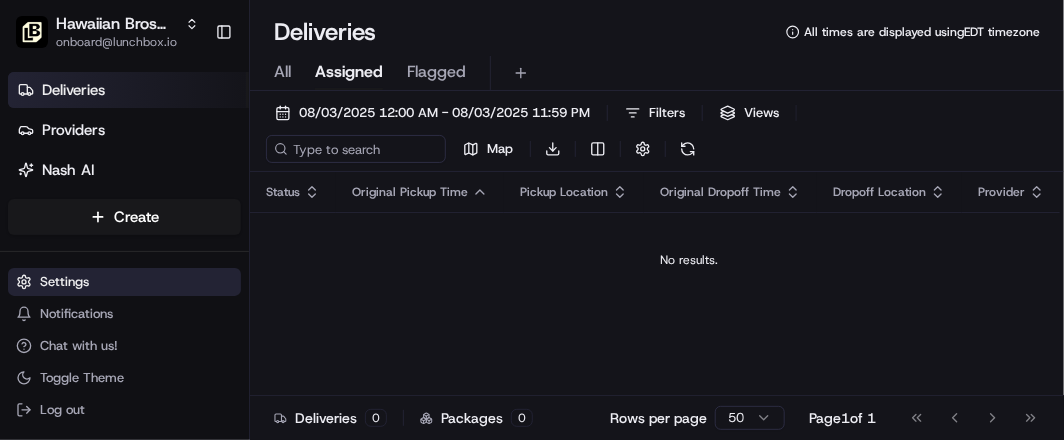 click on "Settings" at bounding box center (124, 282) 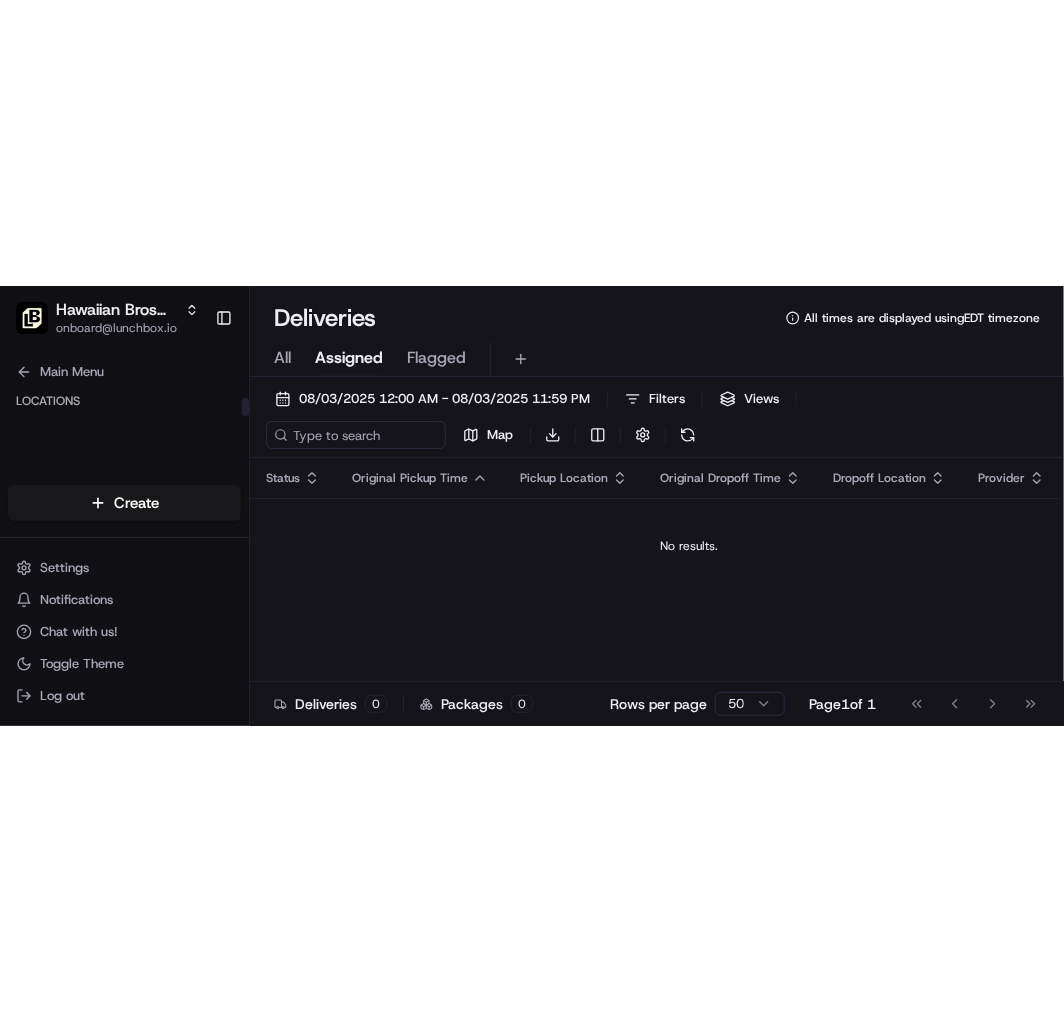 scroll, scrollTop: 444, scrollLeft: 0, axis: vertical 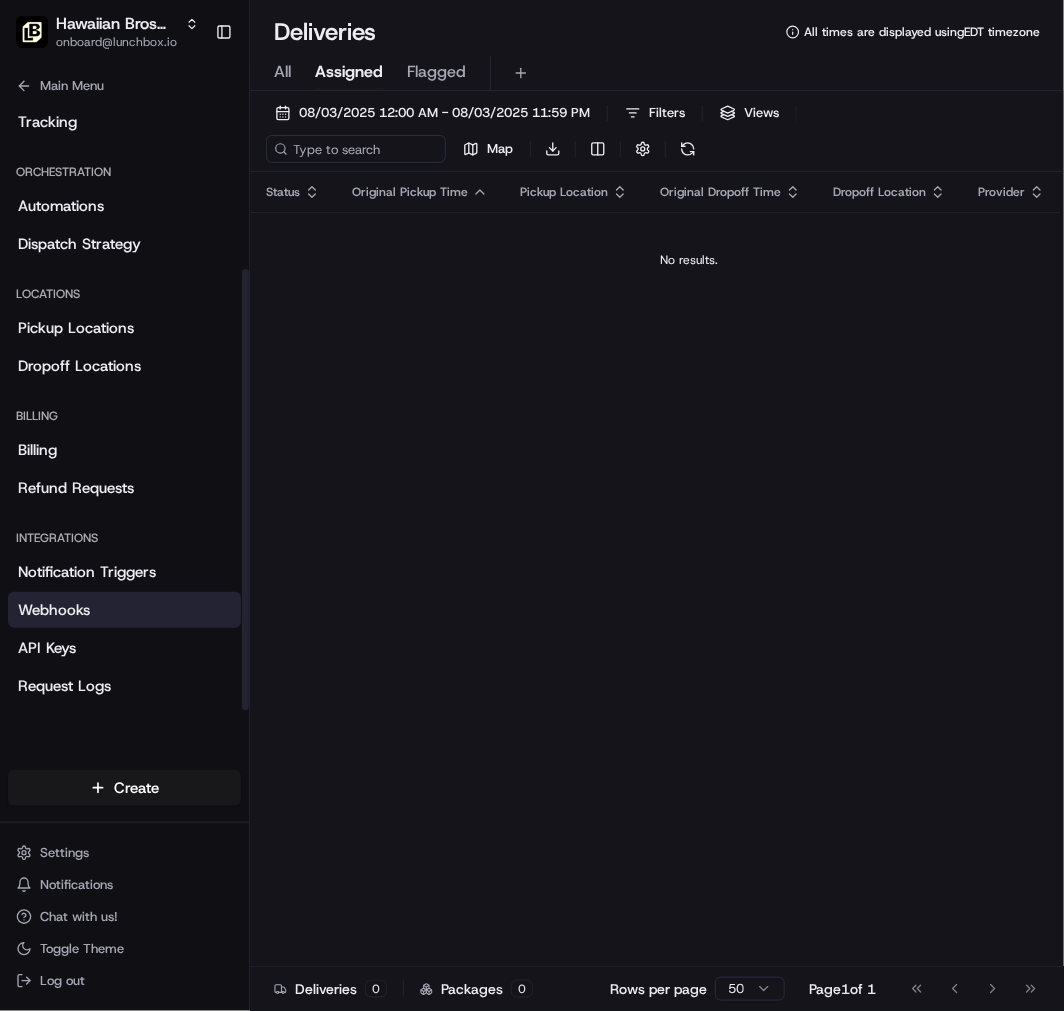 click on "Webhooks" at bounding box center (124, 610) 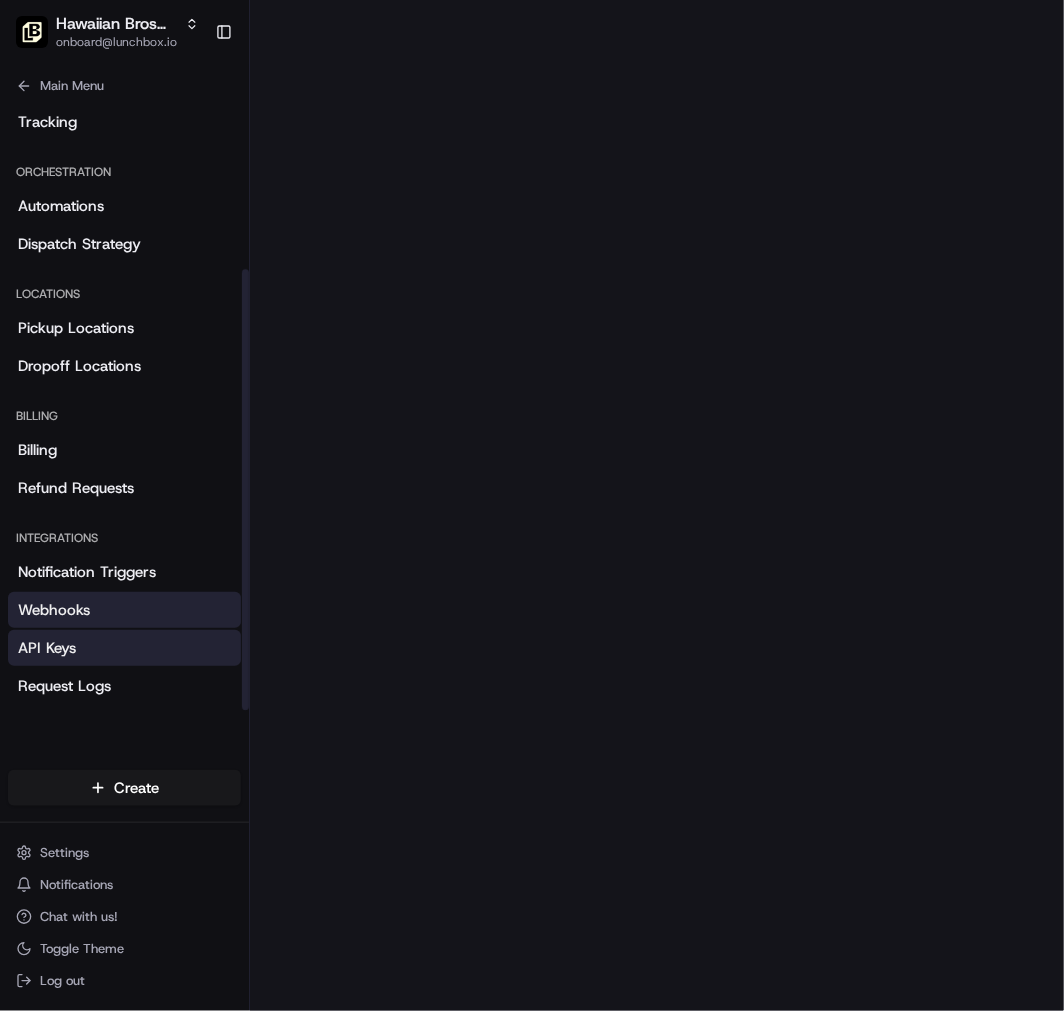 click on "API Keys" at bounding box center (124, 648) 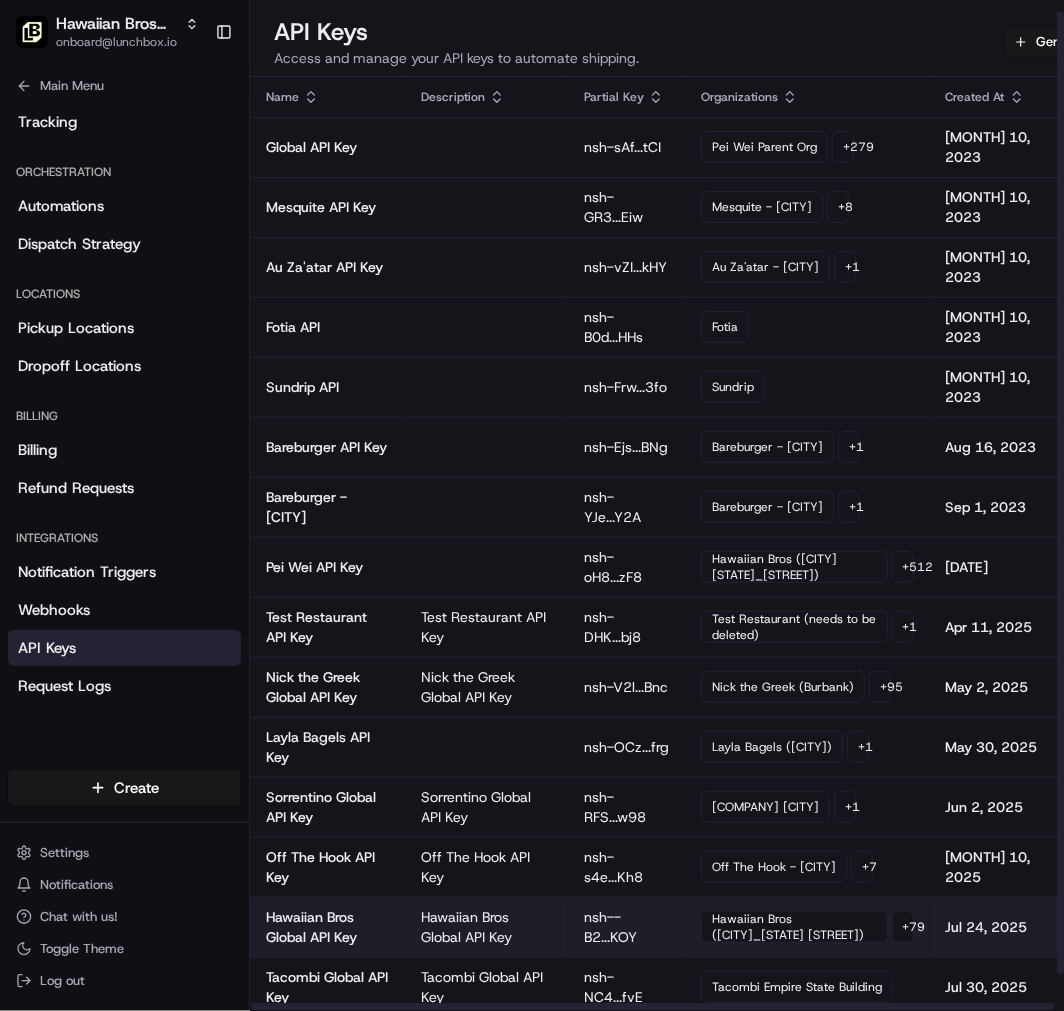 scroll, scrollTop: 50, scrollLeft: 0, axis: vertical 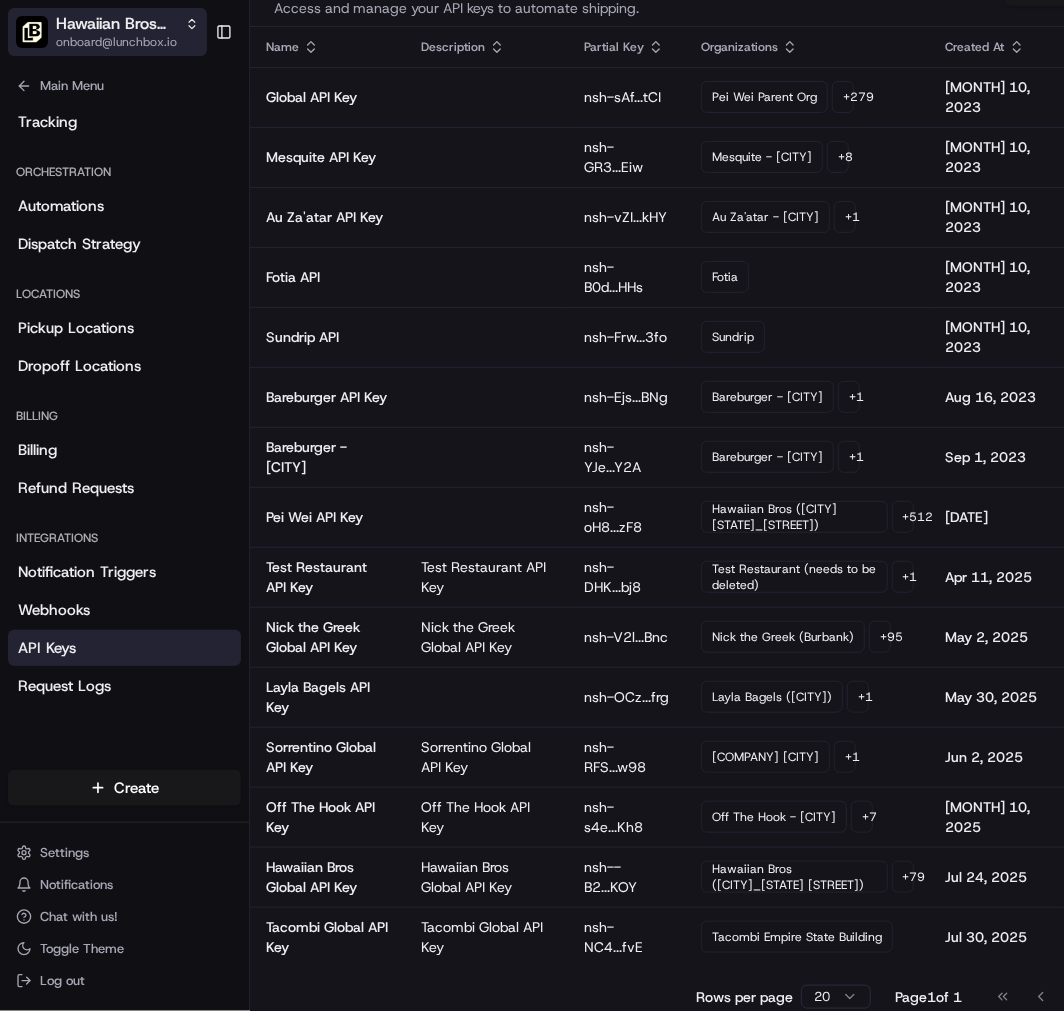 click on "Hawaiian Bros ([CITY] [STATE])" at bounding box center [116, 24] 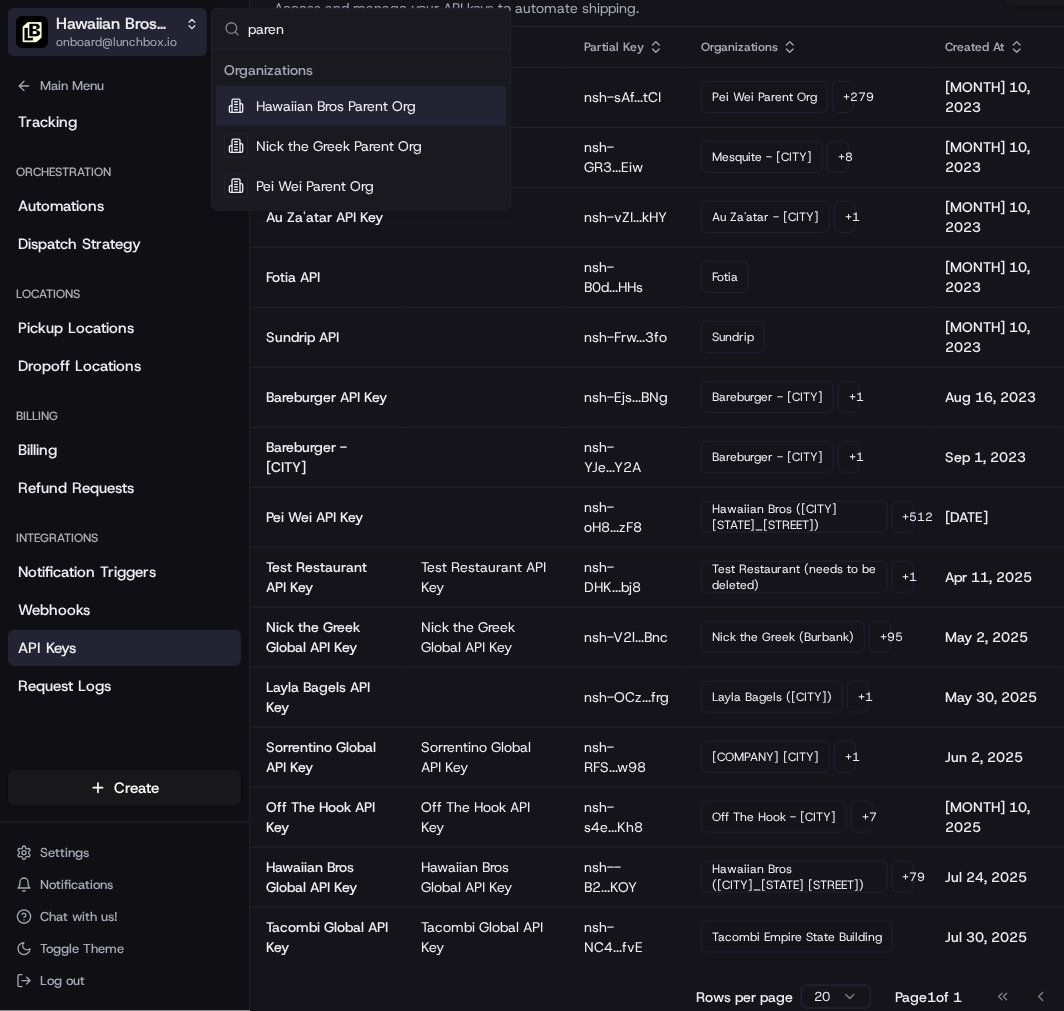 type on "parent" 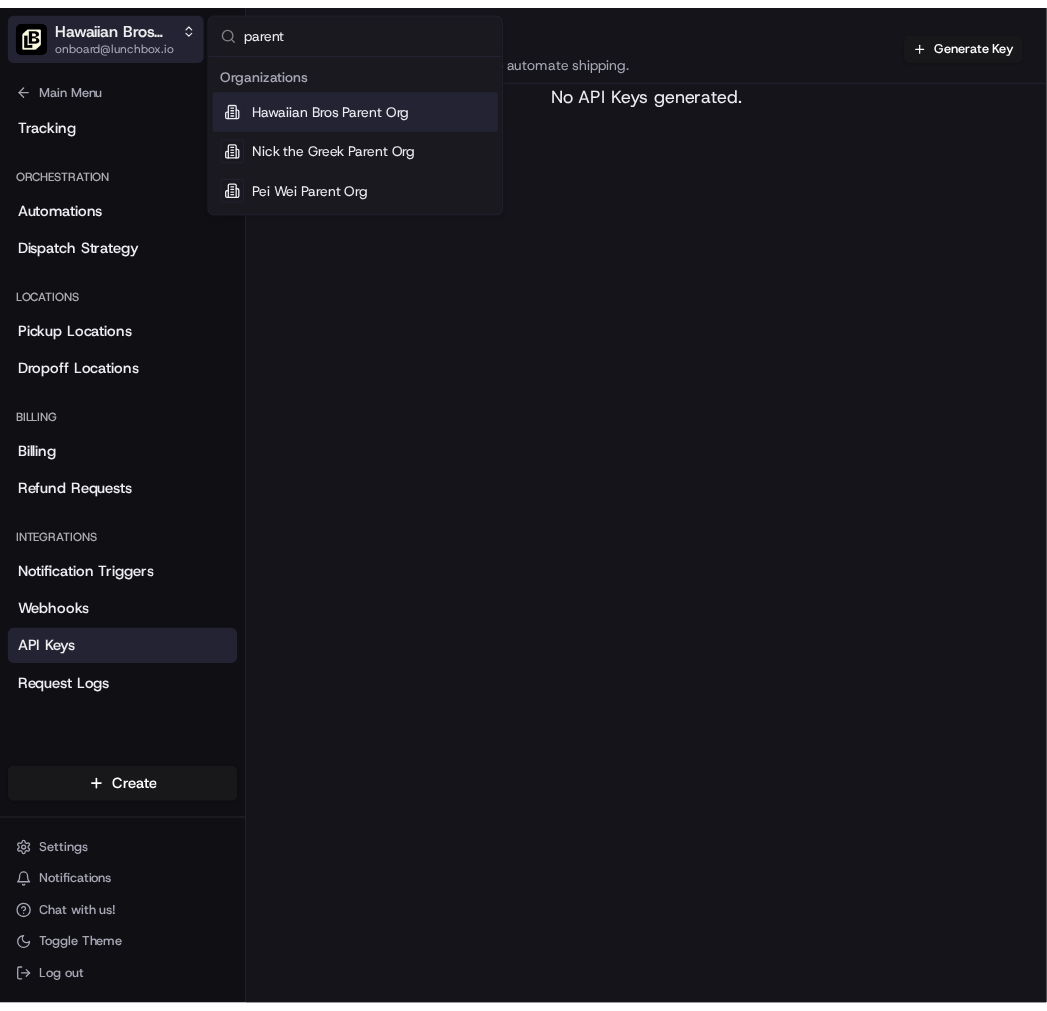 scroll, scrollTop: 0, scrollLeft: 0, axis: both 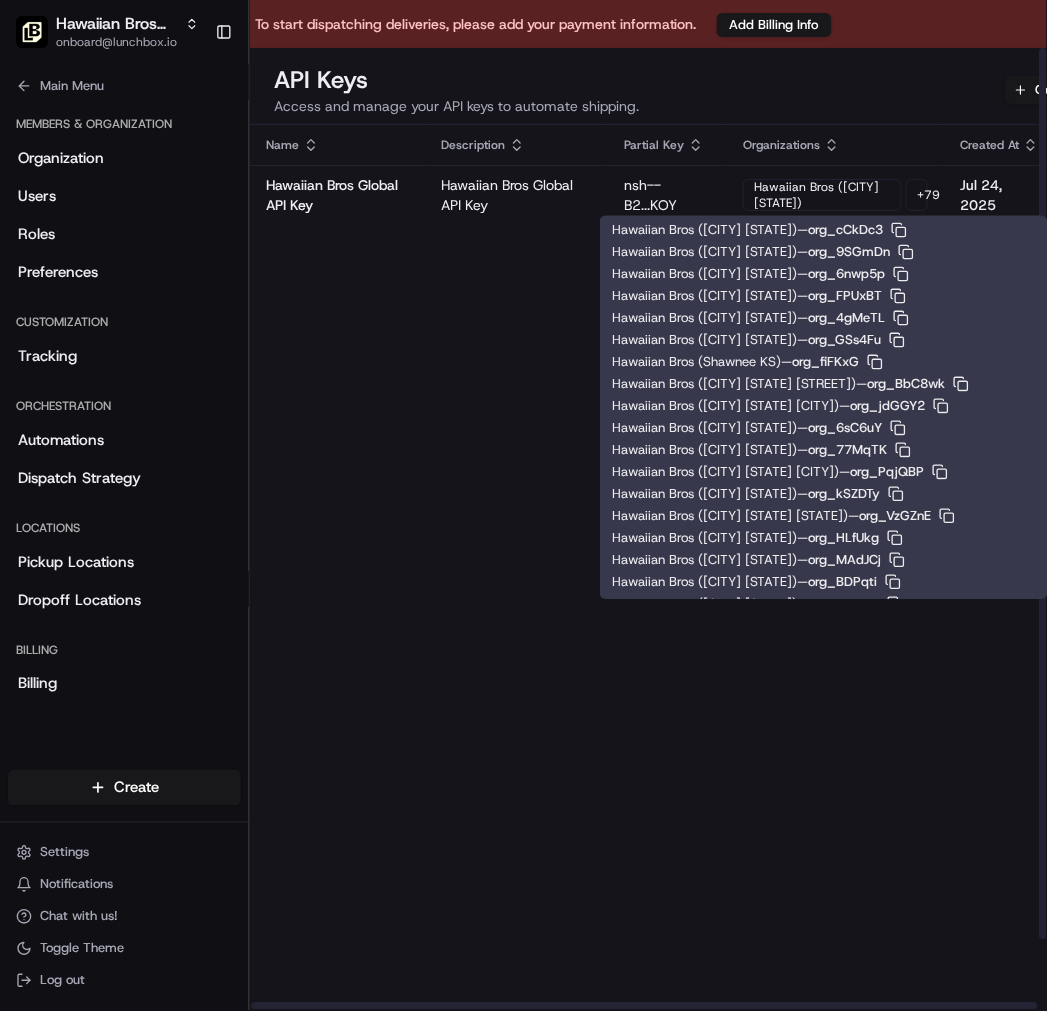 click on "Name Description Partial Key Organizations Created At Actions Hawaiian Bros Global API Key Hawaiian Bros Global API Key nsh--B2...KOY Hawaiian Bros (Belton MO) + 79 Jul 24, 2025 Rows per page 20 Page  1  of   1 Go to first page Go to previous page Go to next page Go to last page" at bounding box center [700, 606] 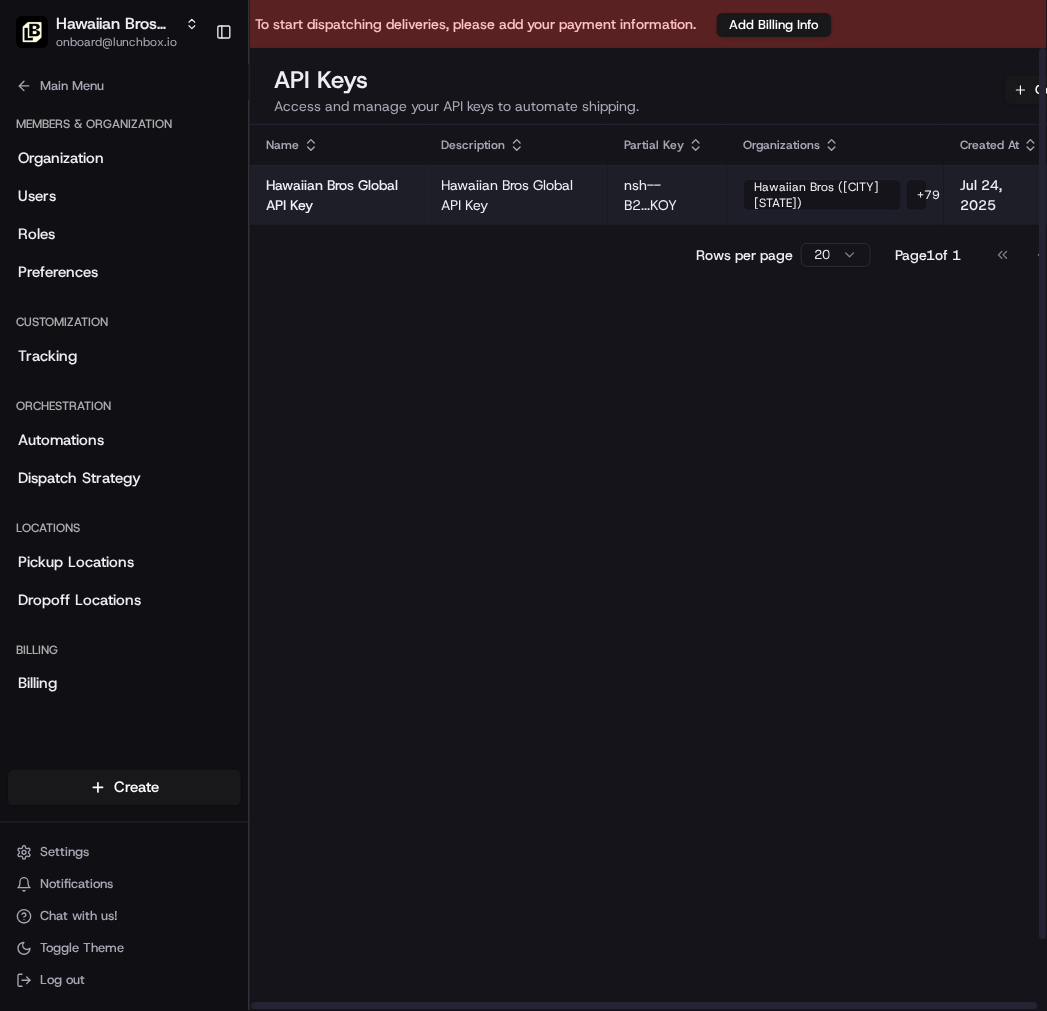 click on "Hawaiian Bros ([CITY] [STATE])" at bounding box center (822, 195) 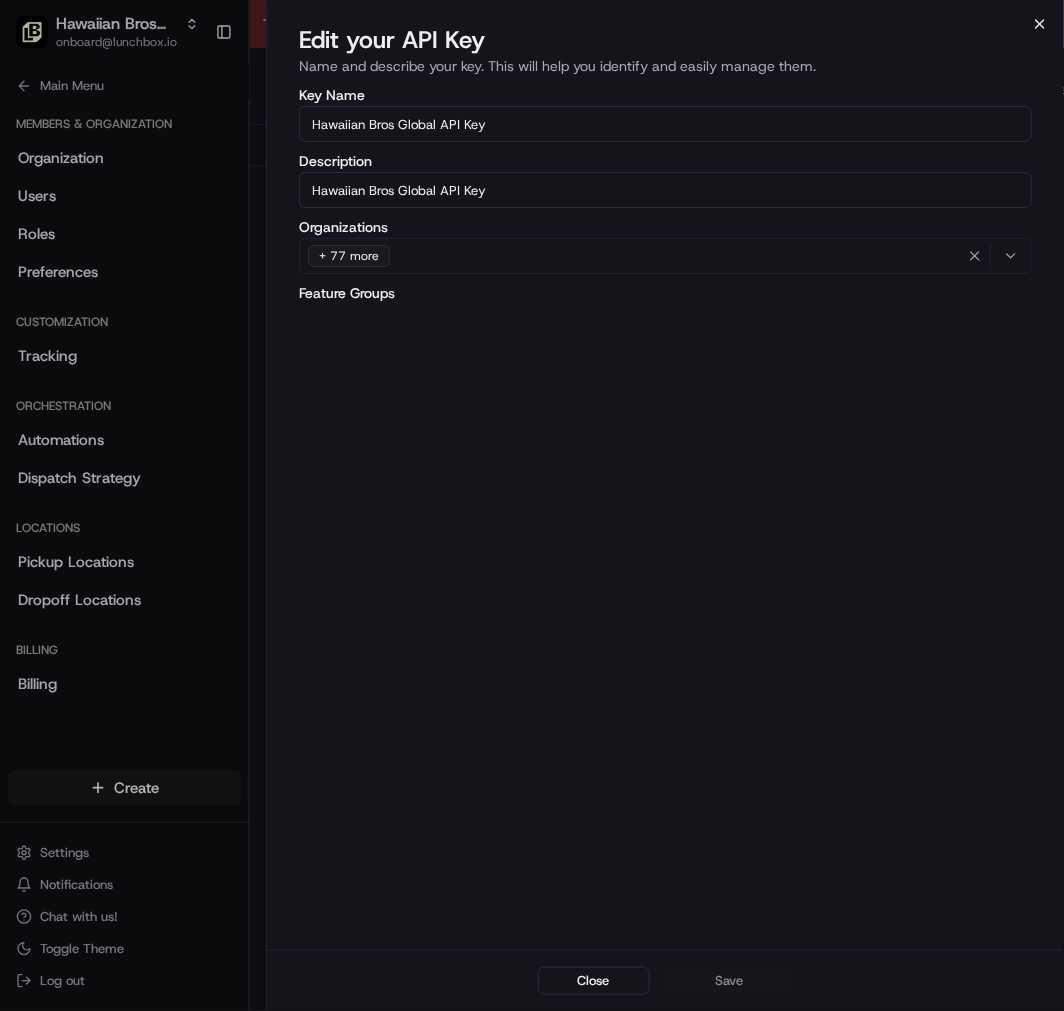 click 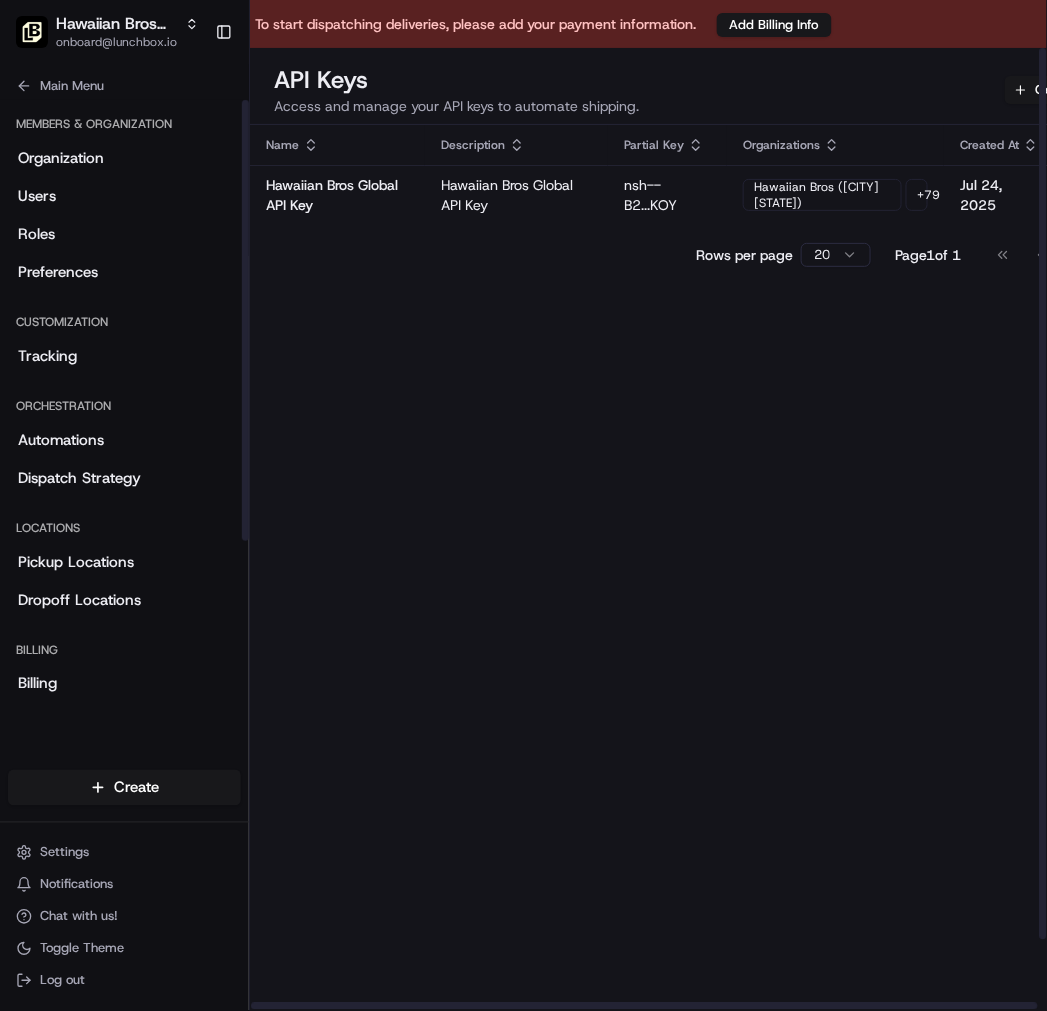 click on "Name Description Partial Key Organizations Created At Actions Hawaiian Bros Global API Key Hawaiian Bros Global API Key nsh--B2...KOY Hawaiian Bros (Belton MO) + 79 Jul 24, 2025 Rows per page 20 Page  1  of   1 Go to first page Go to previous page Go to next page Go to last page" at bounding box center [700, 606] 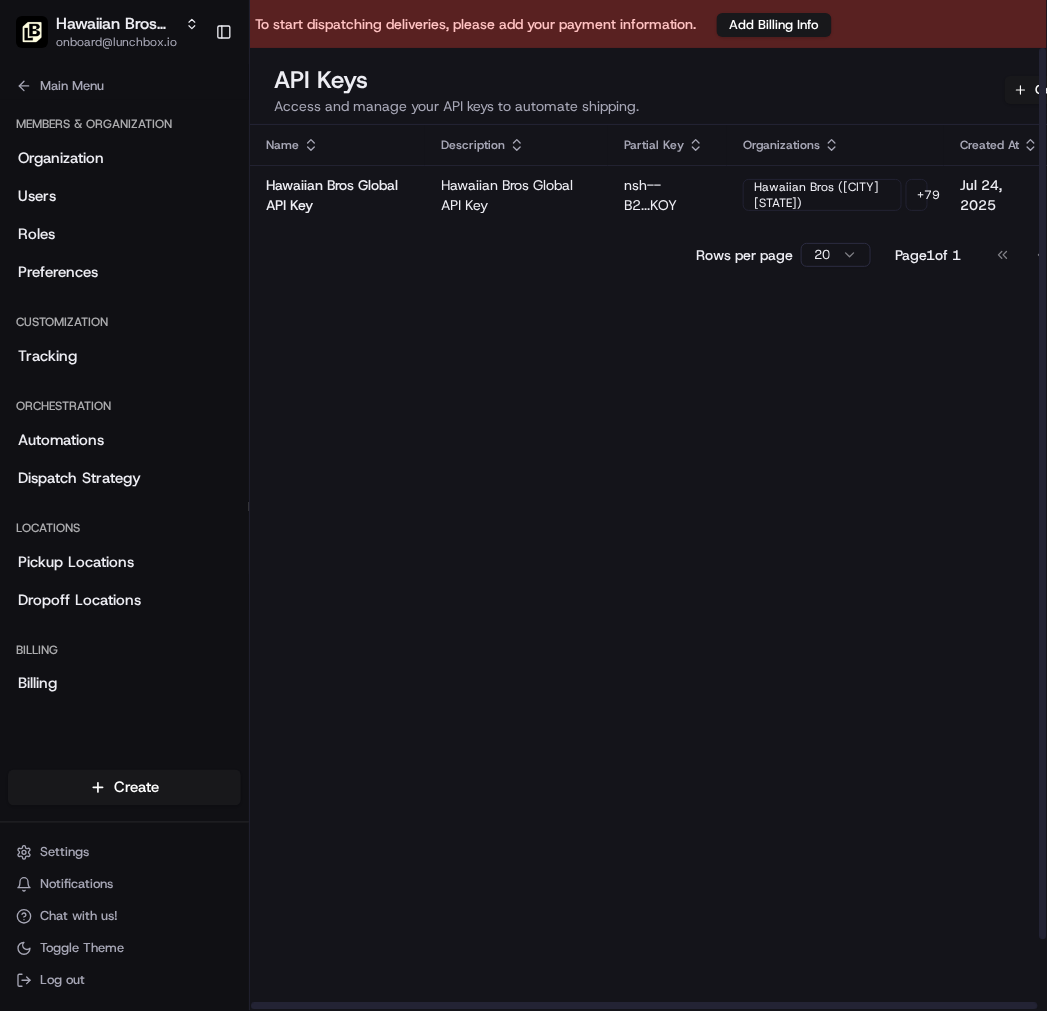 drag, startPoint x: 761, startPoint y: 363, endPoint x: 778, endPoint y: 322, distance: 44.38468 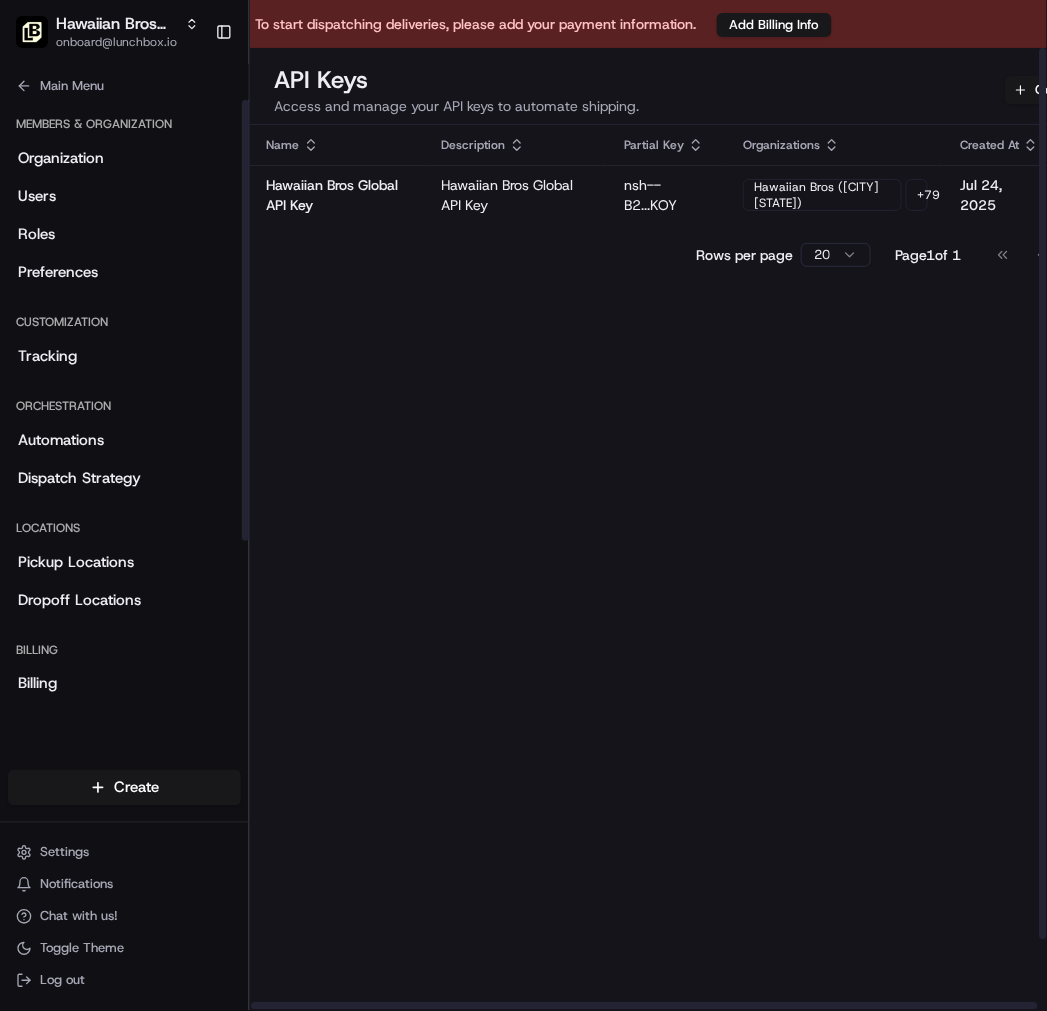drag, startPoint x: 688, startPoint y: 591, endPoint x: 847, endPoint y: 250, distance: 376.24725 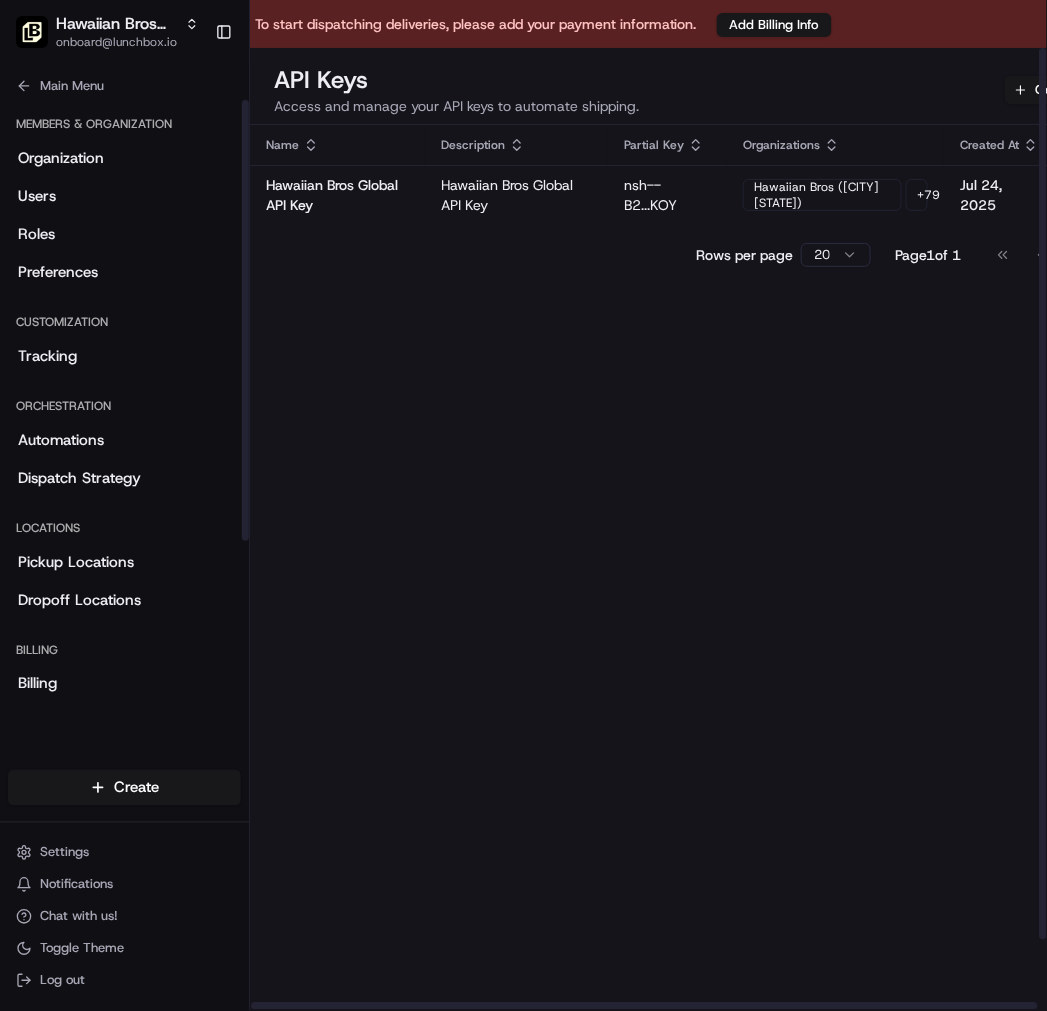 click on "Name Description Partial Key Organizations Created At Actions Hawaiian Bros Global API Key Hawaiian Bros Global API Key nsh--B2...KOY Hawaiian Bros (Belton MO) + 79 Jul 24, 2025 Rows per page 20 Page  1  of   1 Go to first page Go to previous page Go to next page Go to last page" at bounding box center [700, 606] 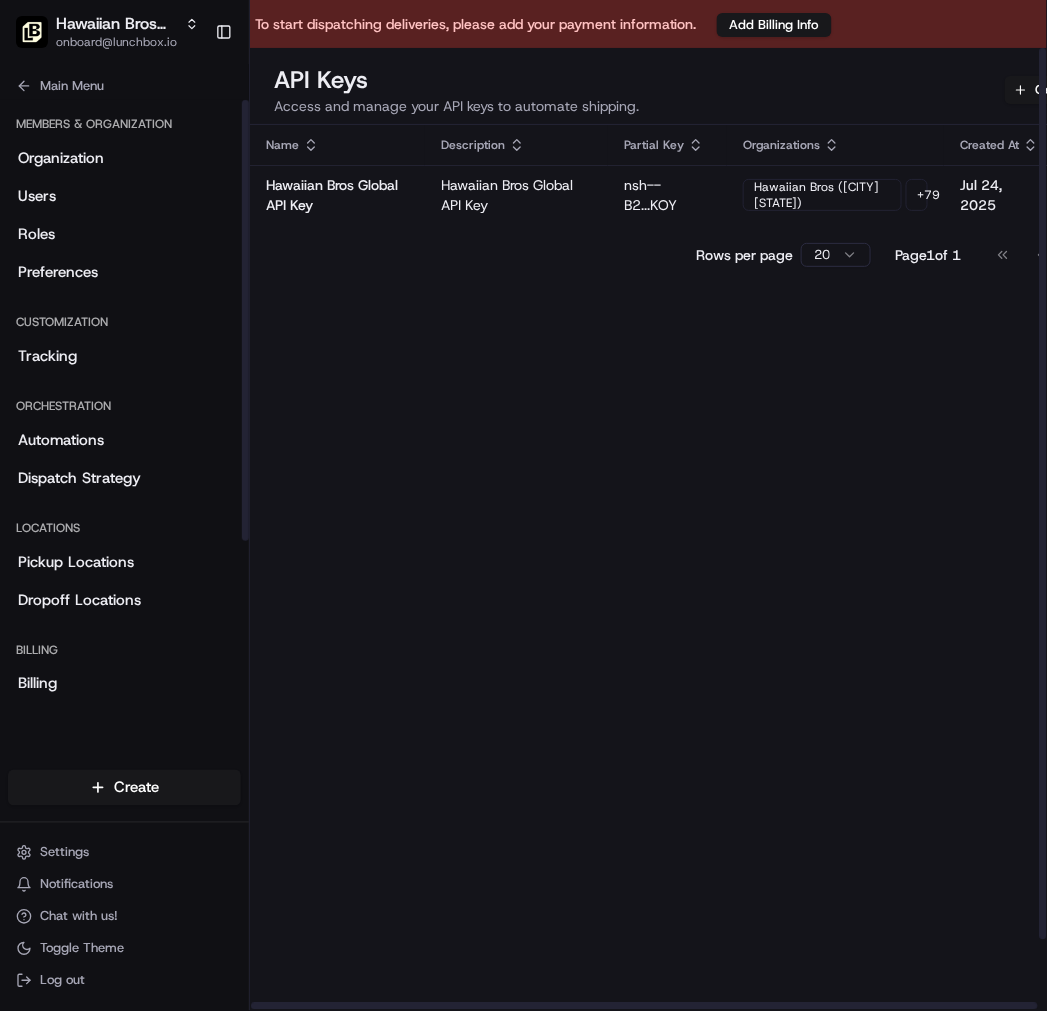 click on "Name Description Partial Key Organizations Created At Actions Hawaiian Bros Global API Key Hawaiian Bros Global API Key nsh--B2...KOY Hawaiian Bros (Belton MO) + 79 Jul 24, 2025 Rows per page 20 Page  1  of   1 Go to first page Go to previous page Go to next page Go to last page" at bounding box center (700, 606) 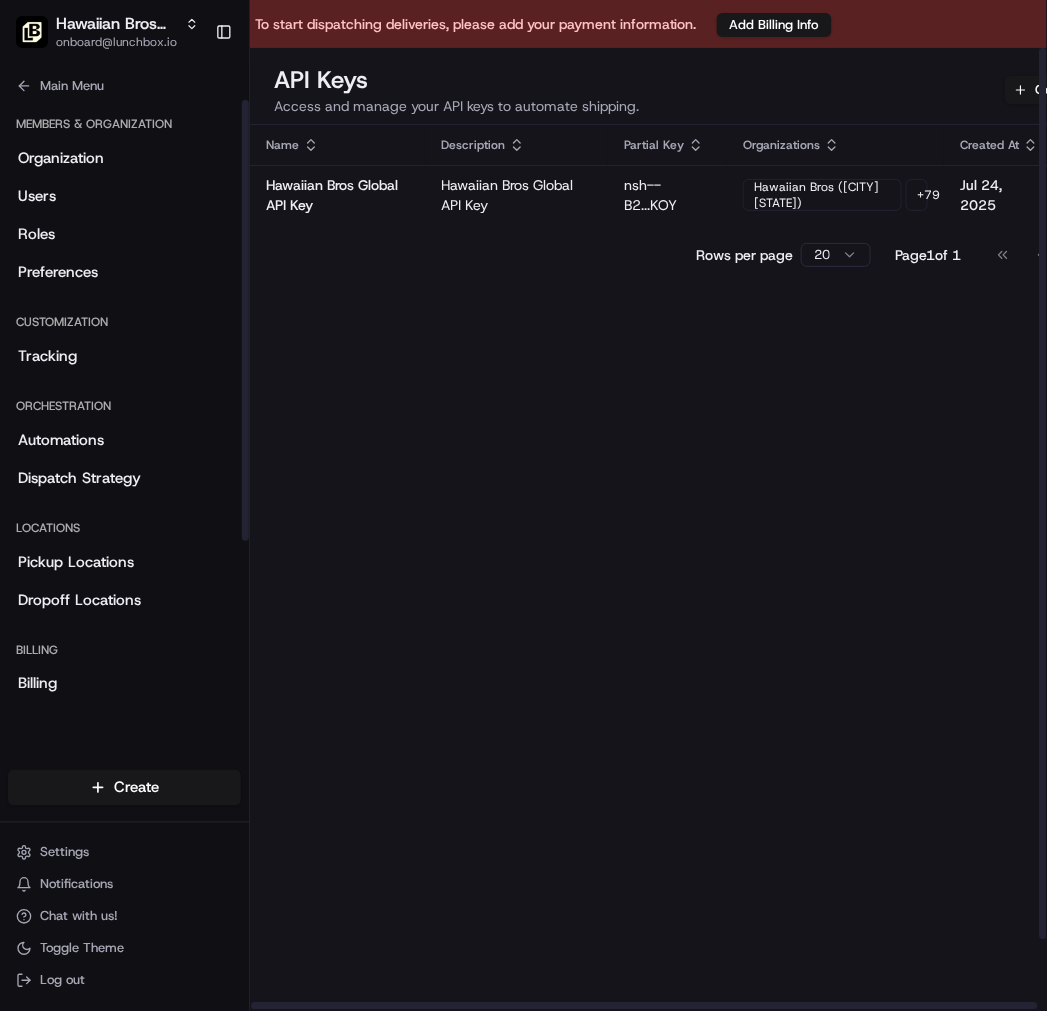 drag, startPoint x: 587, startPoint y: 560, endPoint x: 680, endPoint y: 390, distance: 193.77565 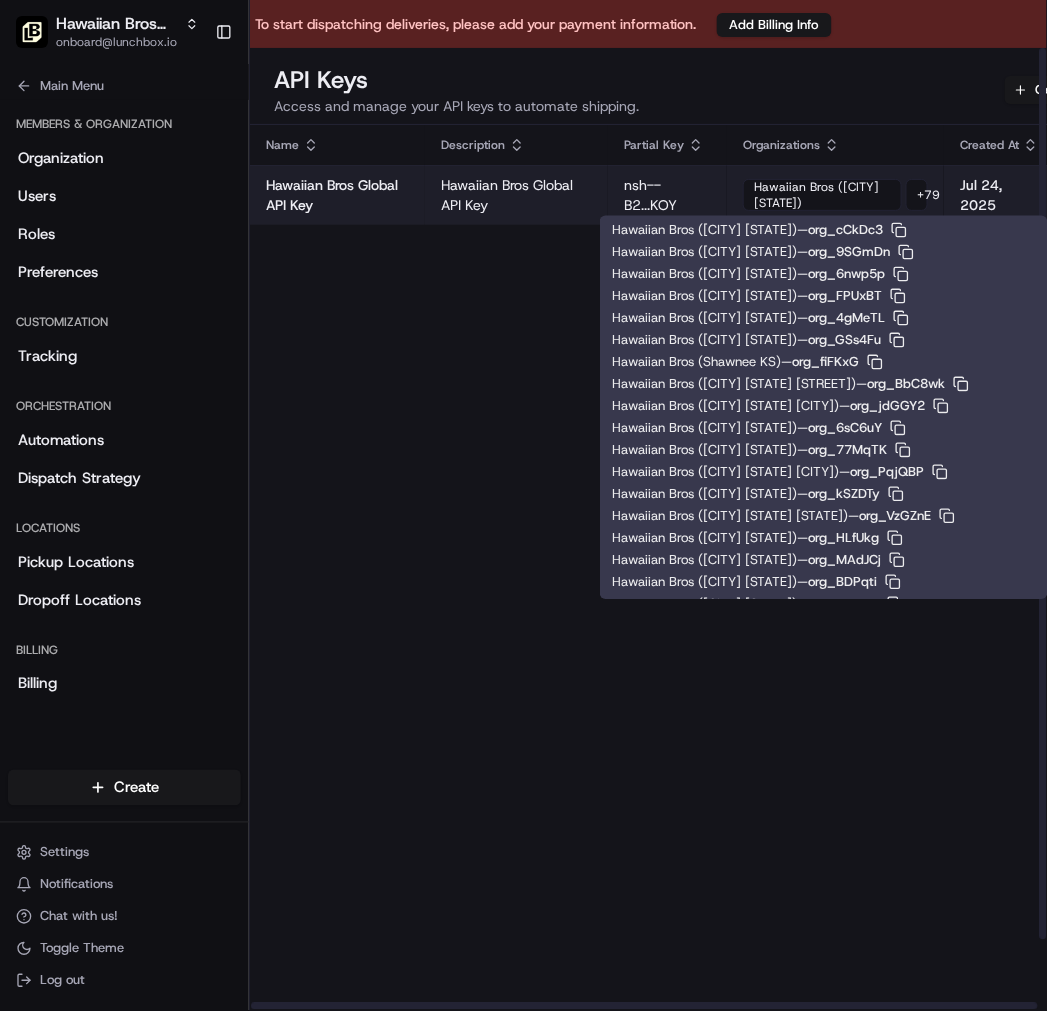 scroll, scrollTop: 13, scrollLeft: 0, axis: vertical 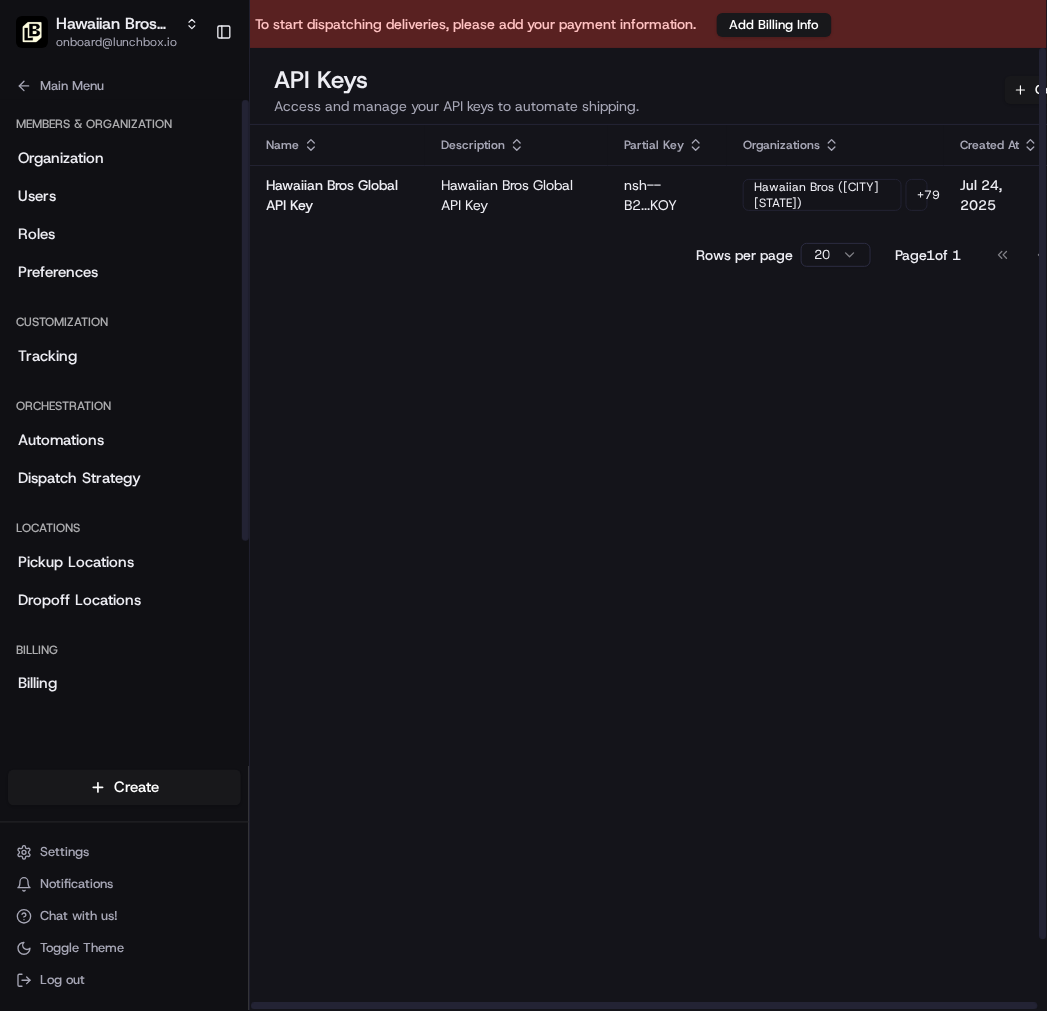 click on "Name Description Partial Key Organizations Created At Actions Hawaiian Bros Global API Key Hawaiian Bros Global API Key nsh--B2...KOY Hawaiian Bros (Belton MO) + 79 Jul 24, 2025 Rows per page 20 Page  1  of   1 Go to first page Go to previous page Go to next page Go to last page" at bounding box center (700, 606) 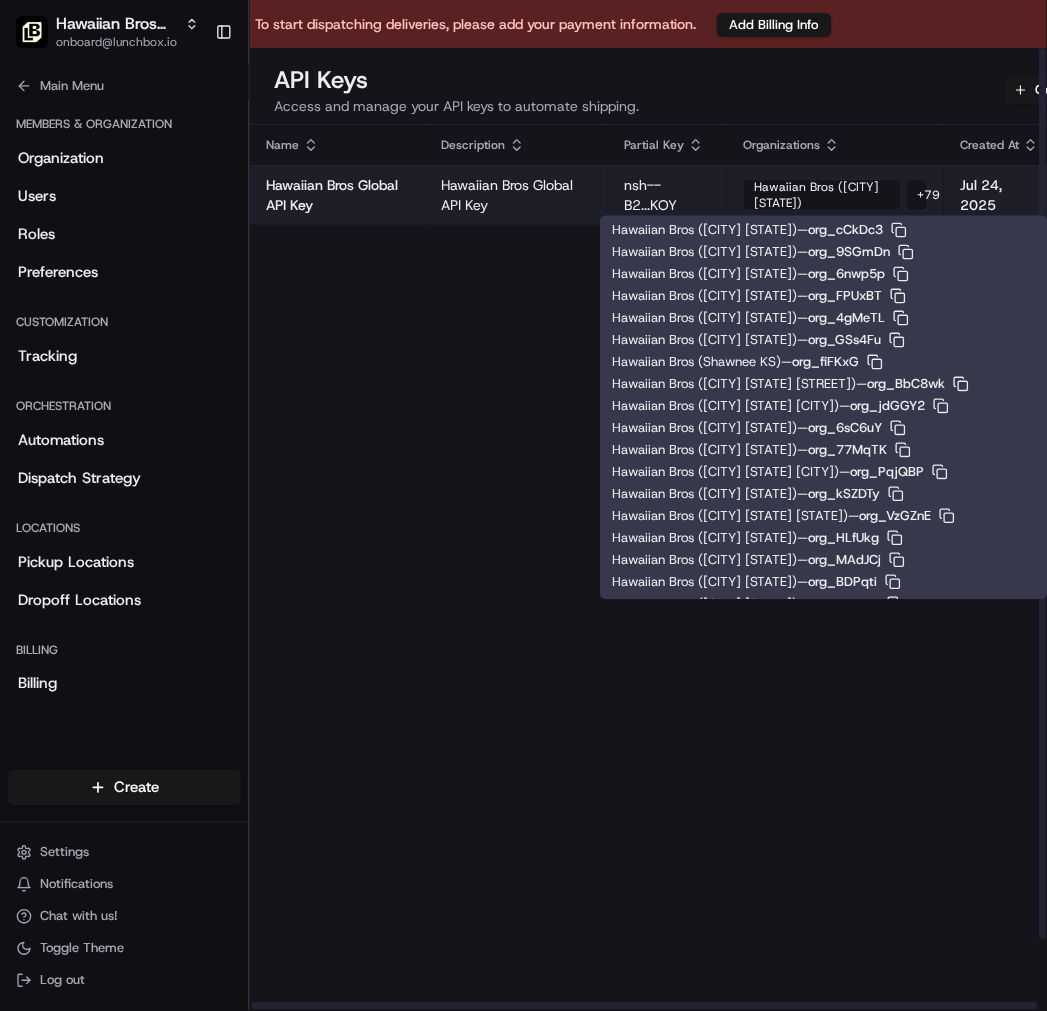 scroll, scrollTop: 218, scrollLeft: 0, axis: vertical 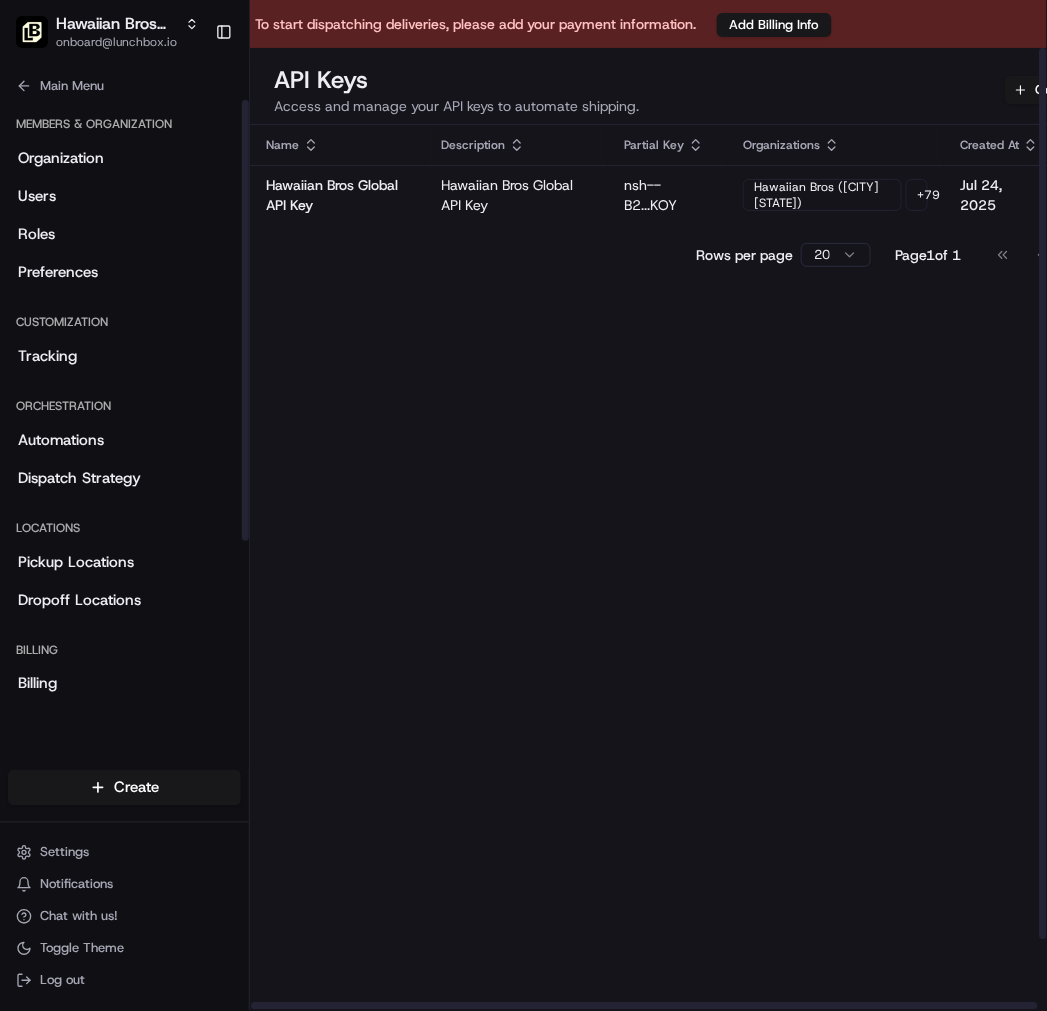 drag, startPoint x: 550, startPoint y: 487, endPoint x: 658, endPoint y: 314, distance: 203.94362 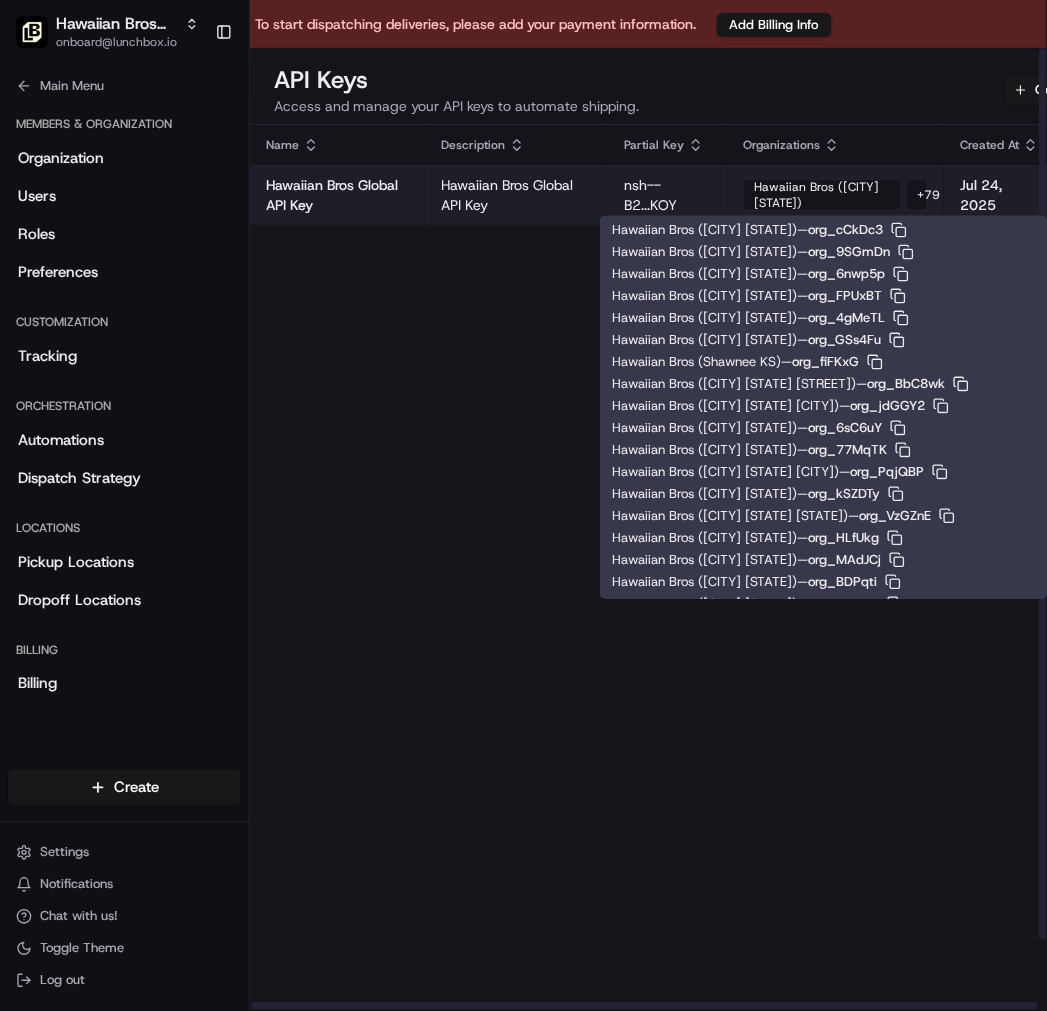 scroll, scrollTop: 241, scrollLeft: 0, axis: vertical 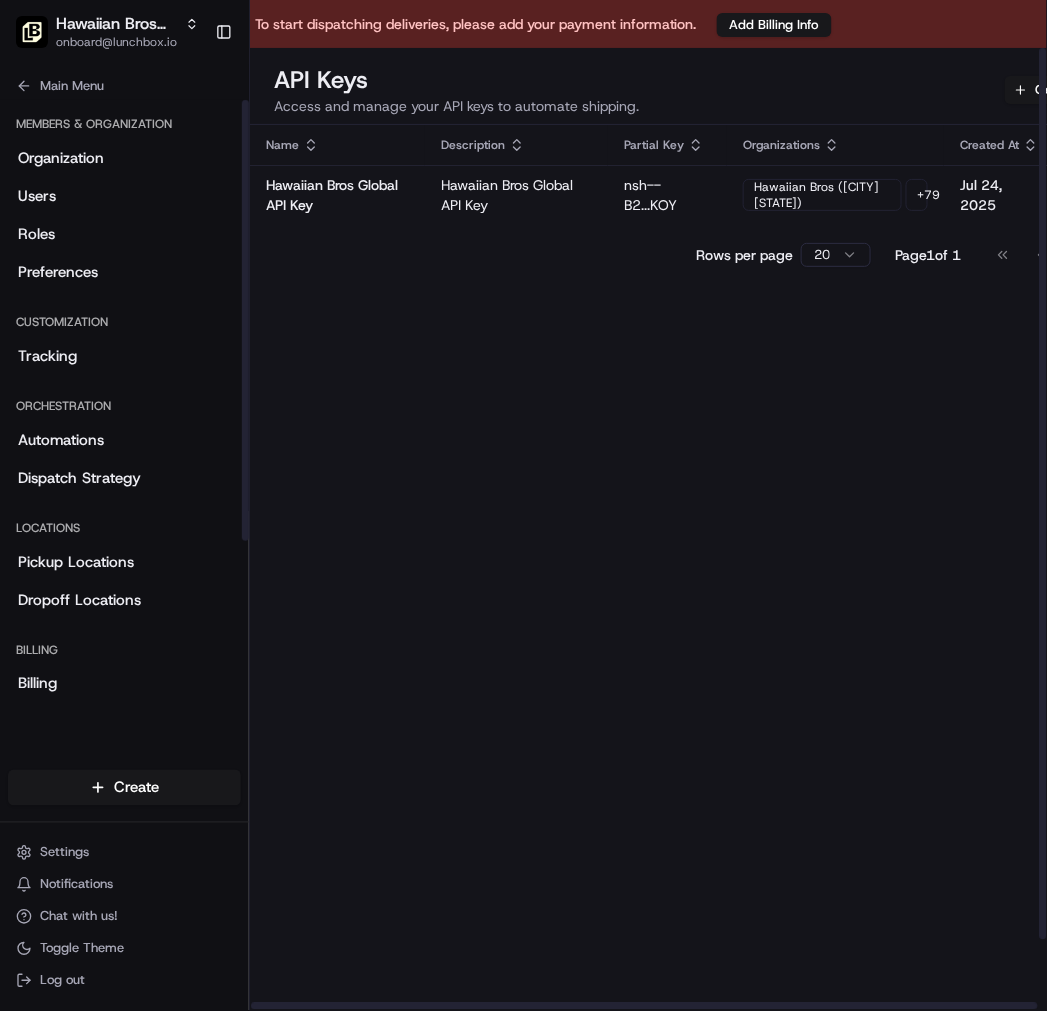 click on "Name Description Partial Key Organizations Created At Actions Hawaiian Bros Global API Key Hawaiian Bros Global API Key nsh--B2...KOY Hawaiian Bros (Belton MO) + 79 Jul 24, 2025 Rows per page 20 Page  1  of   1 Go to first page Go to previous page Go to next page Go to last page" at bounding box center [700, 606] 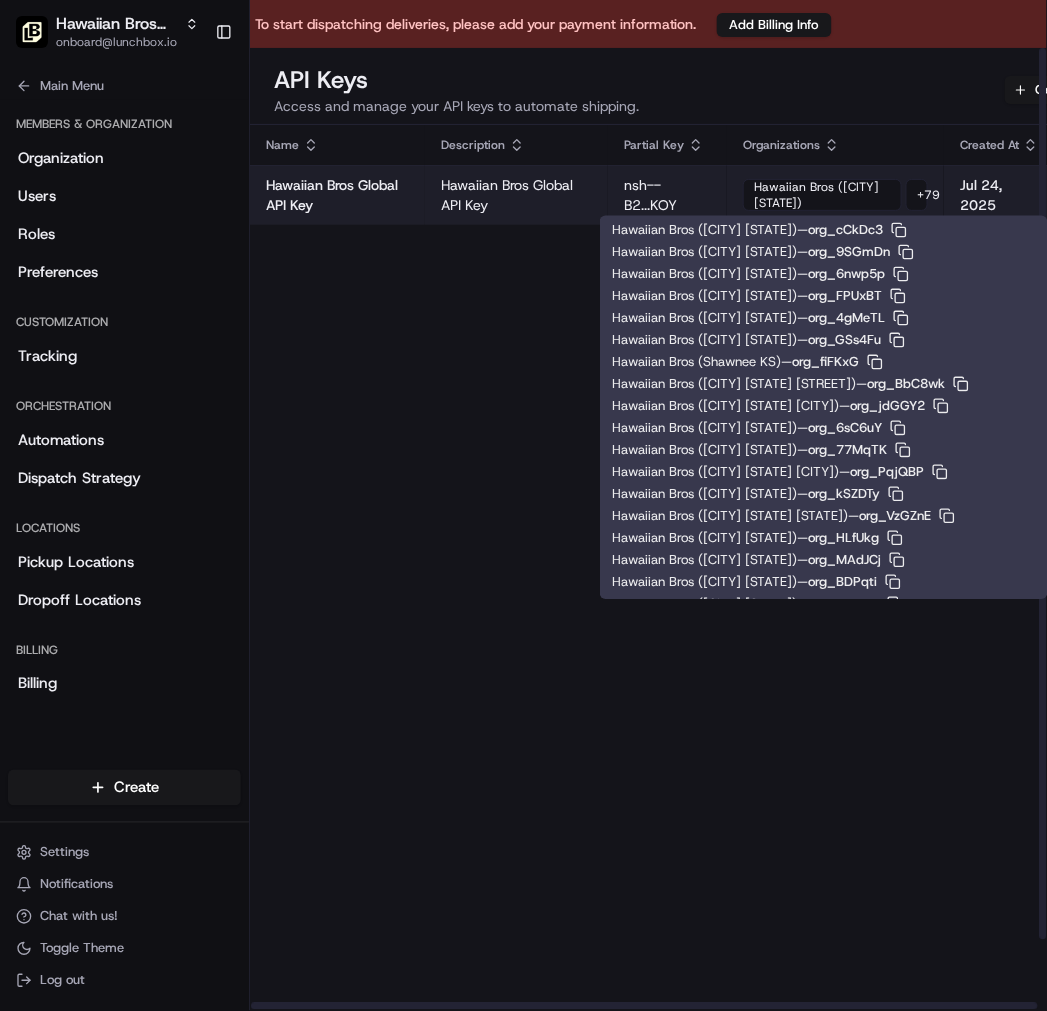 scroll, scrollTop: 263, scrollLeft: 0, axis: vertical 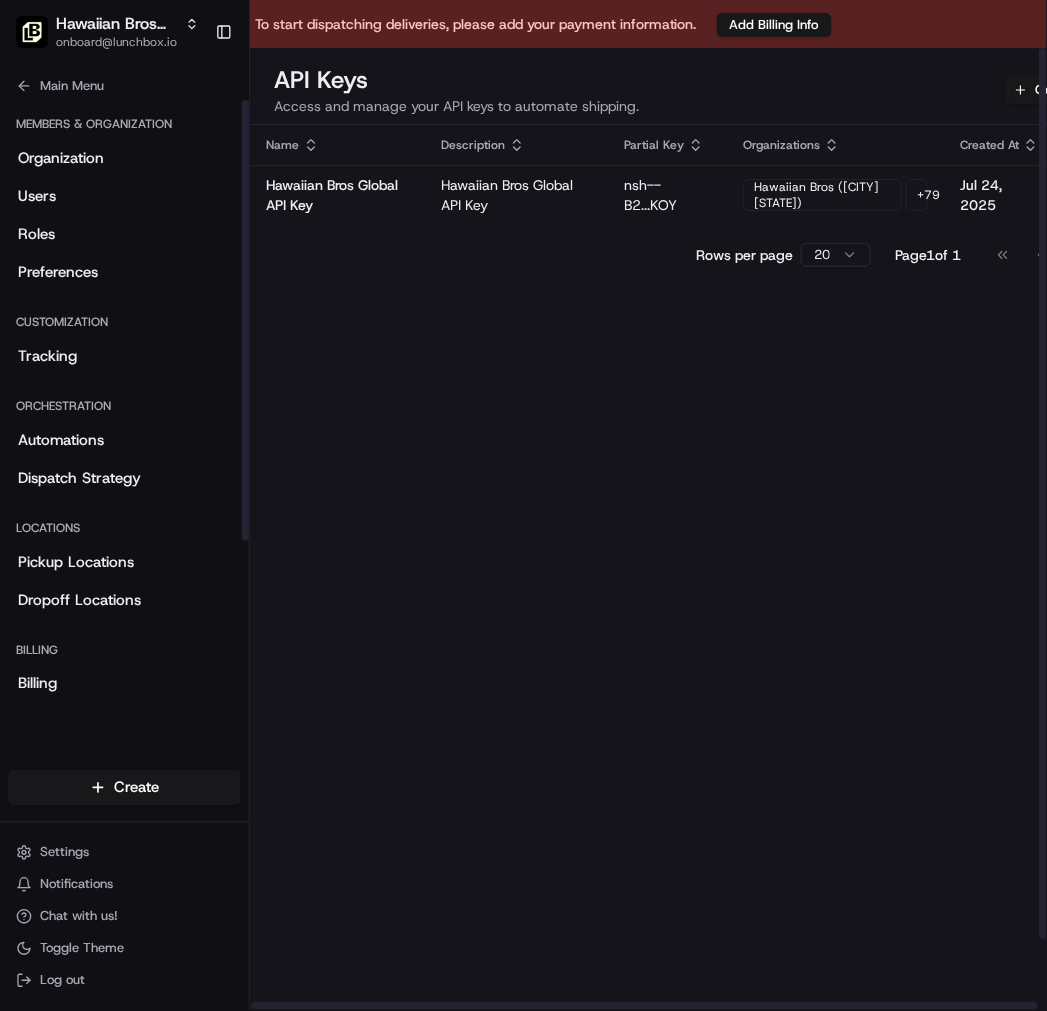 click on "Name Description Partial Key Organizations Created At Actions Hawaiian Bros Global API Key Hawaiian Bros Global API Key nsh--B2...KOY Hawaiian Bros (Belton MO) + 79 Jul 24, 2025 Rows per page 20 Page  1  of   1 Go to first page Go to previous page Go to next page Go to last page" at bounding box center [700, 606] 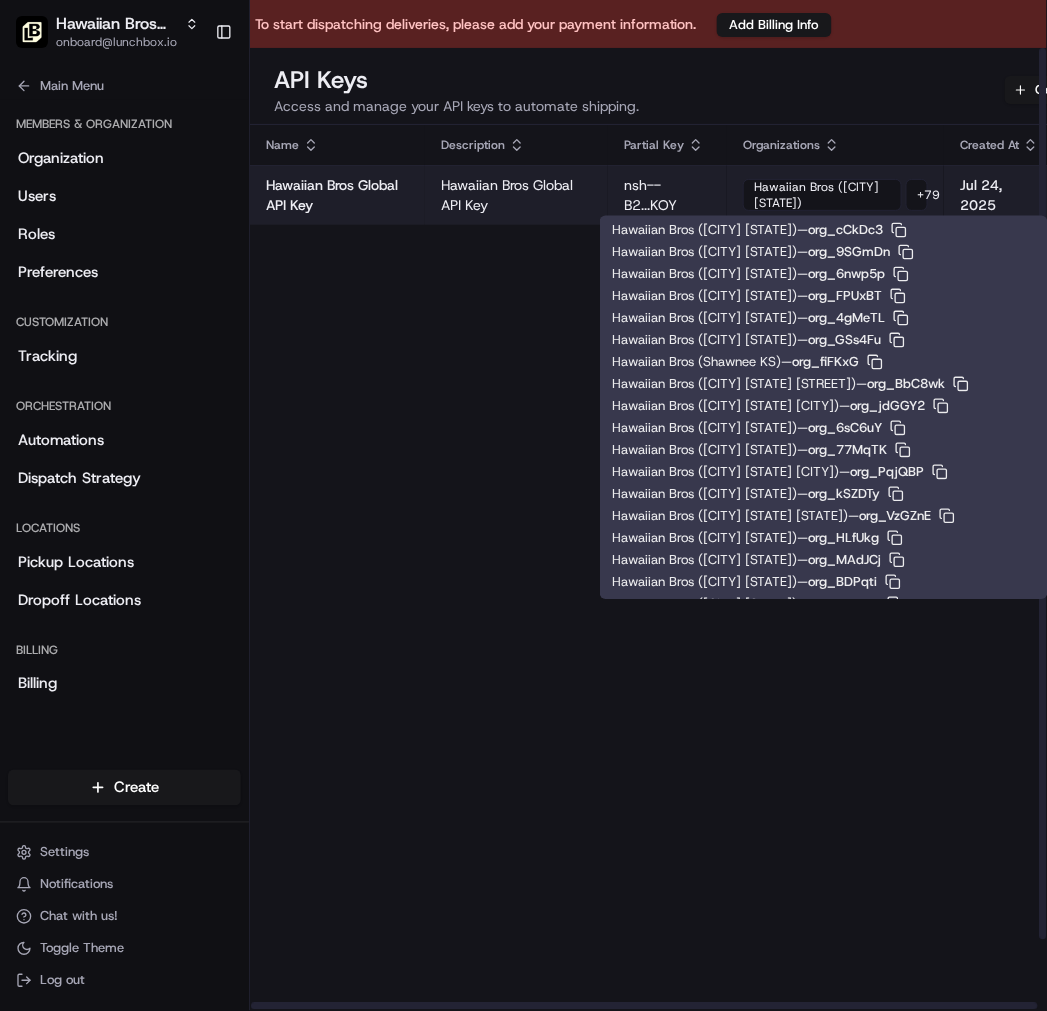 scroll, scrollTop: 285, scrollLeft: 0, axis: vertical 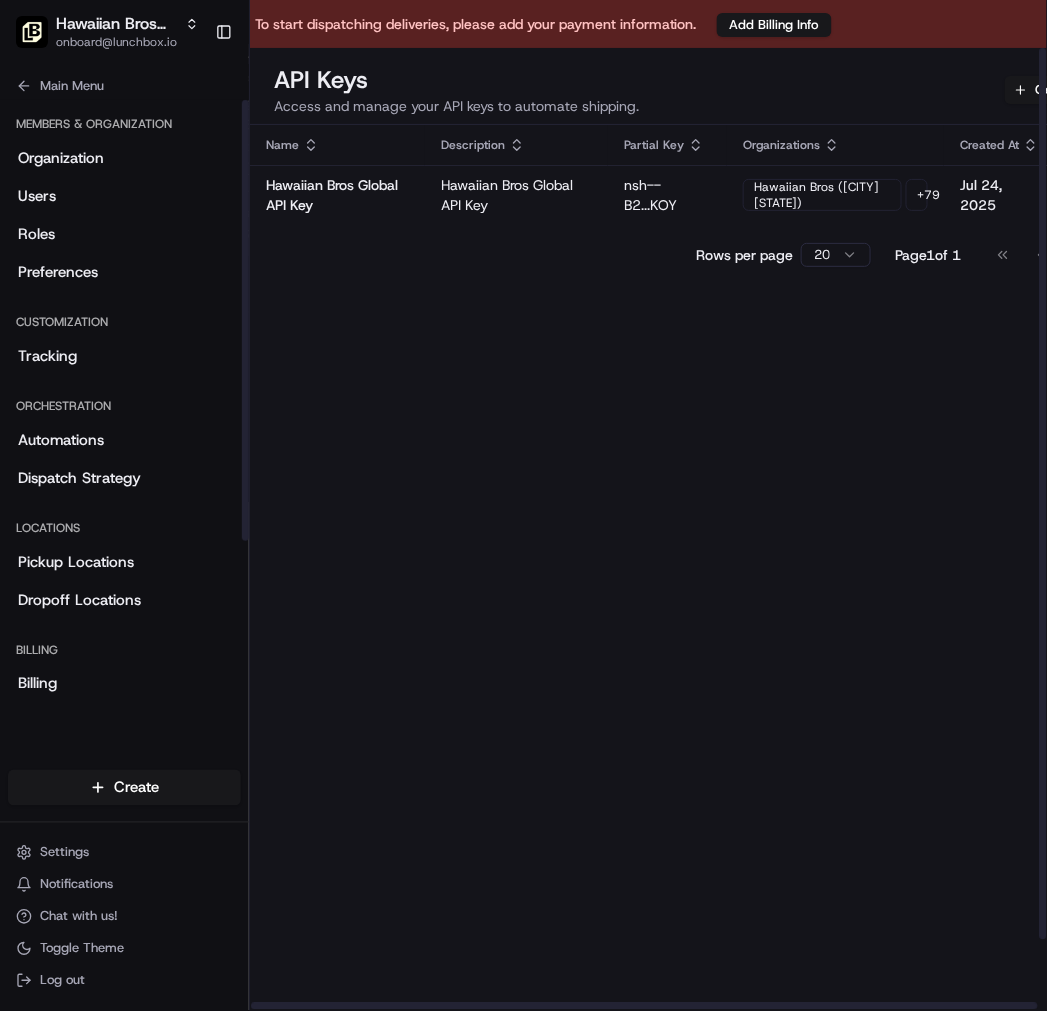 click on "Name Description Partial Key Organizations Created At Actions Hawaiian Bros Global API Key Hawaiian Bros Global API Key nsh--B2...KOY Hawaiian Bros (Belton MO) + 79 Jul 24, 2025 Rows per page 20 Page  1  of   1 Go to first page Go to previous page Go to next page Go to last page" at bounding box center [700, 606] 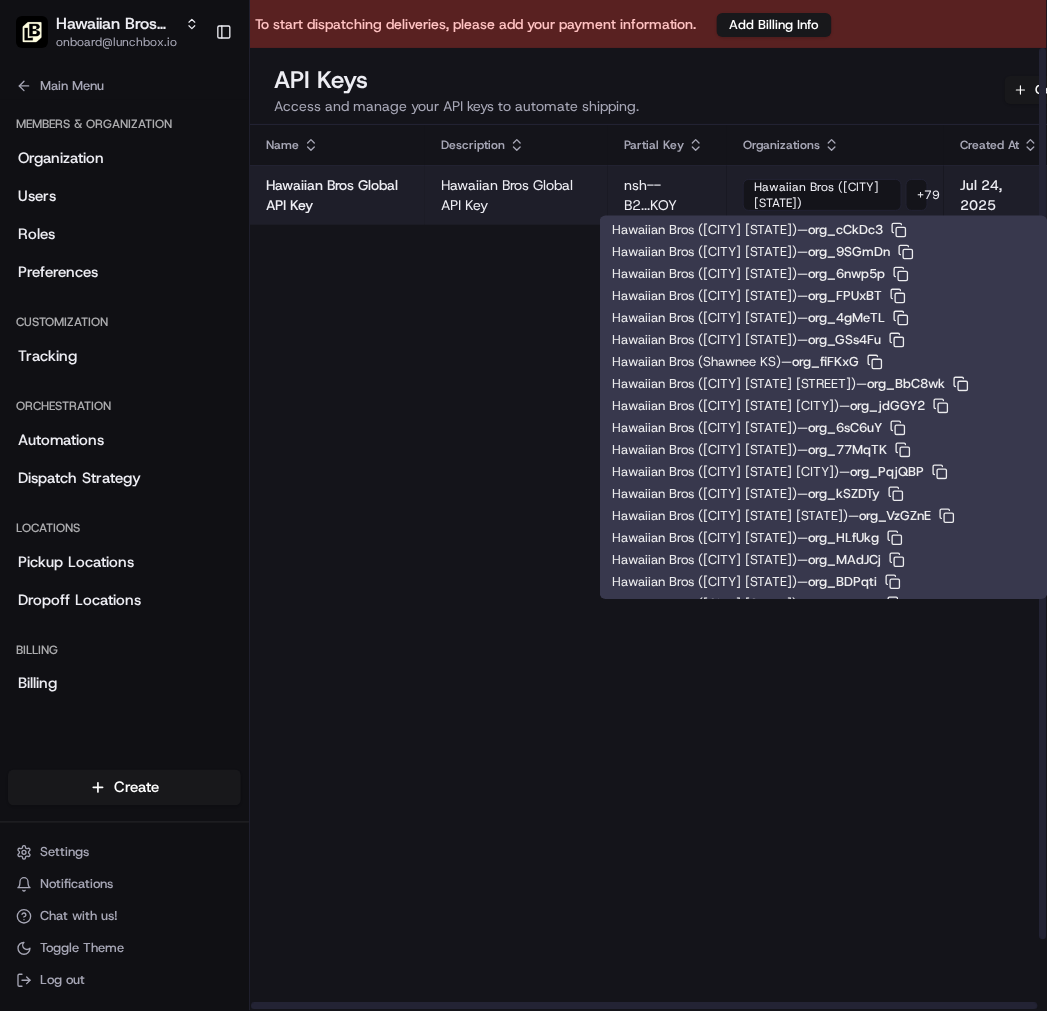 scroll, scrollTop: 306, scrollLeft: 0, axis: vertical 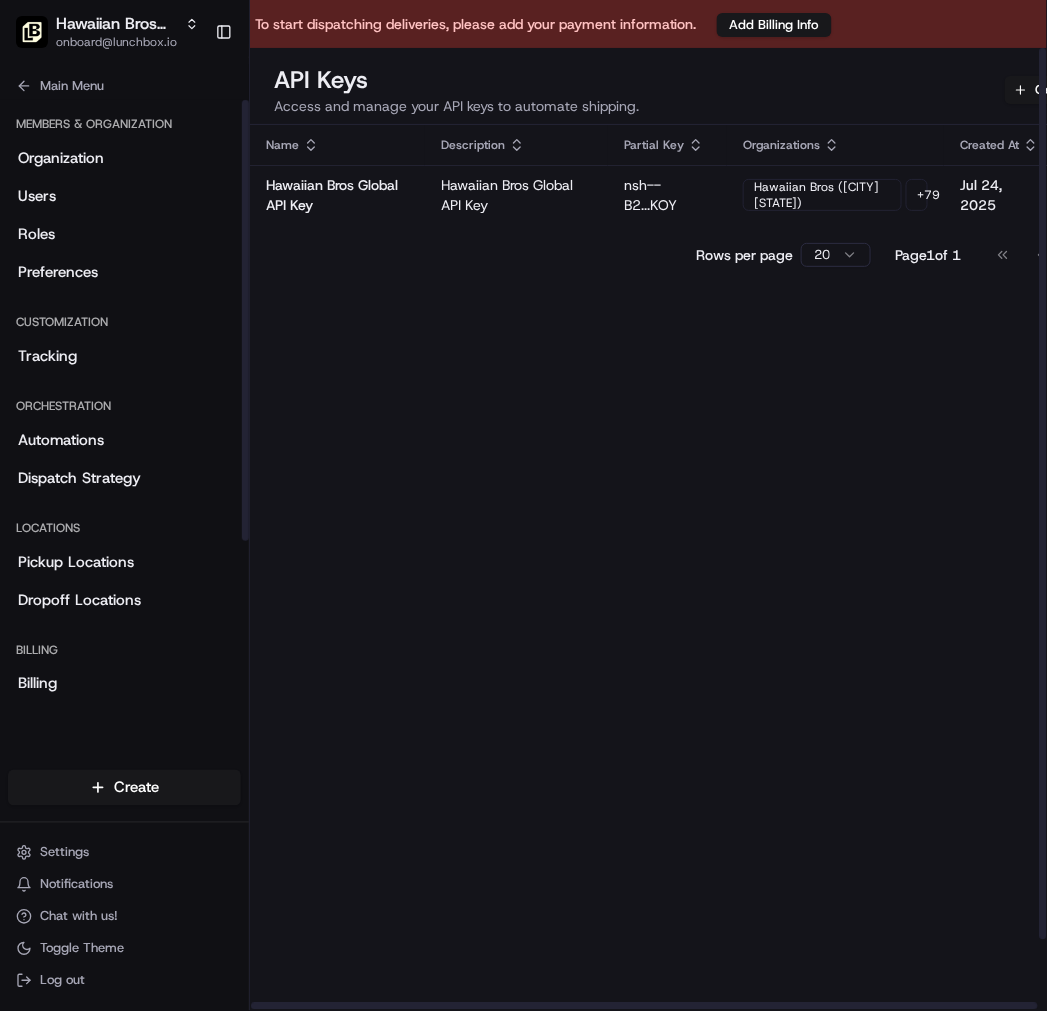 drag, startPoint x: 740, startPoint y: 430, endPoint x: 787, endPoint y: 294, distance: 143.89232 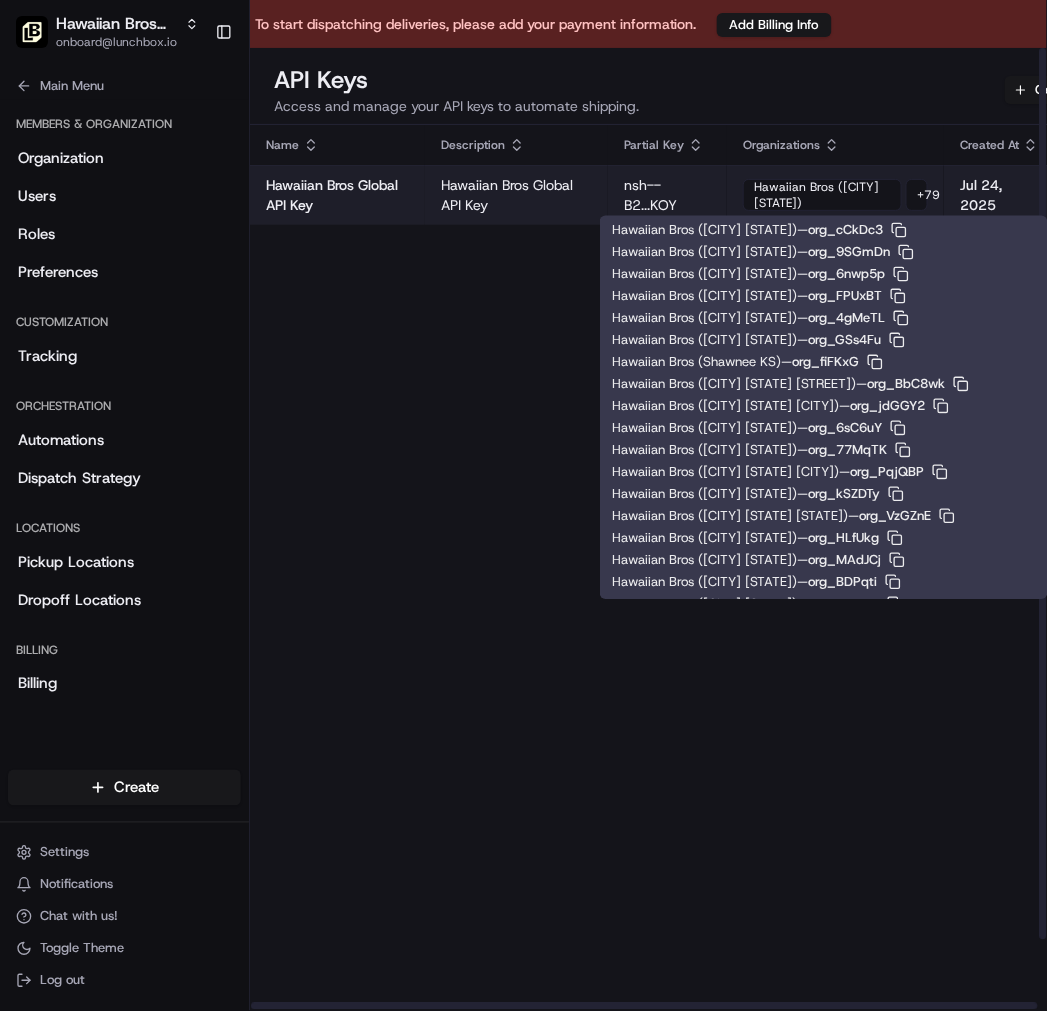 scroll, scrollTop: 328, scrollLeft: 0, axis: vertical 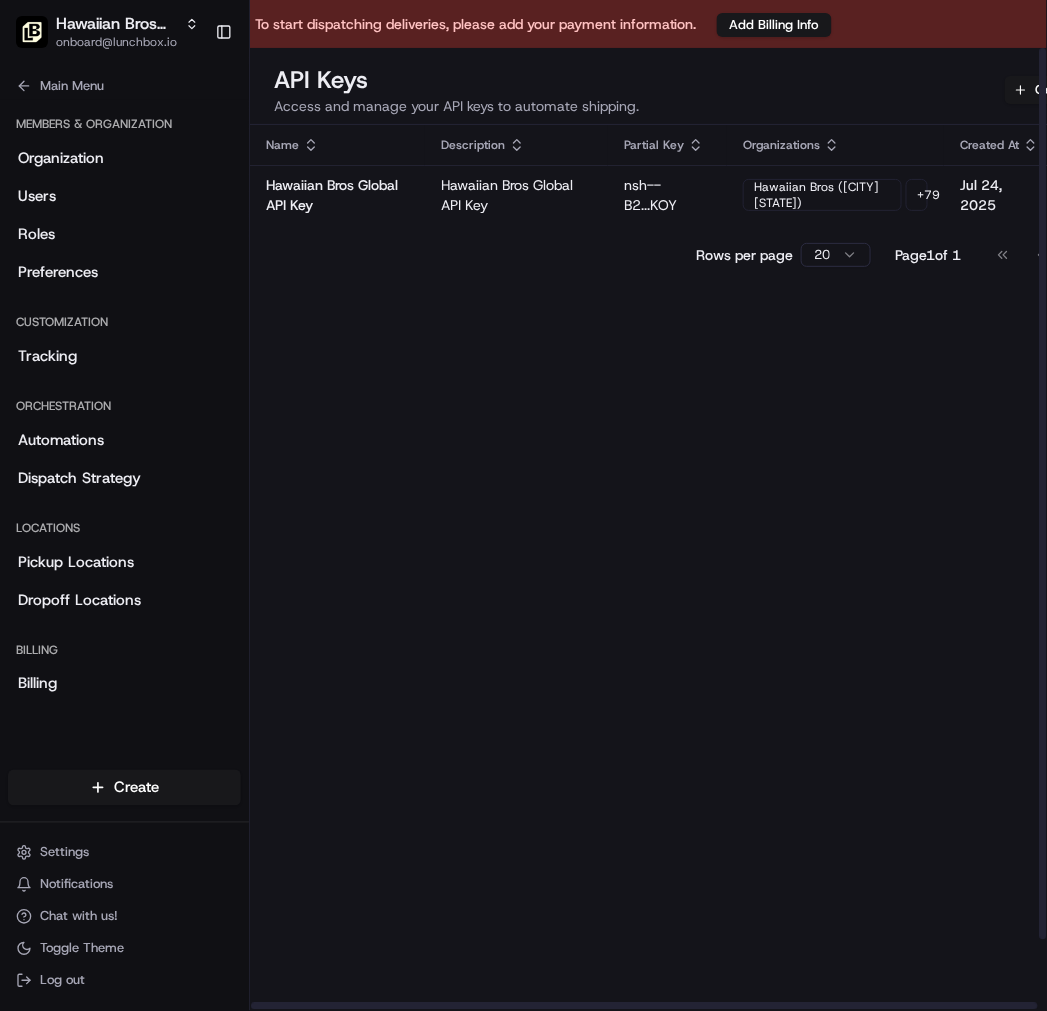 click on "Name Description Partial Key Organizations Created At Actions Hawaiian Bros Global API Key Hawaiian Bros Global API Key nsh--B2...KOY Hawaiian Bros (Belton MO) + 79 Jul 24, 2025 Rows per page 20 Page  1  of   1 Go to first page Go to previous page Go to next page Go to last page" at bounding box center (700, 606) 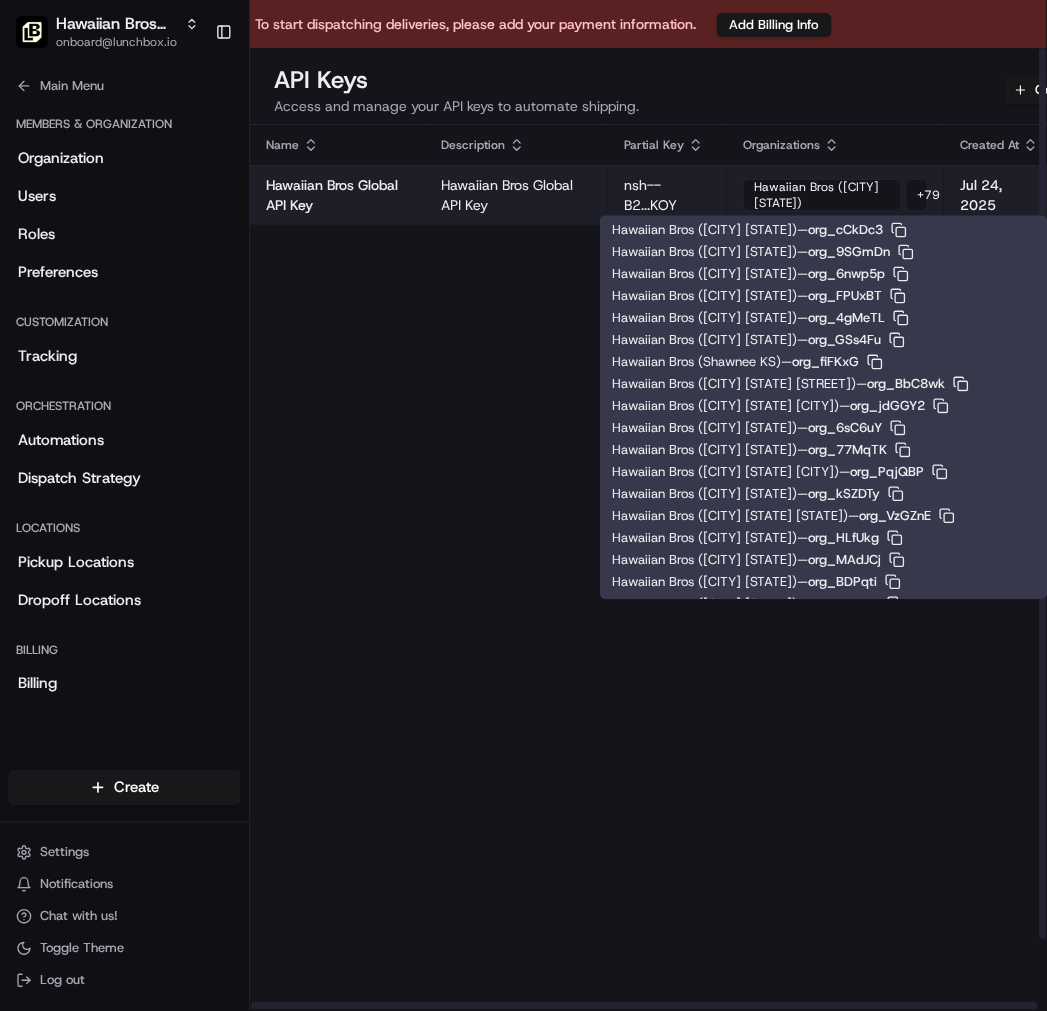 scroll, scrollTop: 351, scrollLeft: 0, axis: vertical 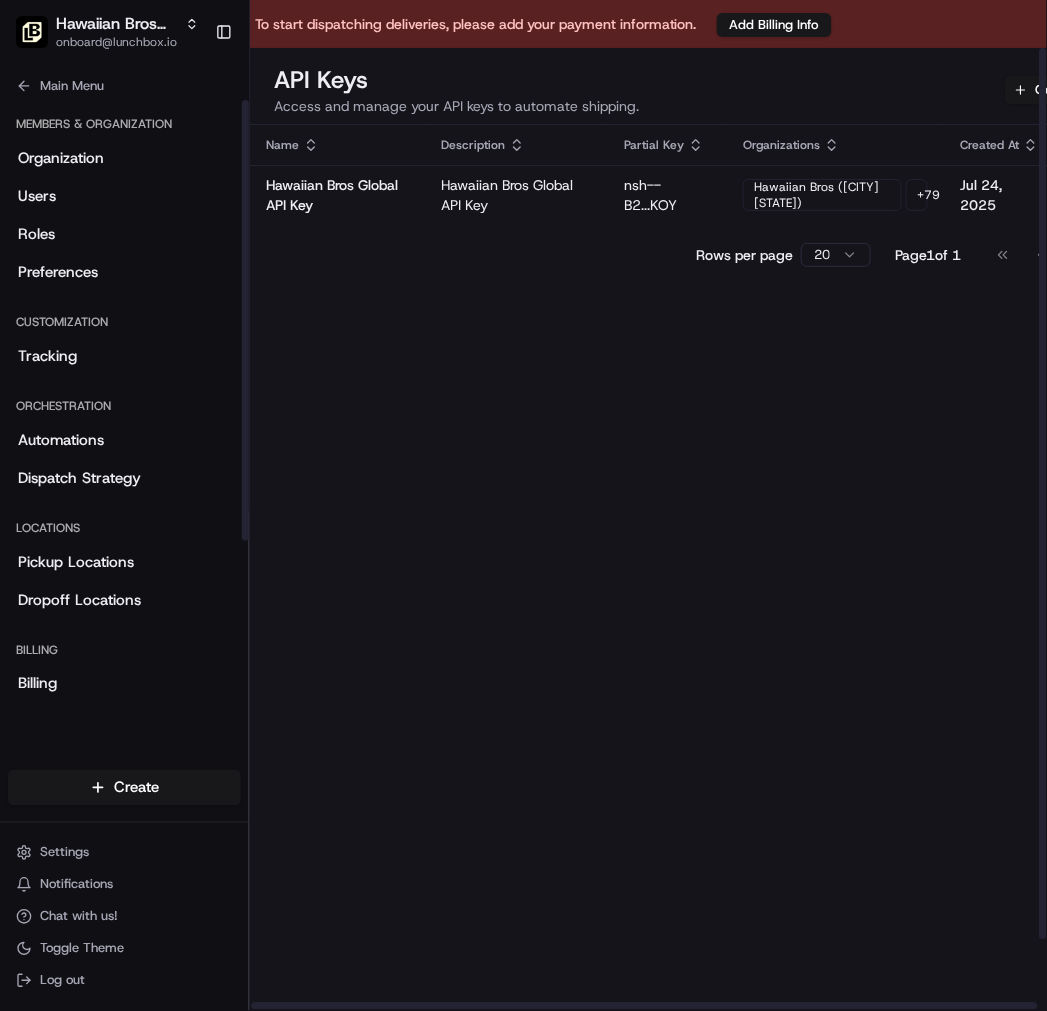 click on "Name Description Partial Key Organizations Created At Actions Hawaiian Bros Global API Key Hawaiian Bros Global API Key nsh--B2...KOY Hawaiian Bros (Belton MO) + 79 Jul 24, 2025 Rows per page 20 Page  1  of   1 Go to first page Go to previous page Go to next page Go to last page" at bounding box center (700, 606) 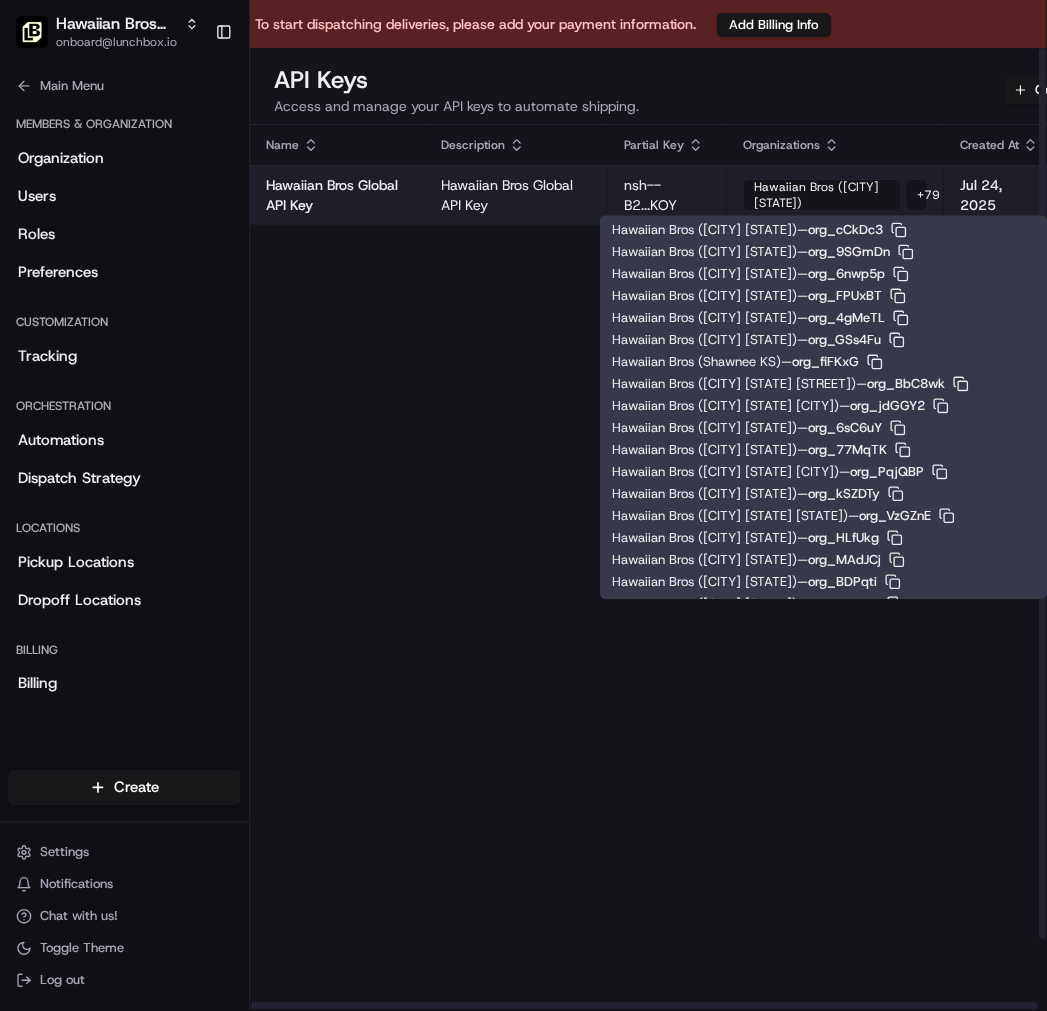 scroll, scrollTop: 373, scrollLeft: 0, axis: vertical 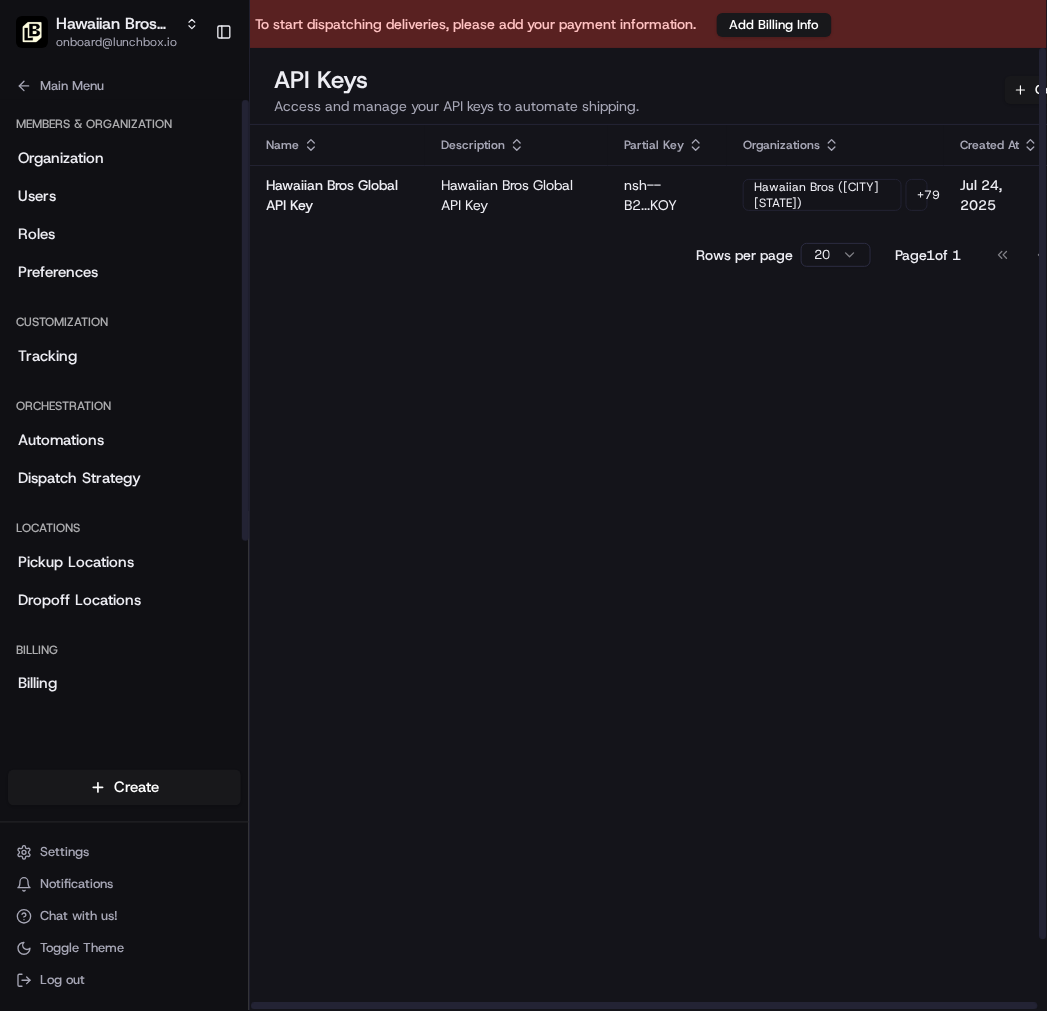click on "Name Description Partial Key Organizations Created At Actions Hawaiian Bros Global API Key Hawaiian Bros Global API Key nsh--B2...KOY Hawaiian Bros (Belton MO) + 79 Jul 24, 2025 Rows per page 20 Page  1  of   1 Go to first page Go to previous page Go to next page Go to last page" at bounding box center [700, 606] 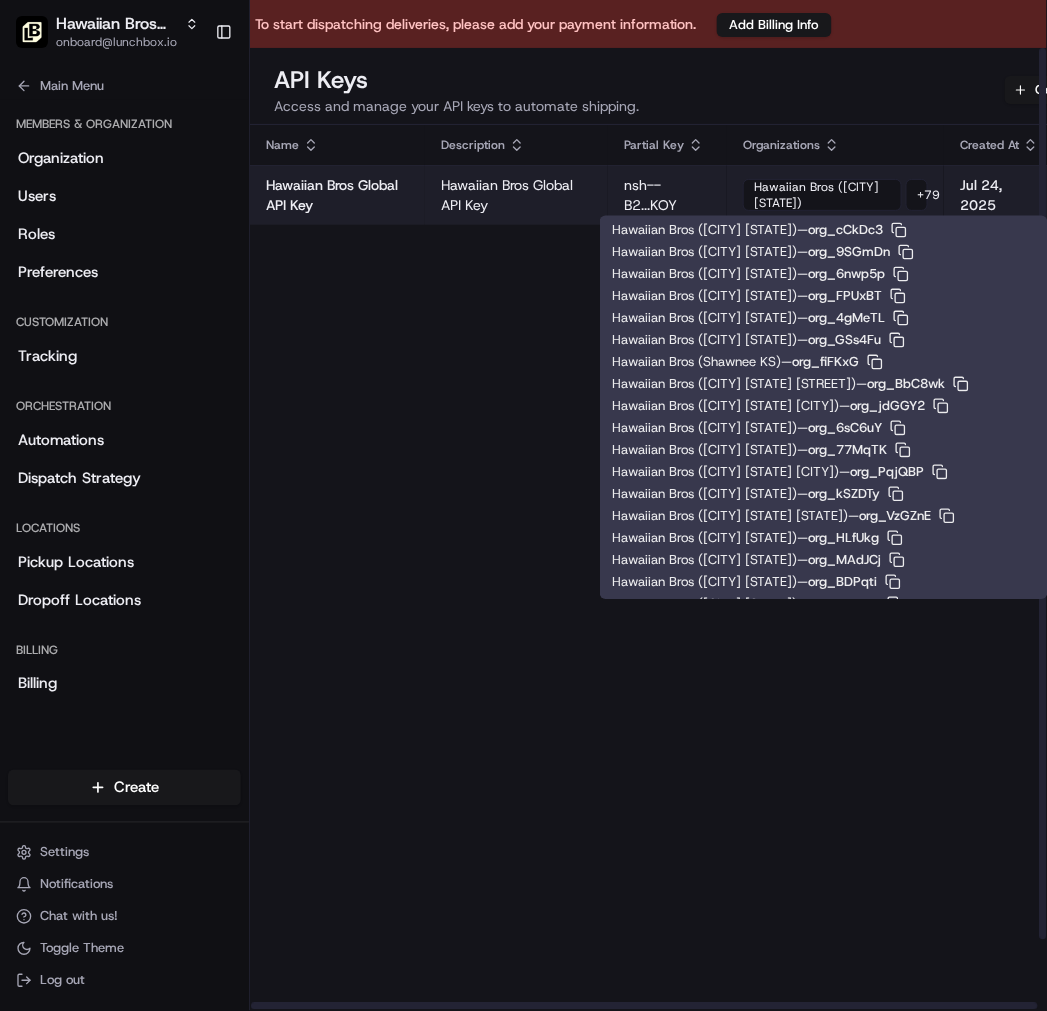 scroll, scrollTop: 395, scrollLeft: 0, axis: vertical 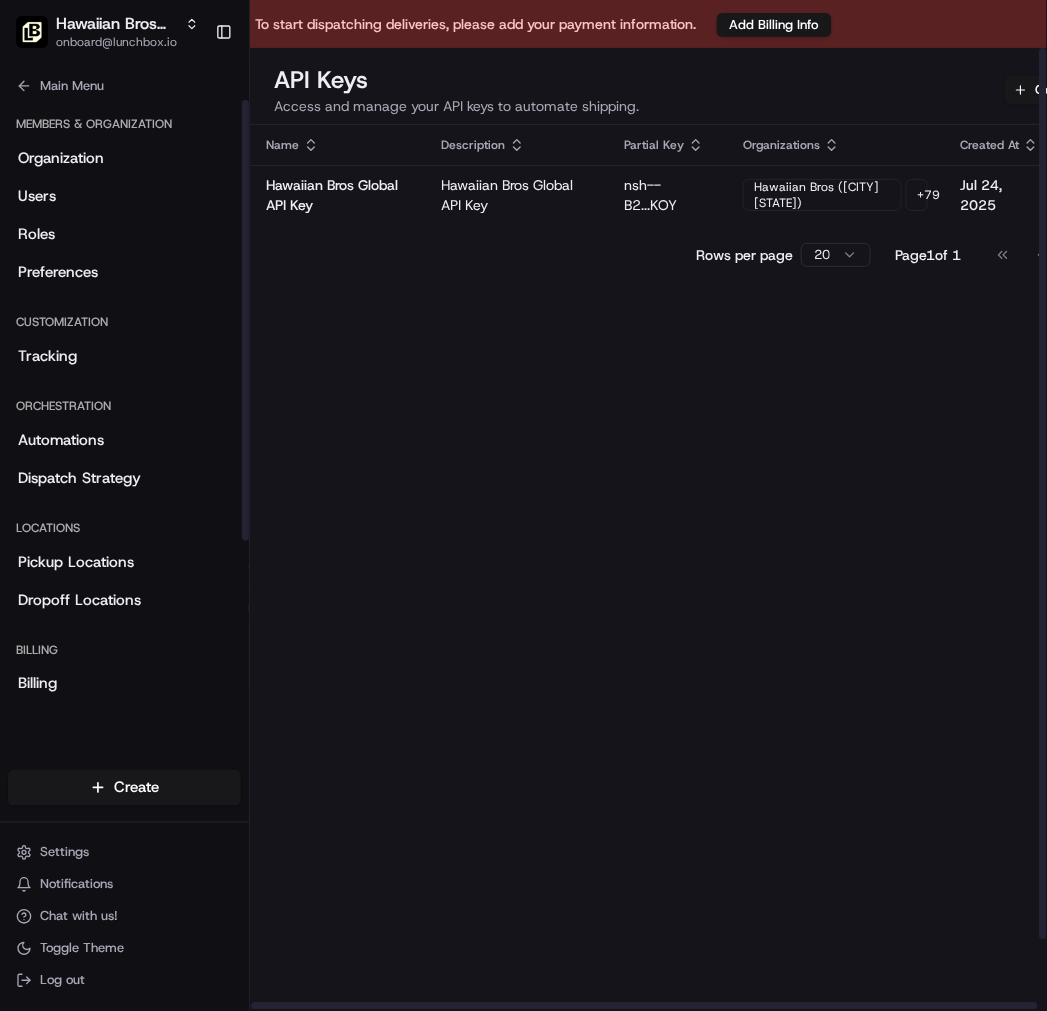 click on "Name Description Partial Key Organizations Created At Actions Hawaiian Bros Global API Key Hawaiian Bros Global API Key nsh--B2...KOY Hawaiian Bros (Belton MO) + 79 Jul 24, 2025 Rows per page 20 Page  1  of   1 Go to first page Go to previous page Go to next page Go to last page" at bounding box center (700, 606) 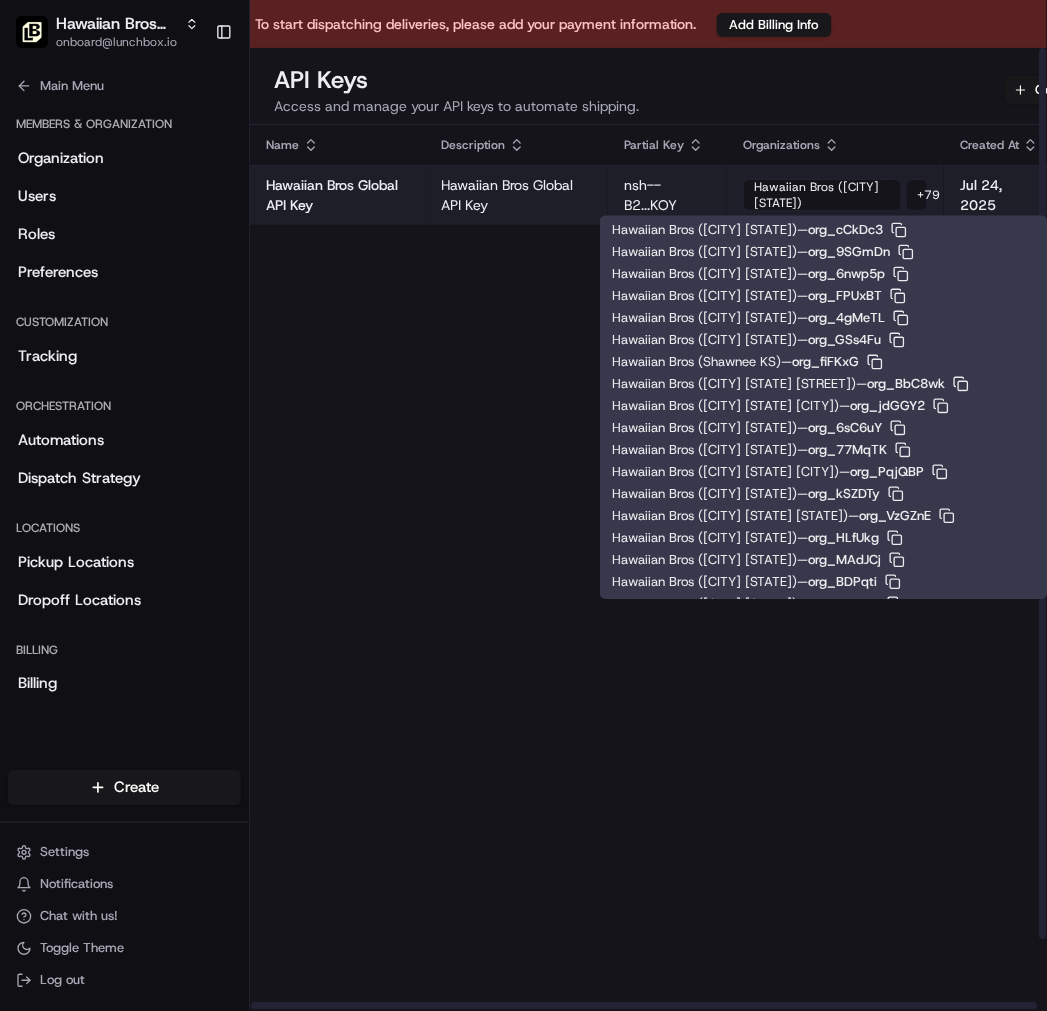 scroll, scrollTop: 416, scrollLeft: 0, axis: vertical 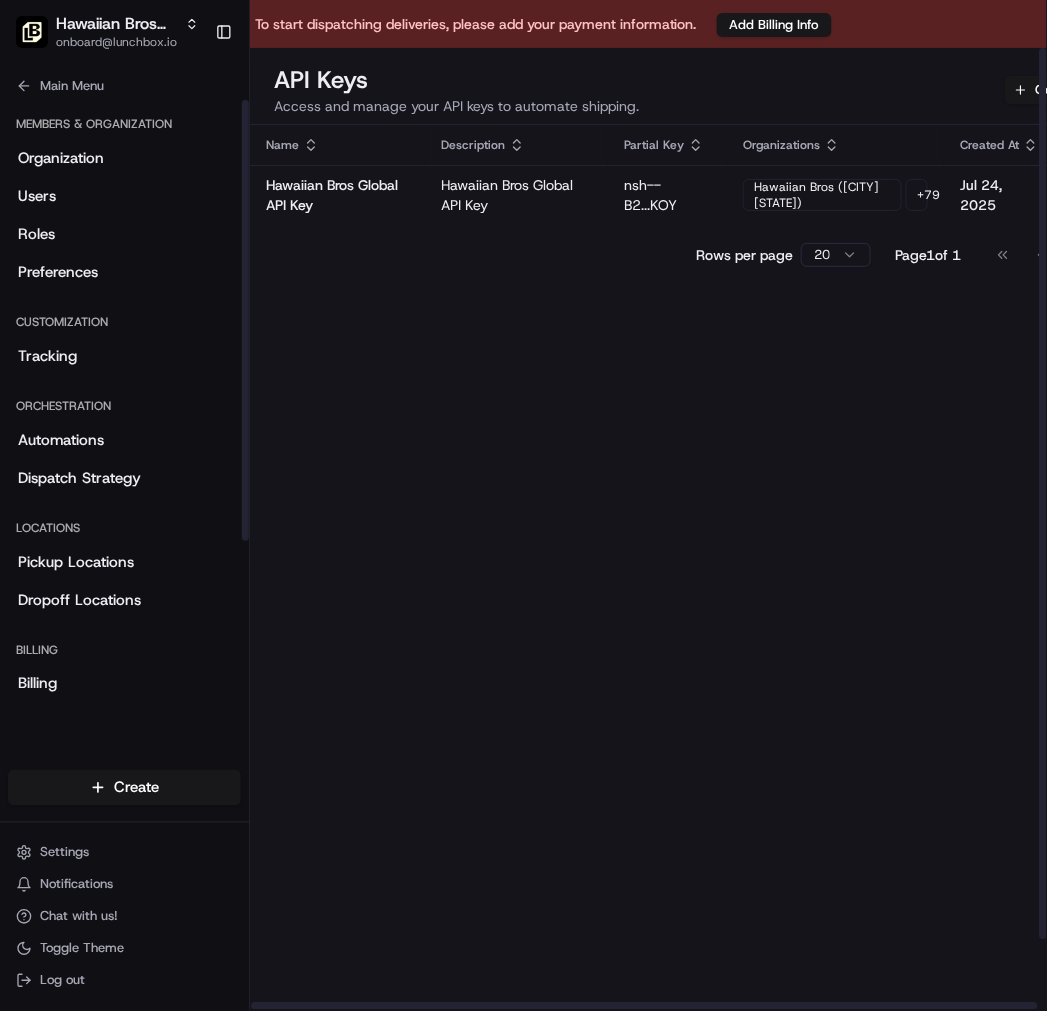 click on "Name Description Partial Key Organizations Created At Actions Hawaiian Bros Global API Key Hawaiian Bros Global API Key nsh--B2...KOY Hawaiian Bros (Belton MO) + 79 Jul 24, 2025 Rows per page 20 Page  1  of   1 Go to first page Go to previous page Go to next page Go to last page" at bounding box center [700, 606] 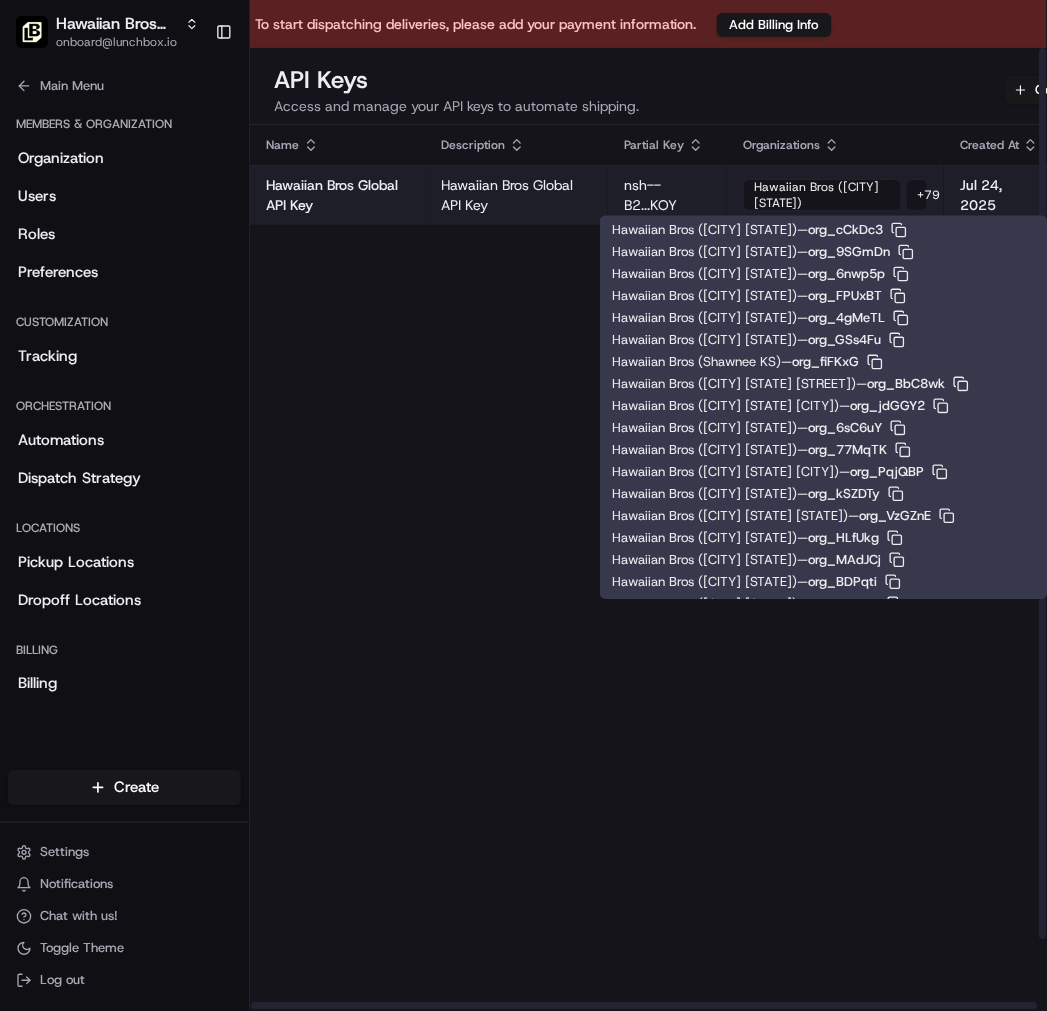 scroll, scrollTop: 438, scrollLeft: 0, axis: vertical 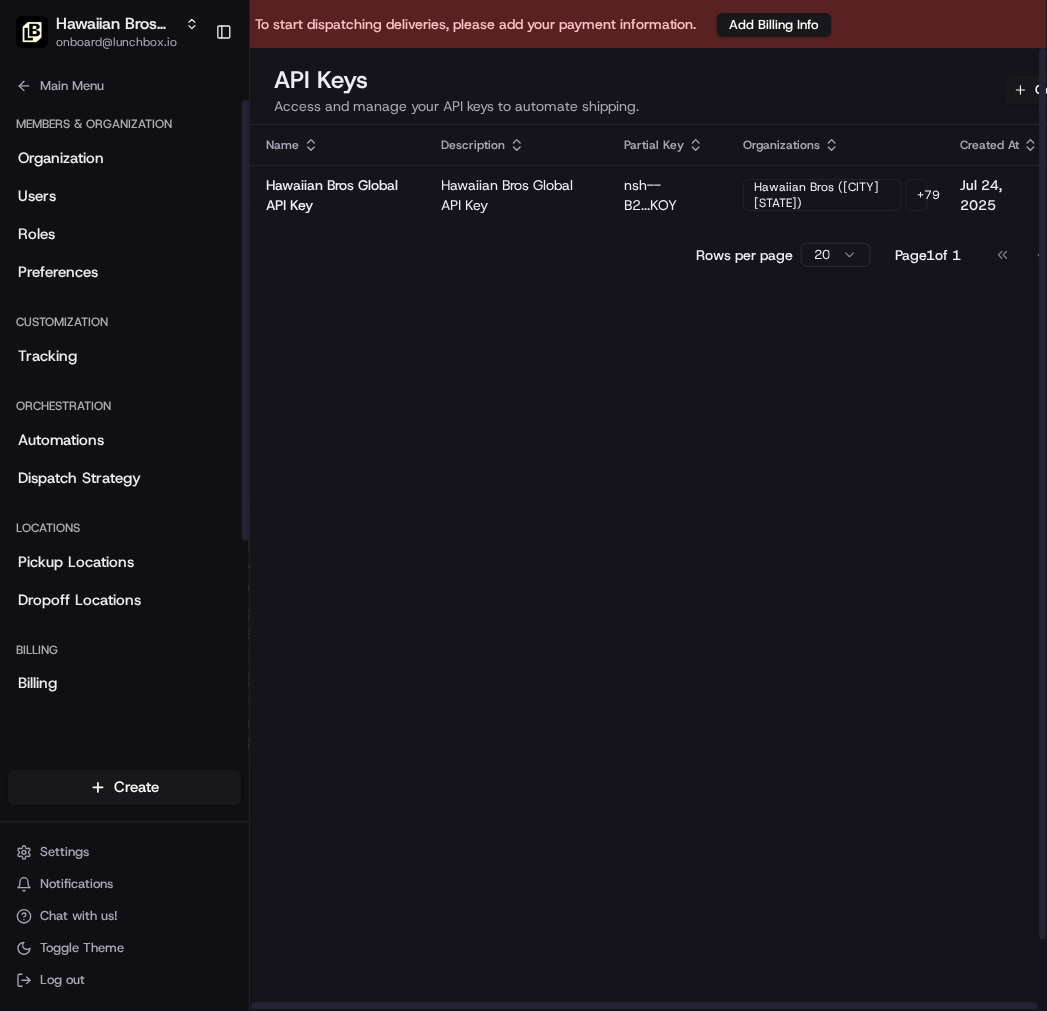 click on "Name Description Partial Key Organizations Created At Actions Hawaiian Bros Global API Key Hawaiian Bros Global API Key nsh--B2...KOY Hawaiian Bros (Belton MO) + 79 Jul 24, 2025 Rows per page 20 Page  1  of   1 Go to first page Go to previous page Go to next page Go to last page" at bounding box center [700, 606] 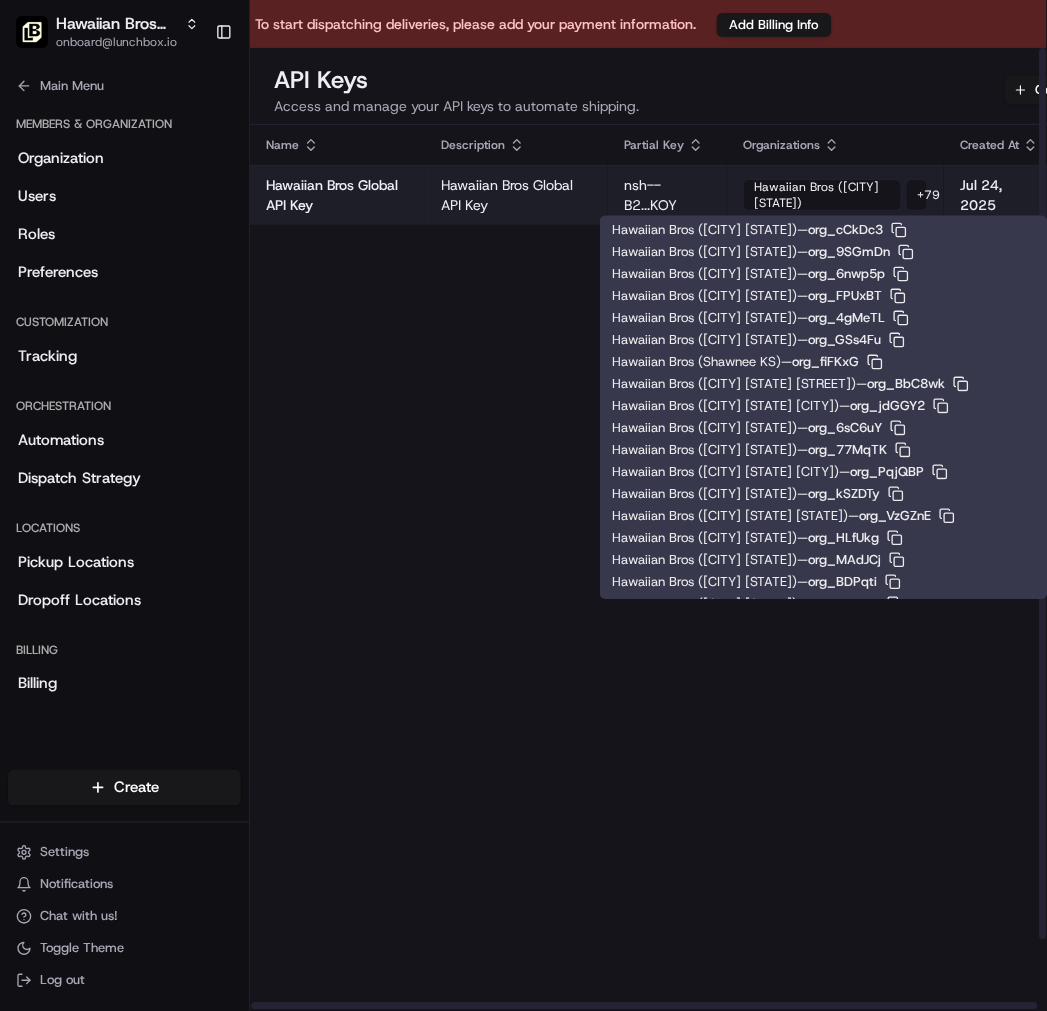 scroll, scrollTop: 461, scrollLeft: 0, axis: vertical 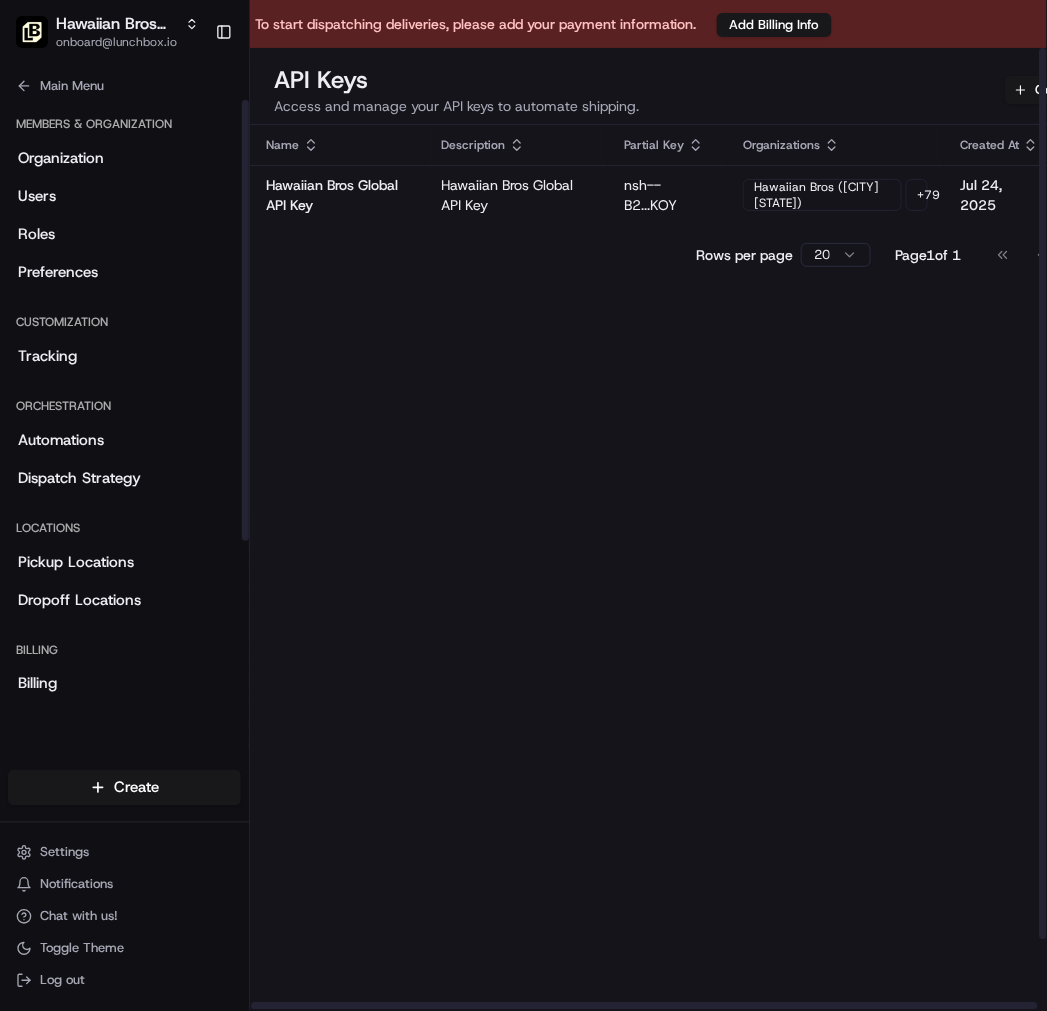 click on "Name Description Partial Key Organizations Created At Actions Hawaiian Bros Global API Key Hawaiian Bros Global API Key nsh--B2...KOY Hawaiian Bros (Belton MO) + 79 Jul 24, 2025 Rows per page 20 Page  1  of   1 Go to first page Go to previous page Go to next page Go to last page" at bounding box center (700, 606) 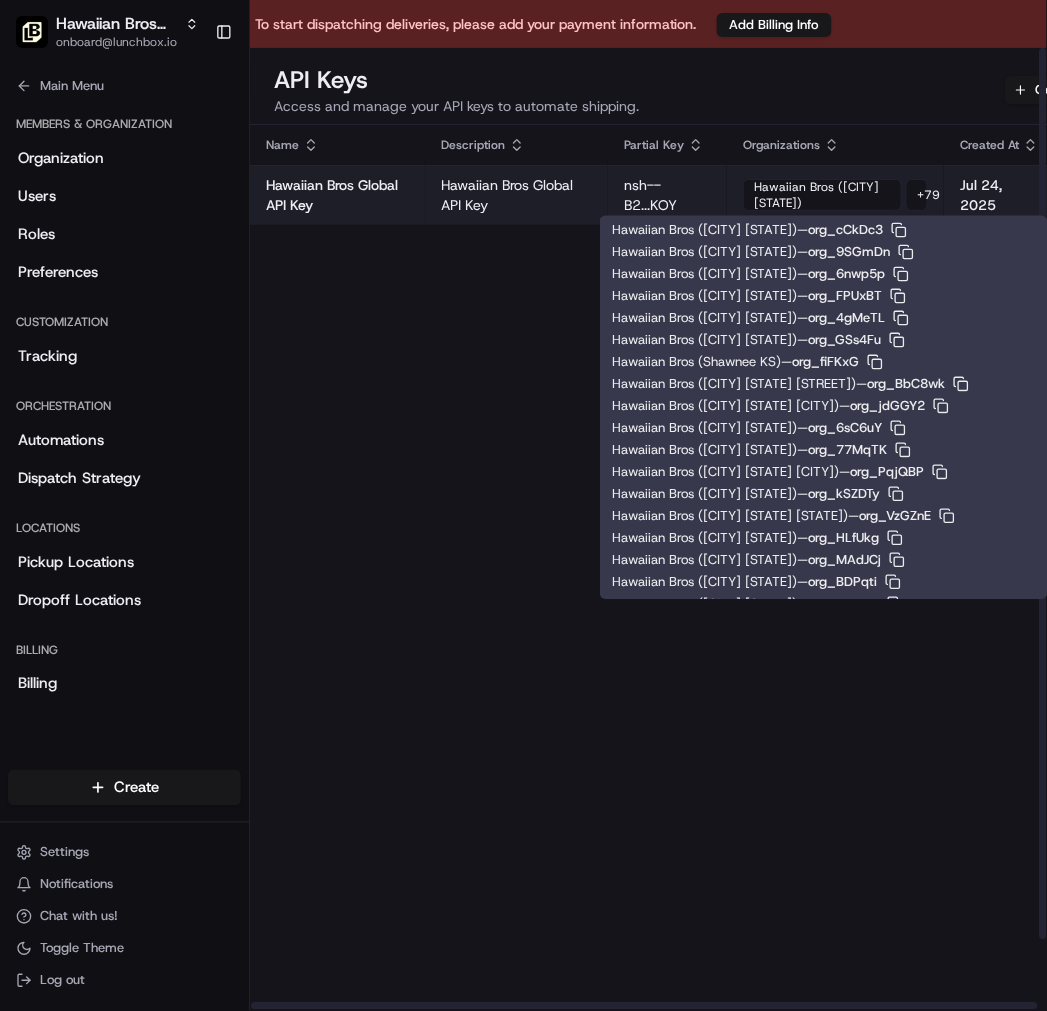 scroll, scrollTop: 501, scrollLeft: 0, axis: vertical 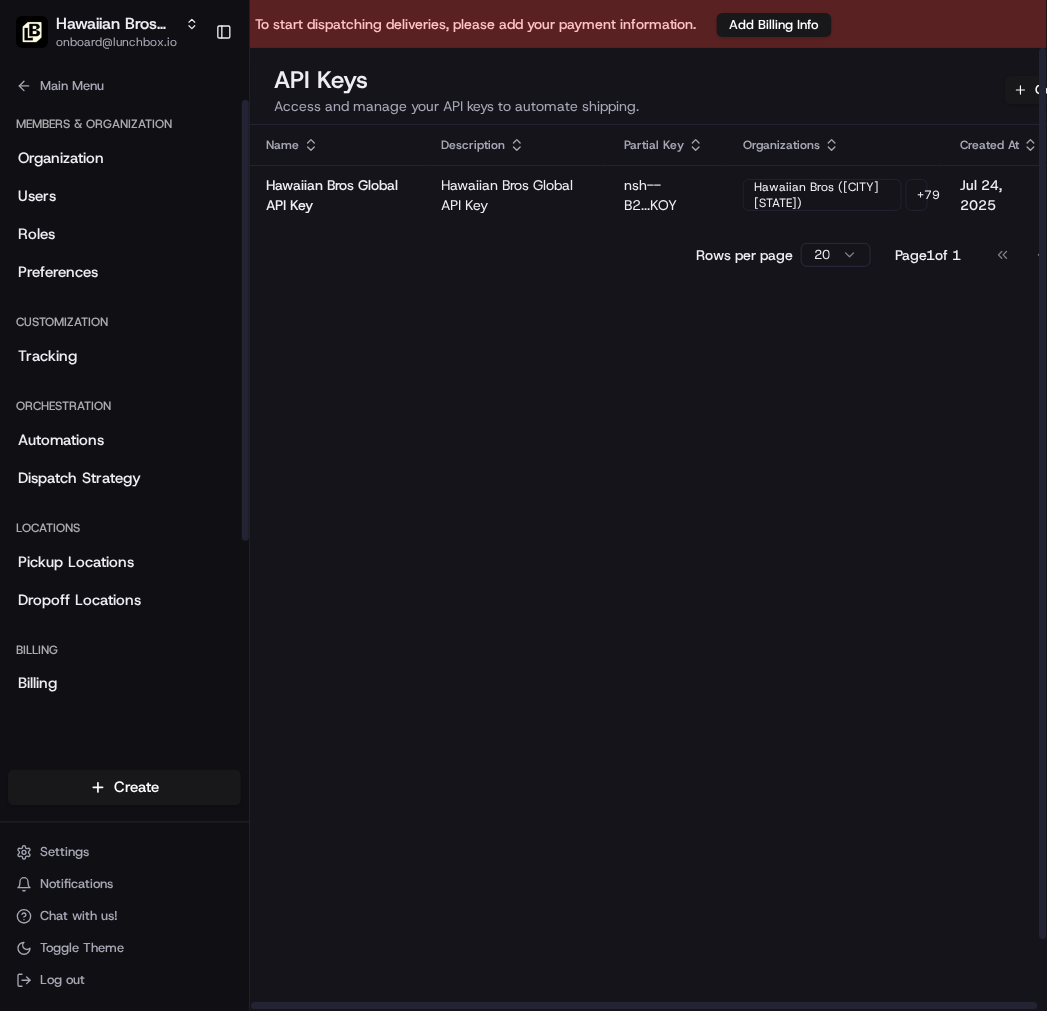 drag, startPoint x: 460, startPoint y: 502, endPoint x: 710, endPoint y: 358, distance: 288.5065 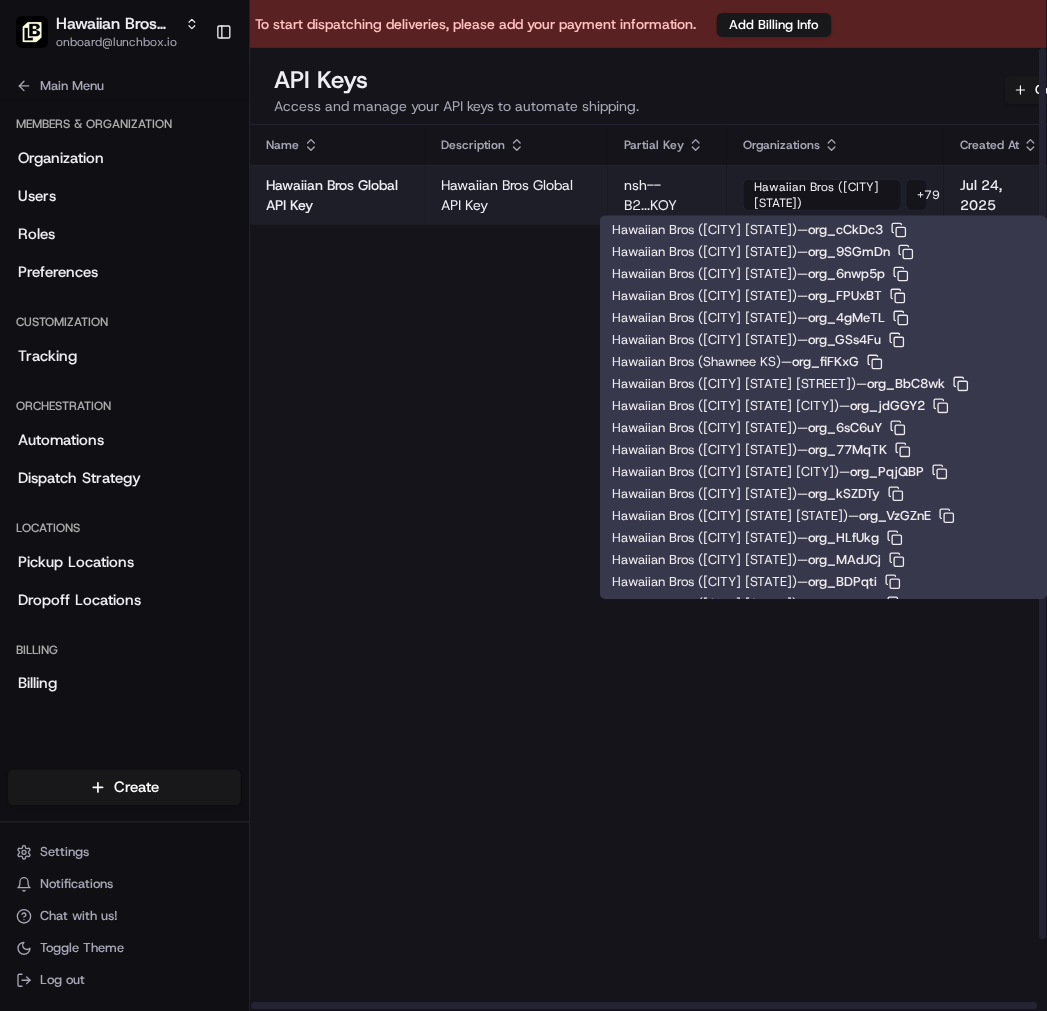scroll, scrollTop: 523, scrollLeft: 0, axis: vertical 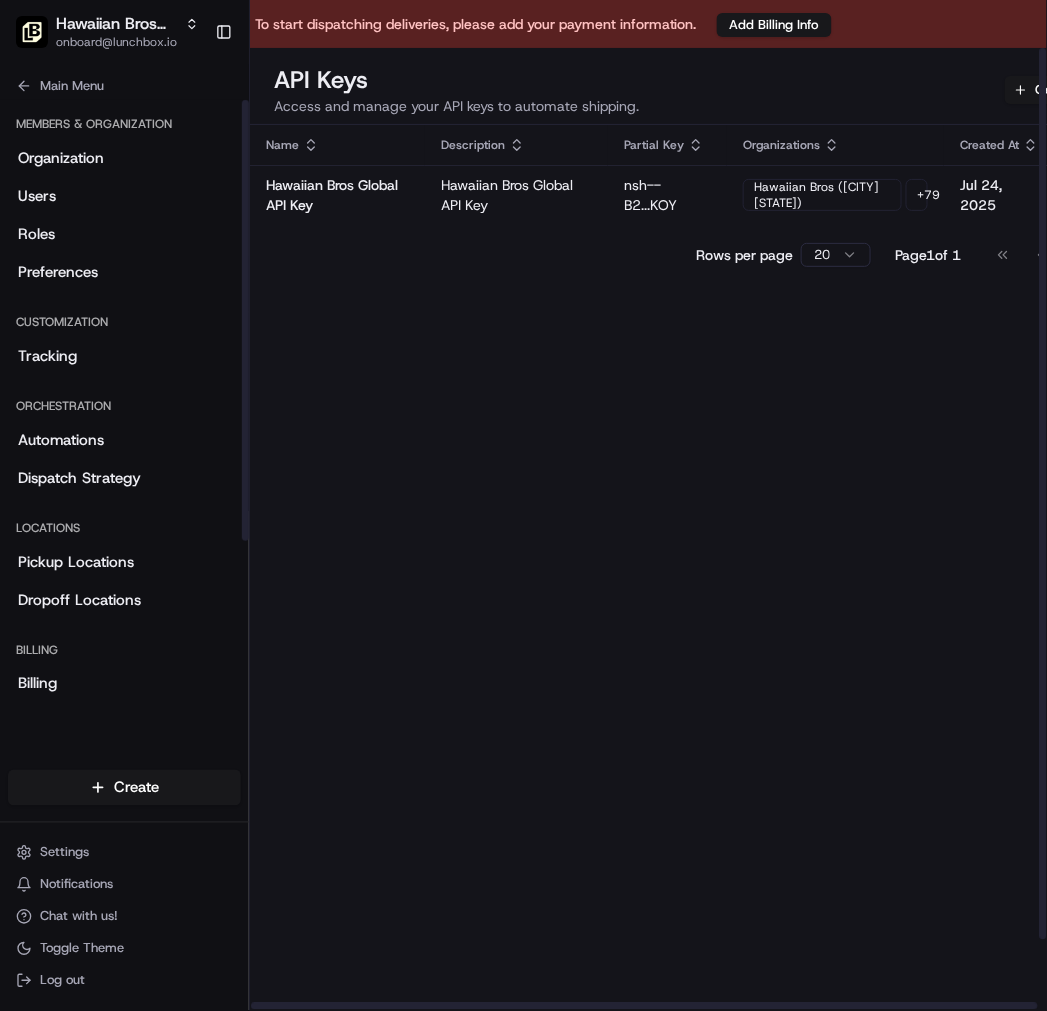 drag, startPoint x: 372, startPoint y: 512, endPoint x: 732, endPoint y: 383, distance: 382.4147 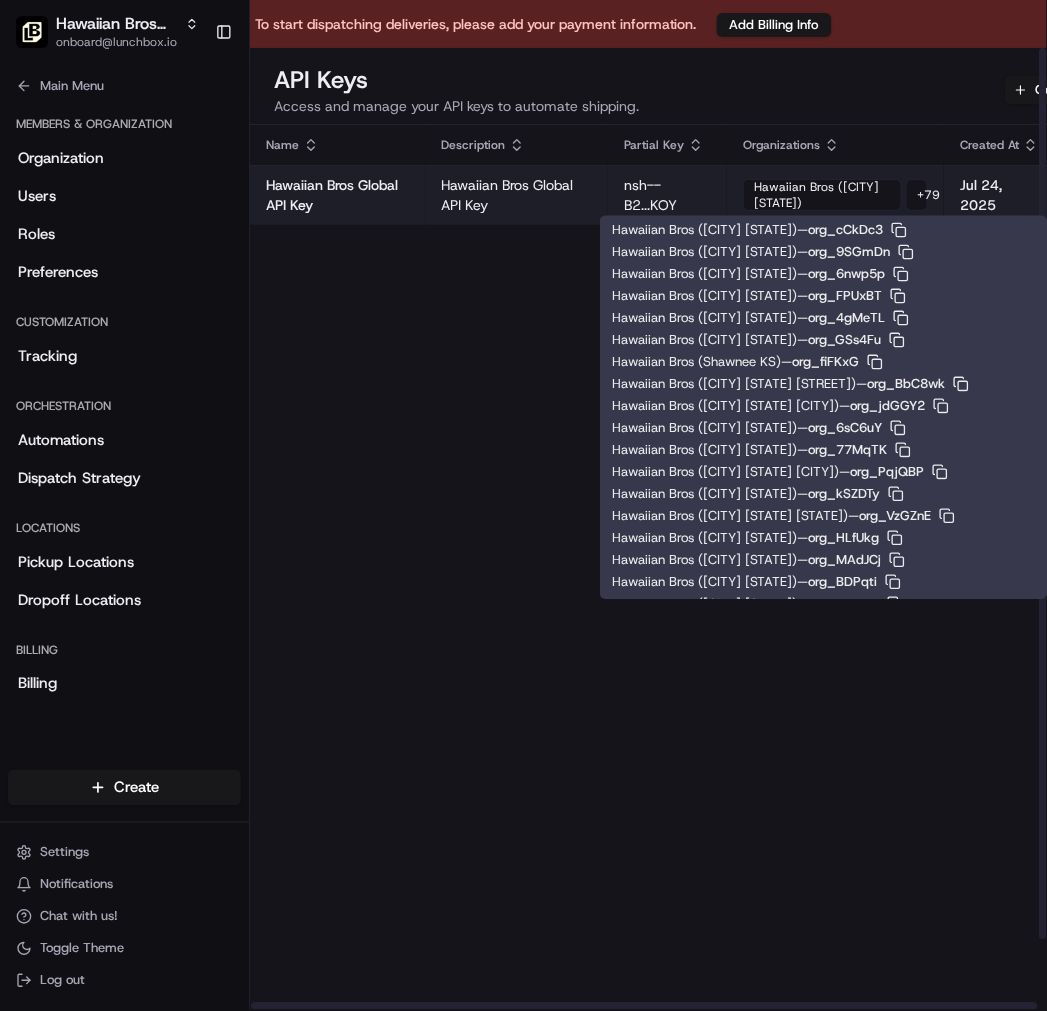 scroll, scrollTop: 545, scrollLeft: 0, axis: vertical 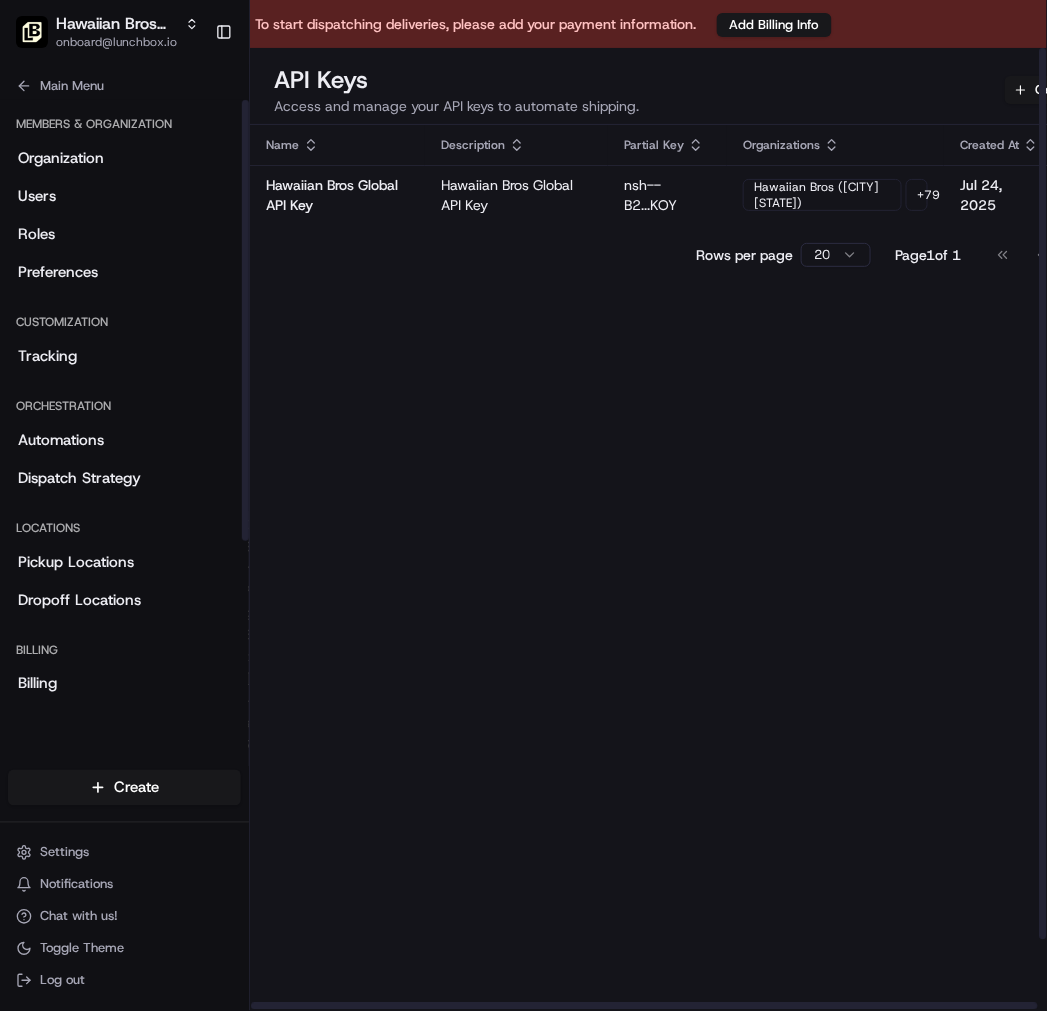 click on "Name Description Partial Key Organizations Created At Actions Hawaiian Bros Global API Key Hawaiian Bros Global API Key nsh--B2...KOY Hawaiian Bros (Belton MO) + 79 Jul 24, 2025 Rows per page 20 Page  1  of   1 Go to first page Go to previous page Go to next page Go to last page" at bounding box center [700, 606] 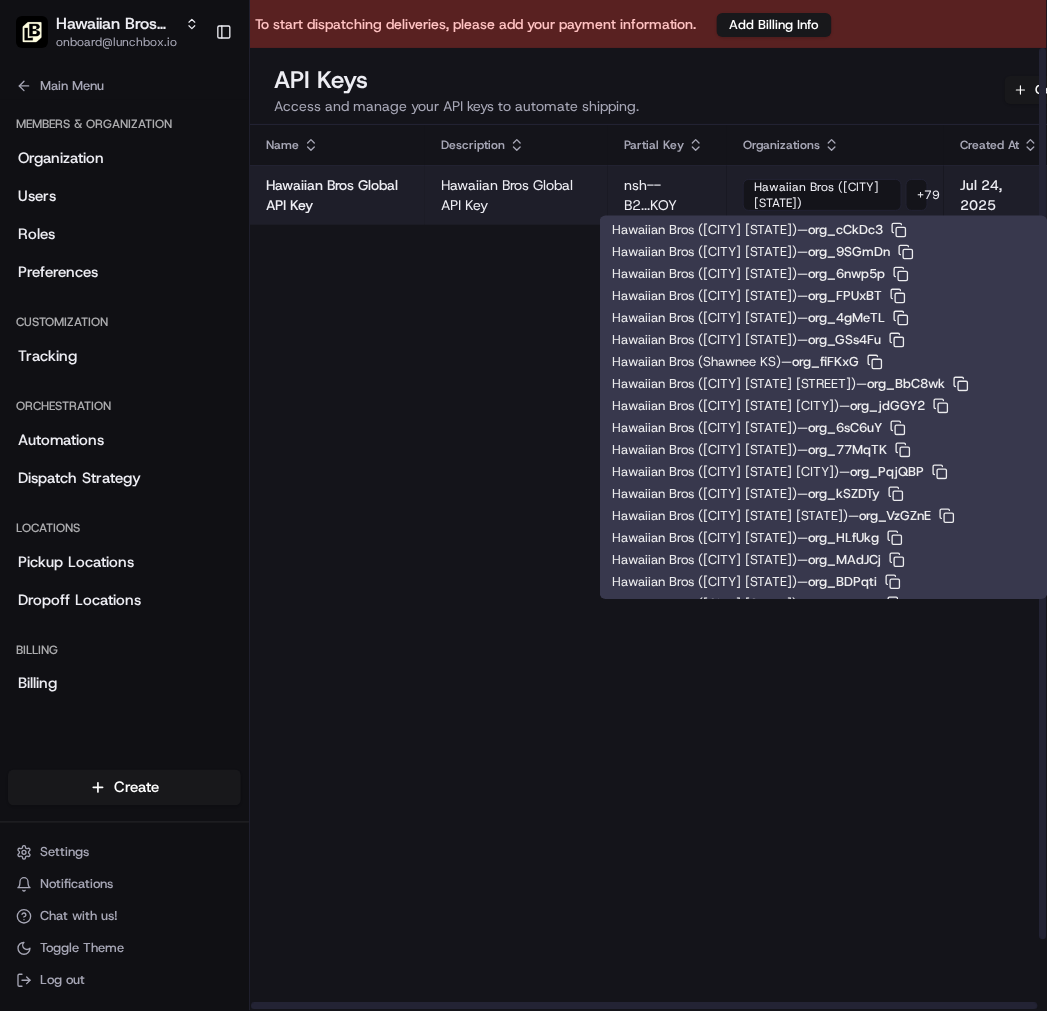 scroll, scrollTop: 566, scrollLeft: 0, axis: vertical 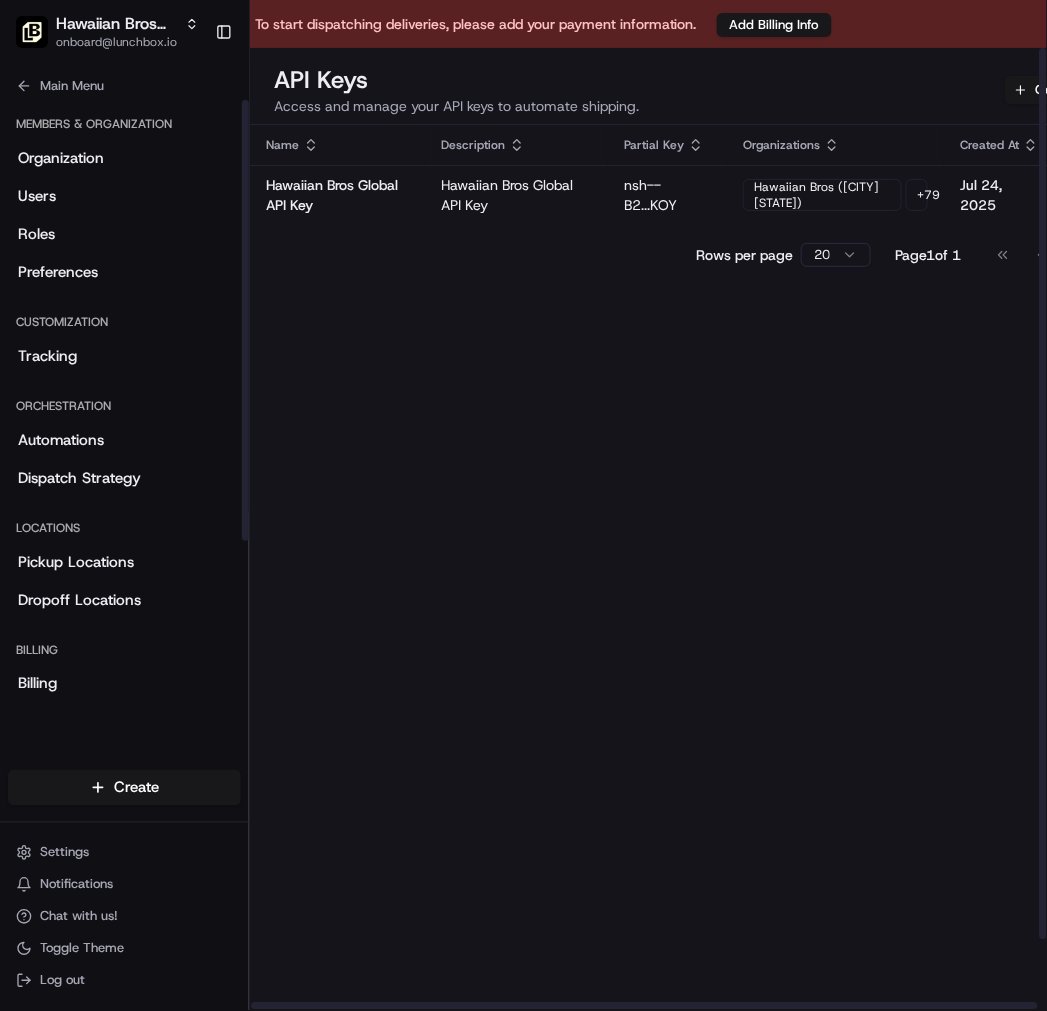 click on "Name Description Partial Key Organizations Created At Actions Hawaiian Bros Global API Key Hawaiian Bros Global API Key nsh--B2...KOY Hawaiian Bros (Belton MO) + 79 Jul 24, 2025 Rows per page 20 Page  1  of   1 Go to first page Go to previous page Go to next page Go to last page" at bounding box center [700, 606] 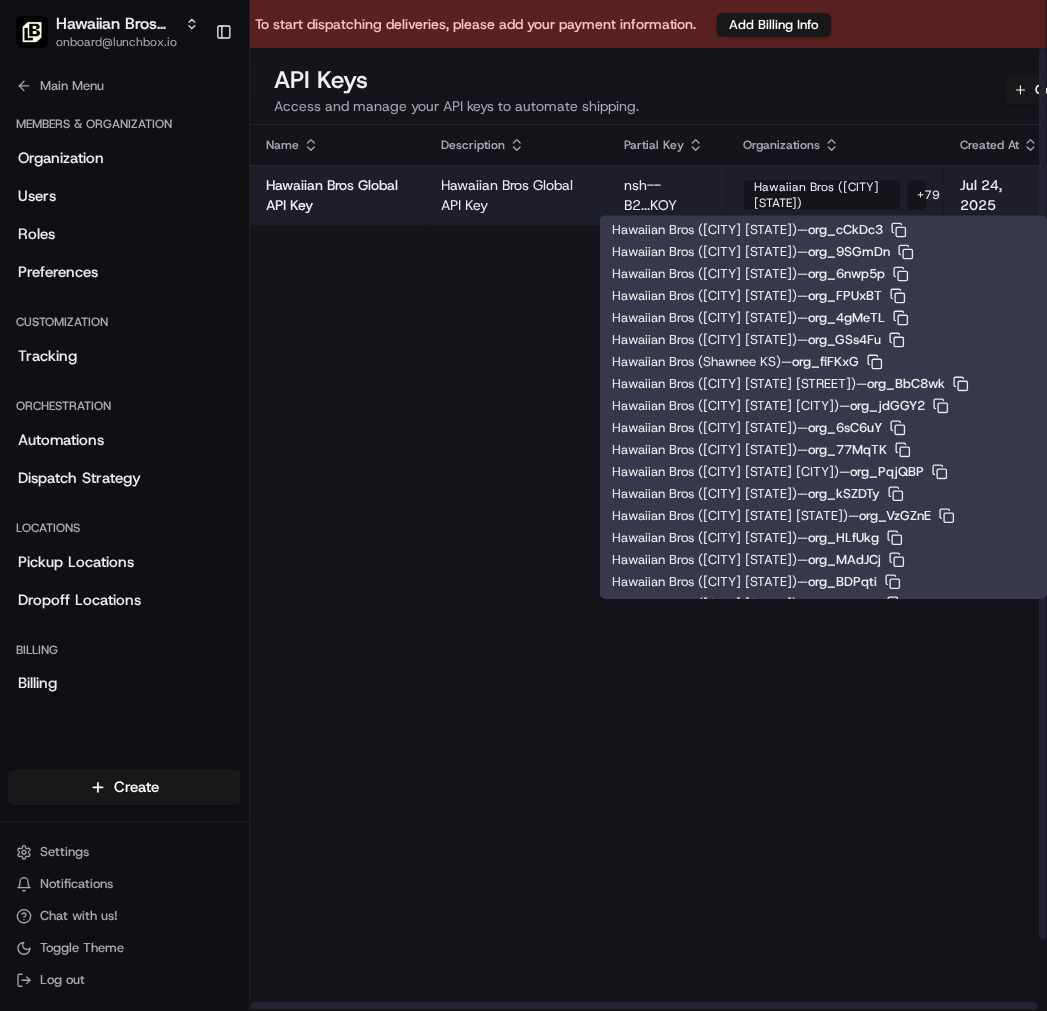 scroll, scrollTop: 588, scrollLeft: 0, axis: vertical 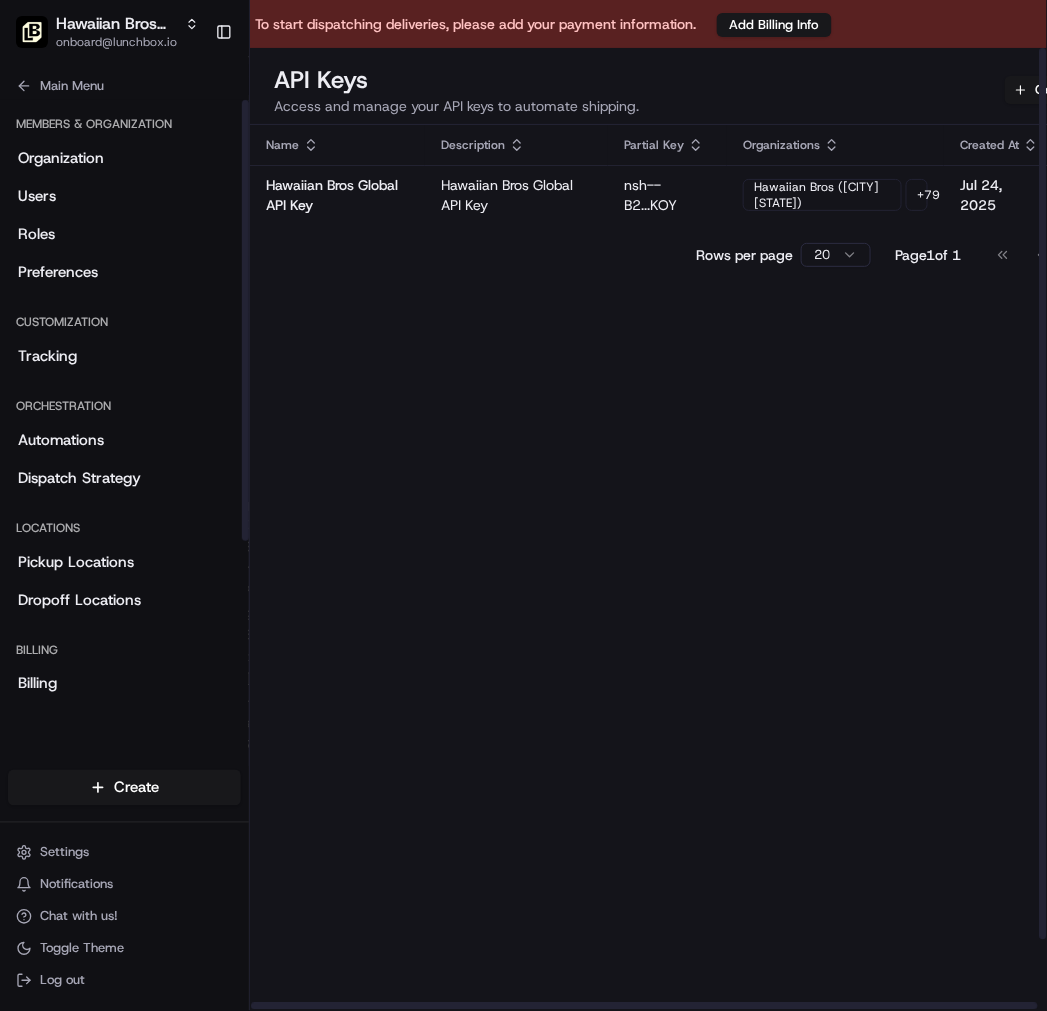click on "Name Description Partial Key Organizations Created At Actions Hawaiian Bros Global API Key Hawaiian Bros Global API Key nsh--B2...KOY Hawaiian Bros (Belton MO) + 79 Jul 24, 2025 Rows per page 20 Page  1  of   1 Go to first page Go to previous page Go to next page Go to last page" at bounding box center (700, 606) 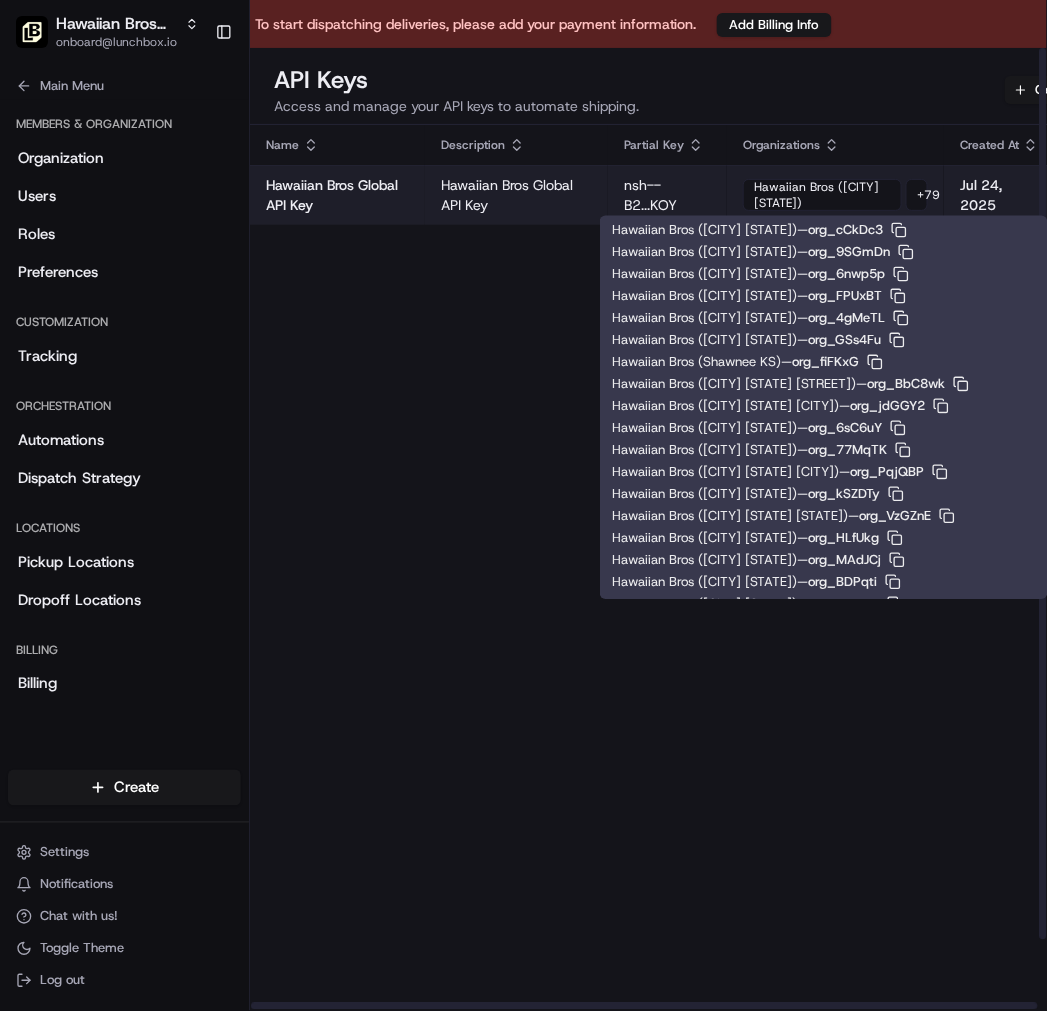 scroll, scrollTop: 611, scrollLeft: 0, axis: vertical 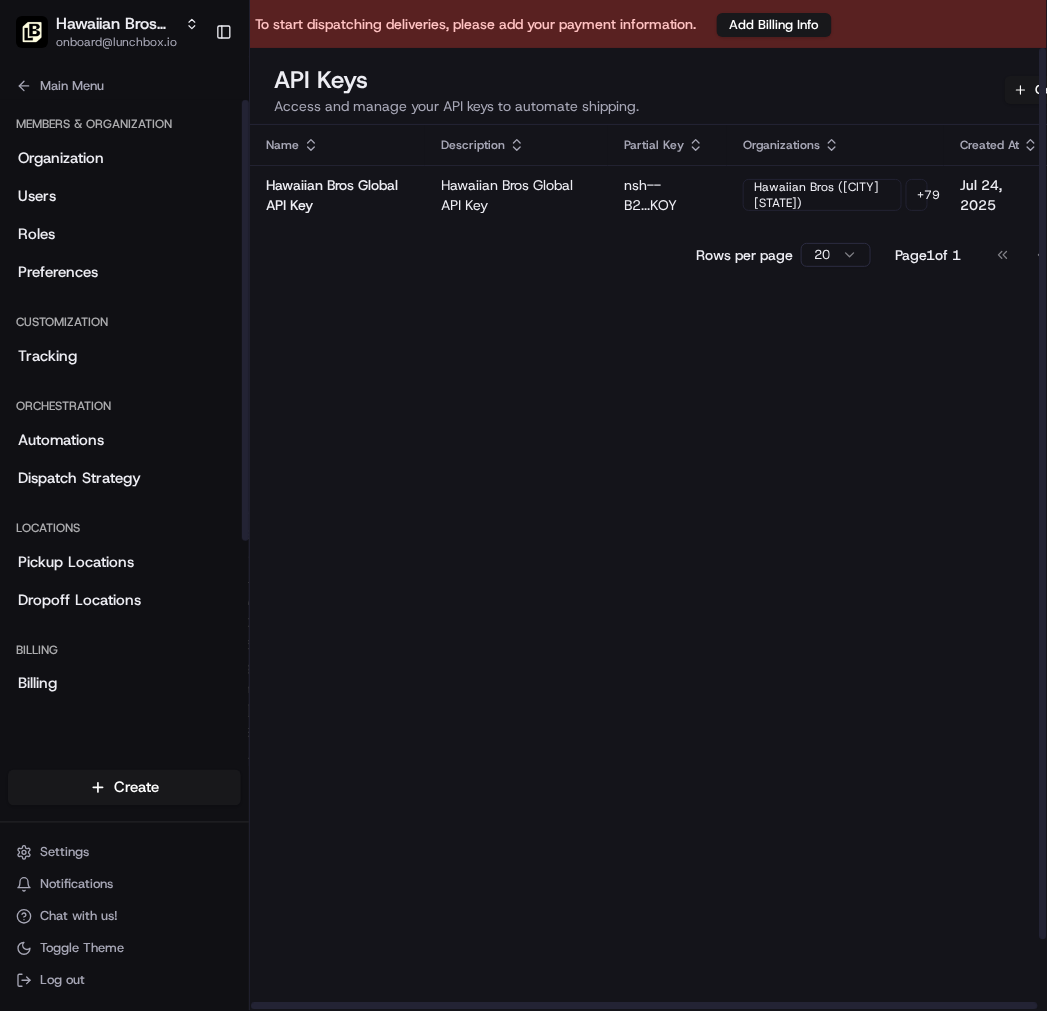 drag, startPoint x: 488, startPoint y: 536, endPoint x: 774, endPoint y: 263, distance: 395.37958 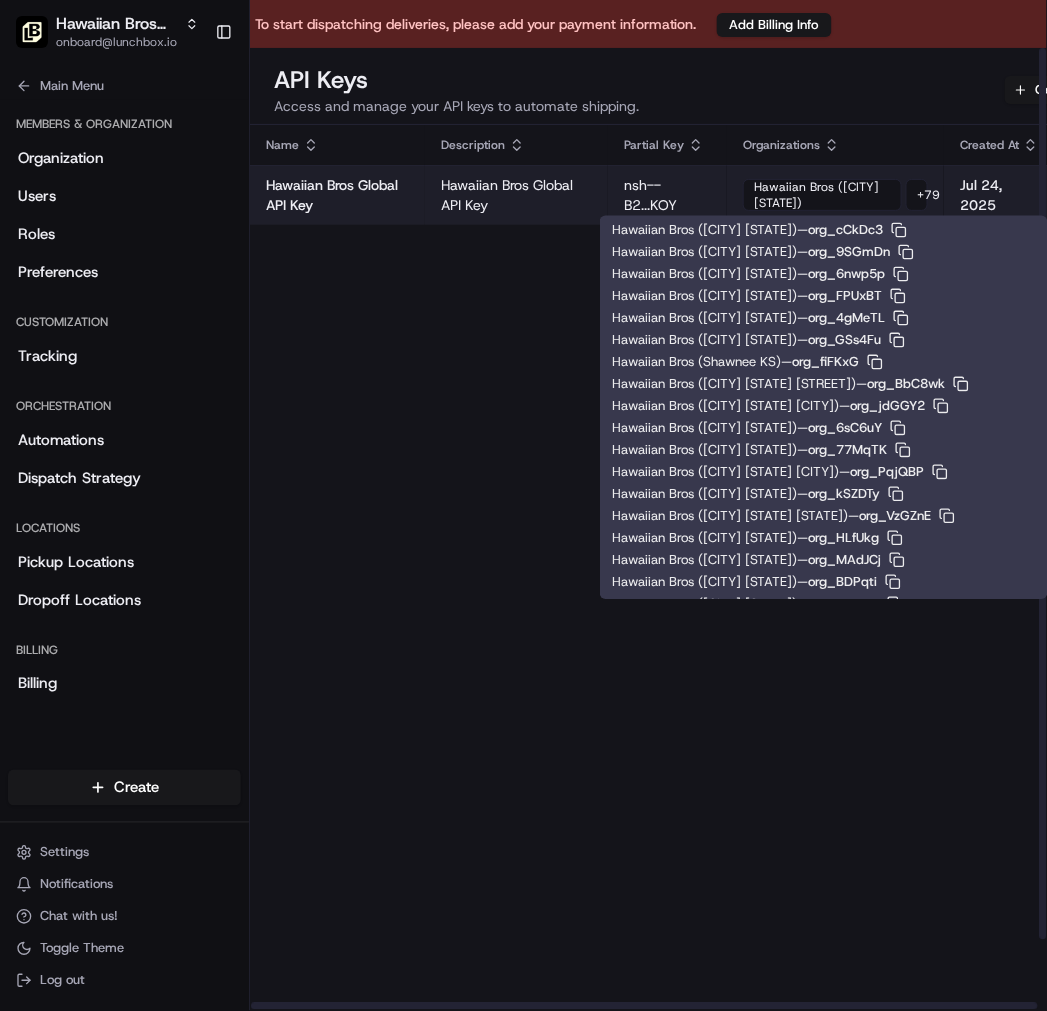 scroll, scrollTop: 633, scrollLeft: 0, axis: vertical 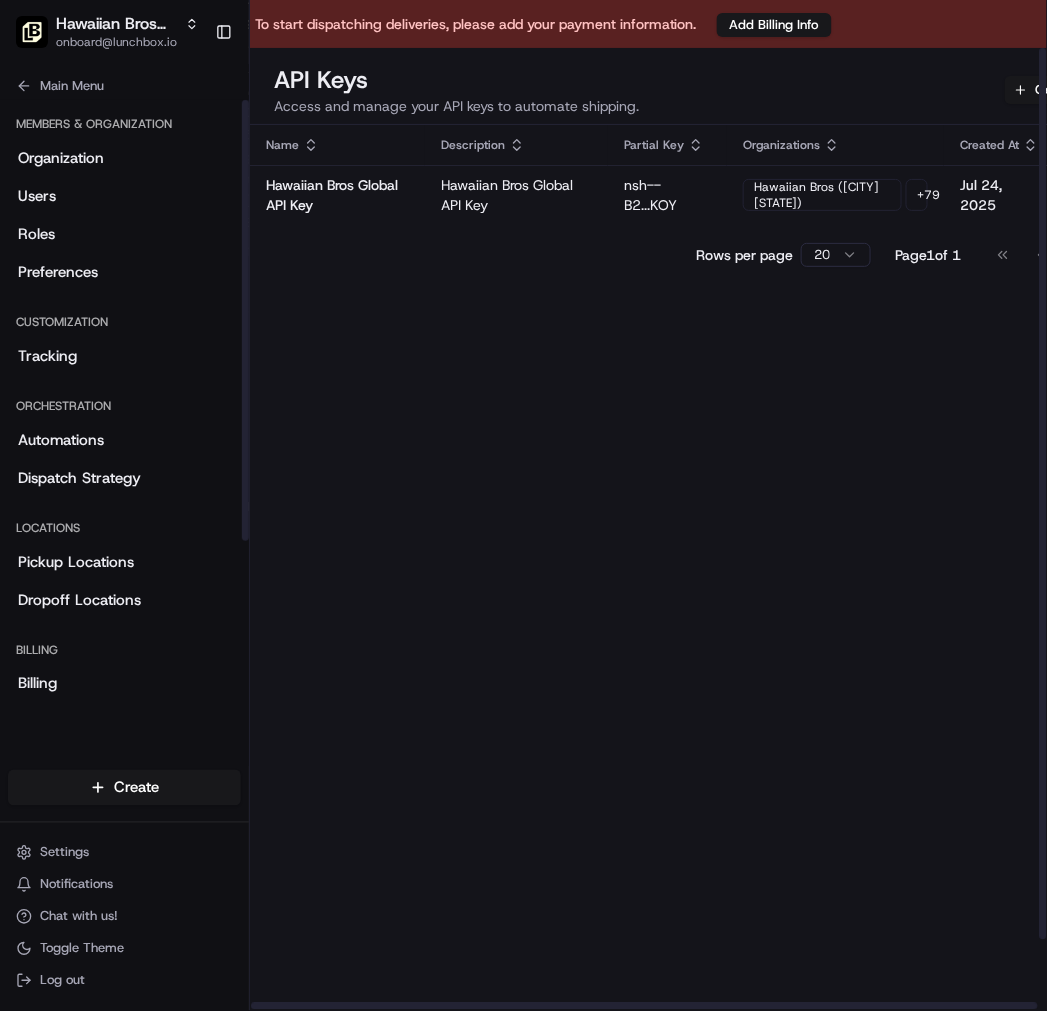 drag, startPoint x: 594, startPoint y: 525, endPoint x: 662, endPoint y: 421, distance: 124.2578 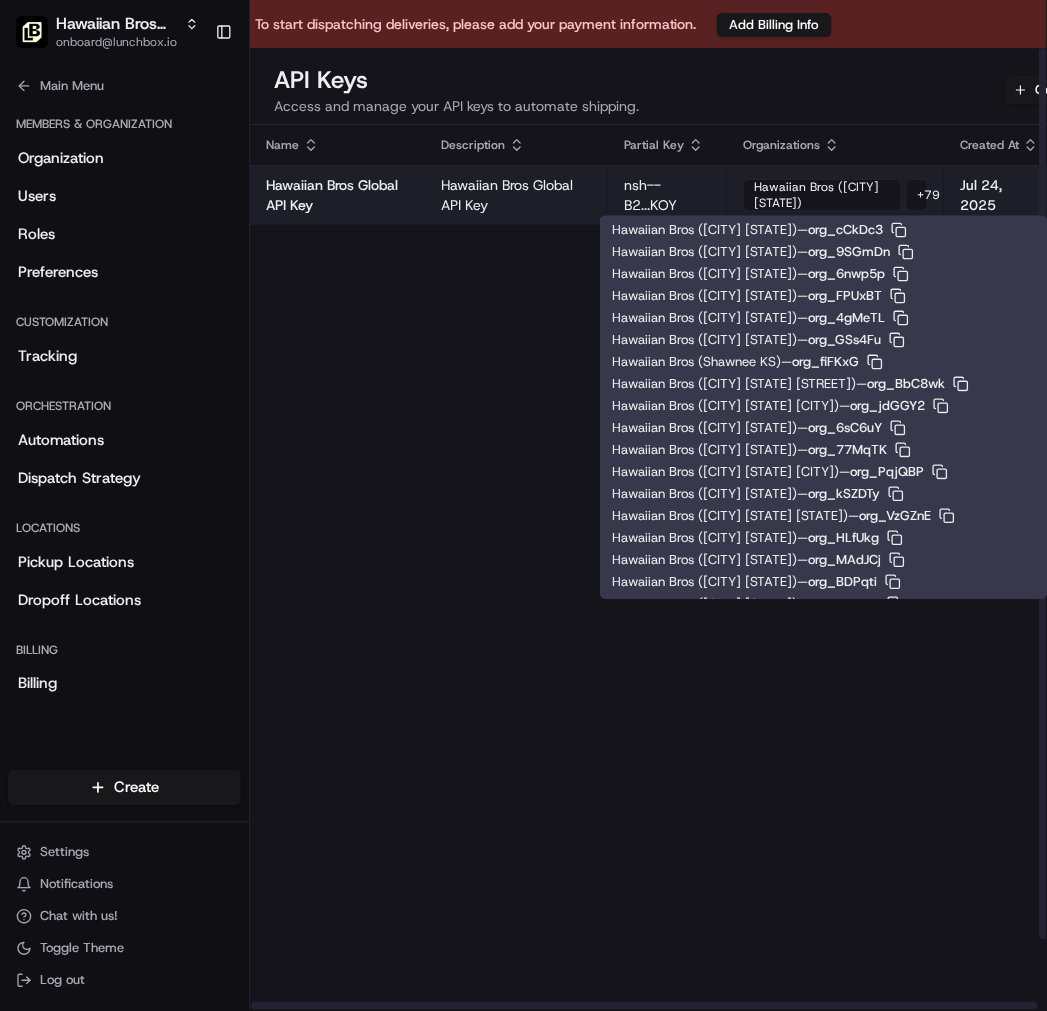scroll, scrollTop: 655, scrollLeft: 0, axis: vertical 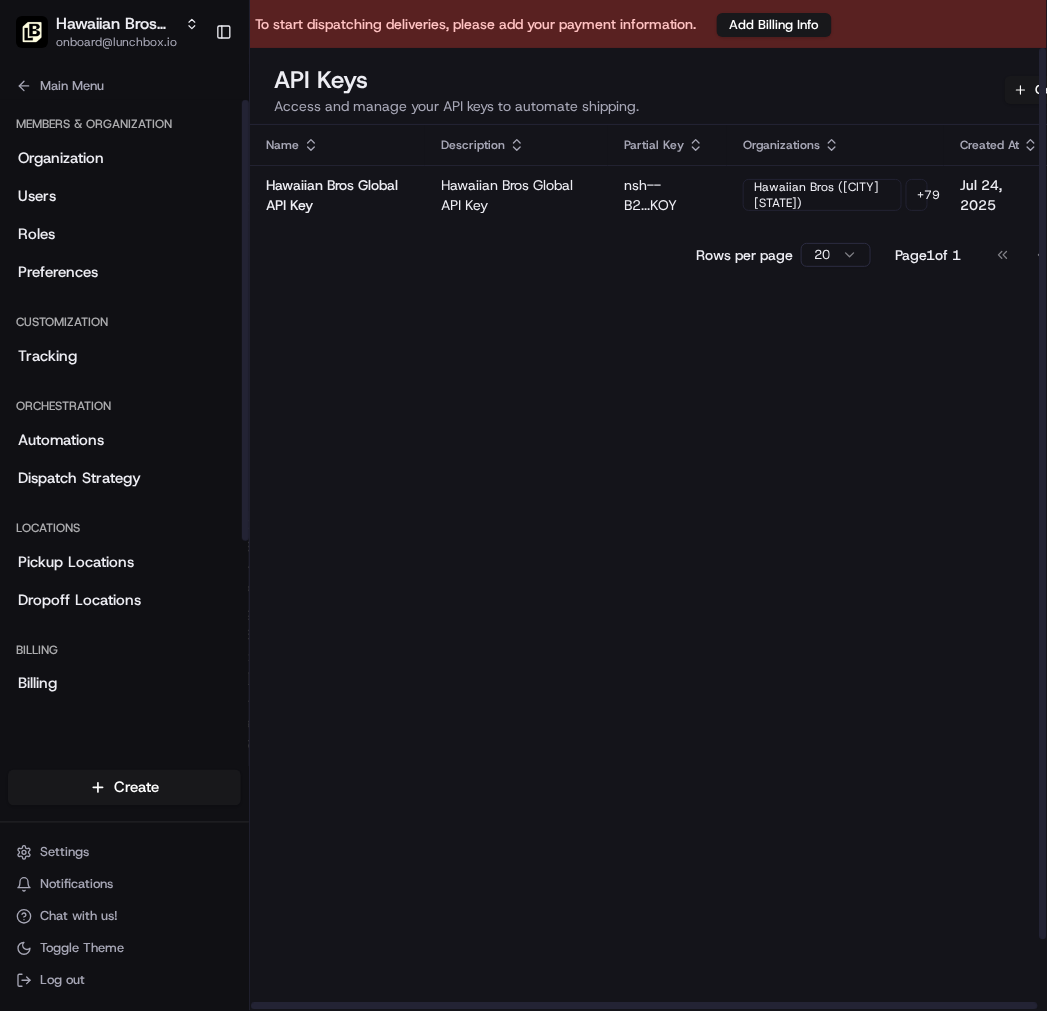 click on "Name Description Partial Key Organizations Created At Actions Hawaiian Bros Global API Key Hawaiian Bros Global API Key nsh--B2...KOY Hawaiian Bros (Belton MO) + 79 Jul 24, 2025 Rows per page 20 Page  1  of   1 Go to first page Go to previous page Go to next page Go to last page" at bounding box center [700, 606] 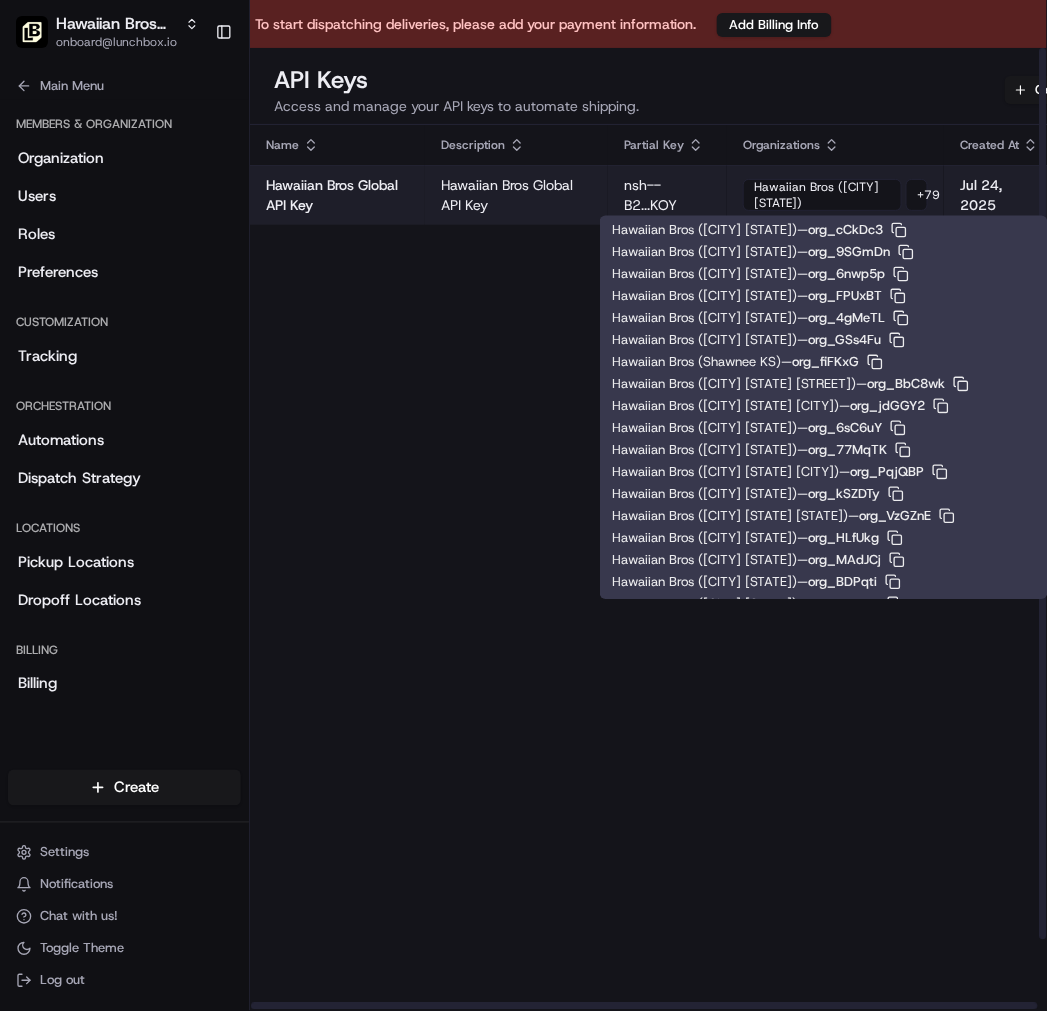 scroll, scrollTop: 676, scrollLeft: 0, axis: vertical 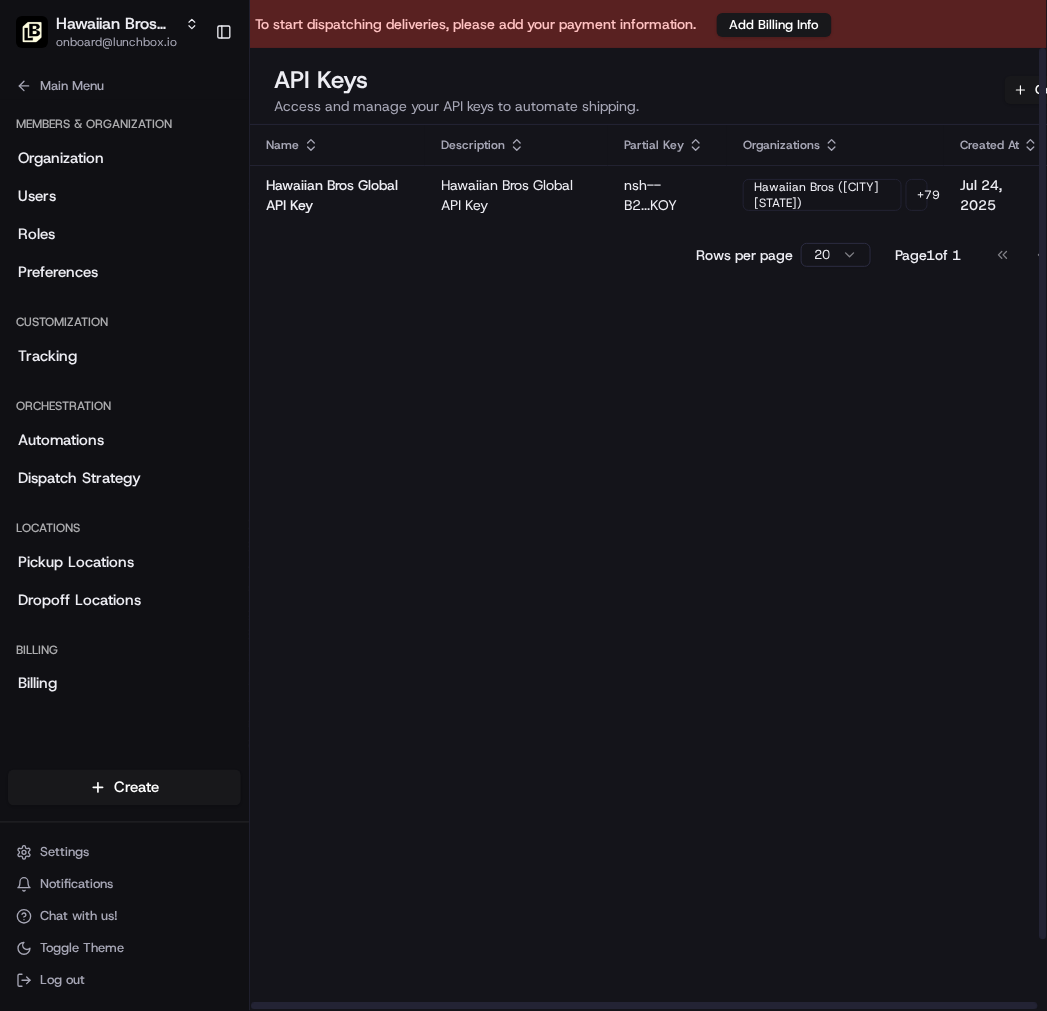 click on "Name Description Partial Key Organizations Created At Actions Hawaiian Bros Global API Key Hawaiian Bros Global API Key nsh--B2...KOY Hawaiian Bros (Belton MO) + 79 Jul 24, 2025 Rows per page 20 Page  1  of   1 Go to first page Go to previous page Go to next page Go to last page" at bounding box center (700, 606) 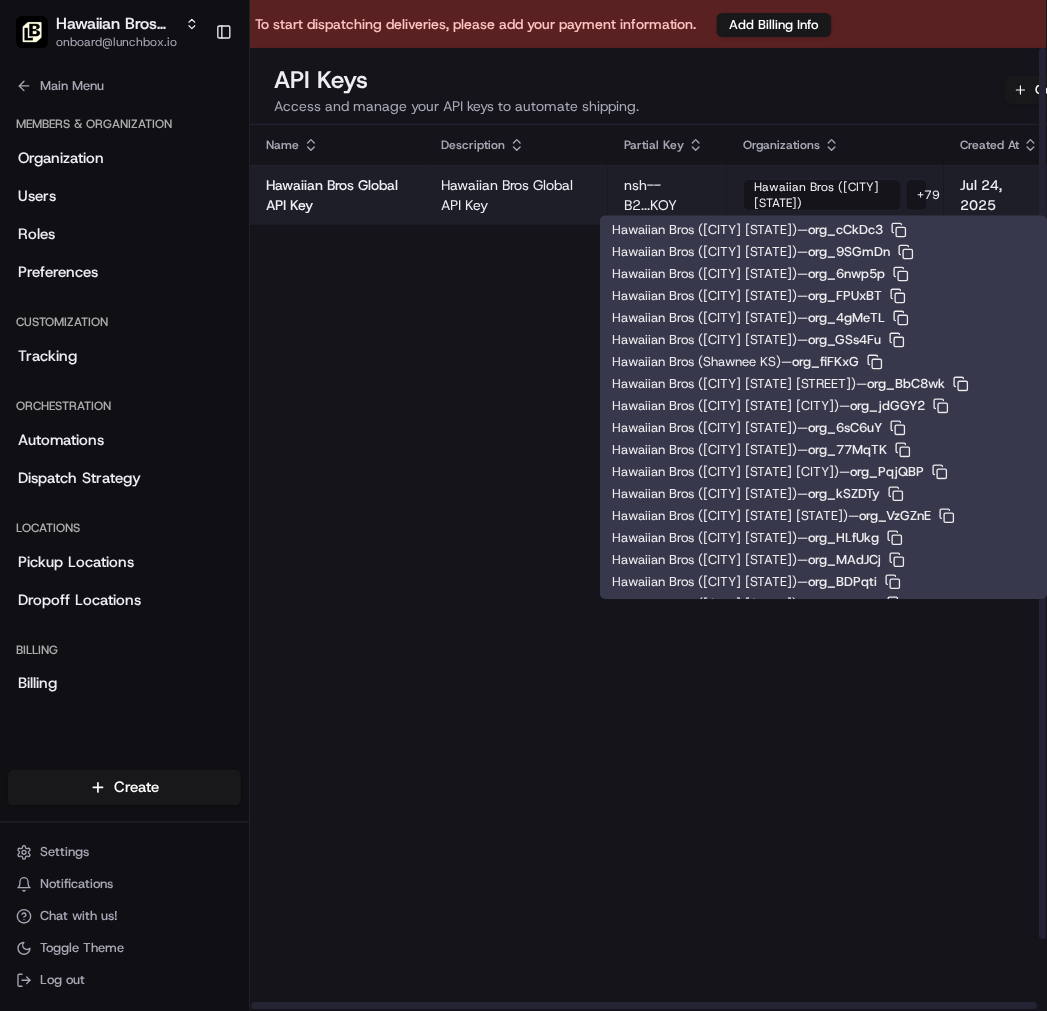 scroll, scrollTop: 716, scrollLeft: 0, axis: vertical 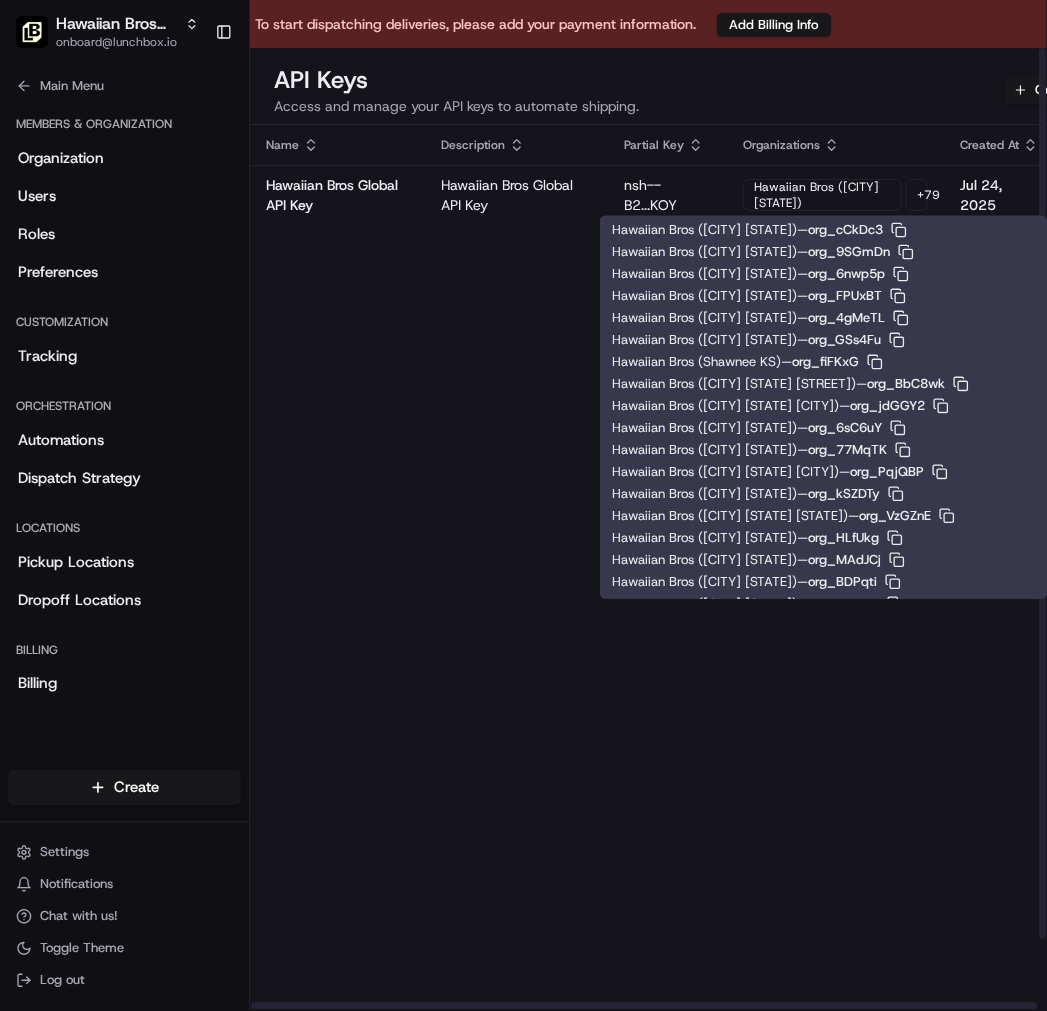drag, startPoint x: 500, startPoint y: 401, endPoint x: 668, endPoint y: 277, distance: 208.80614 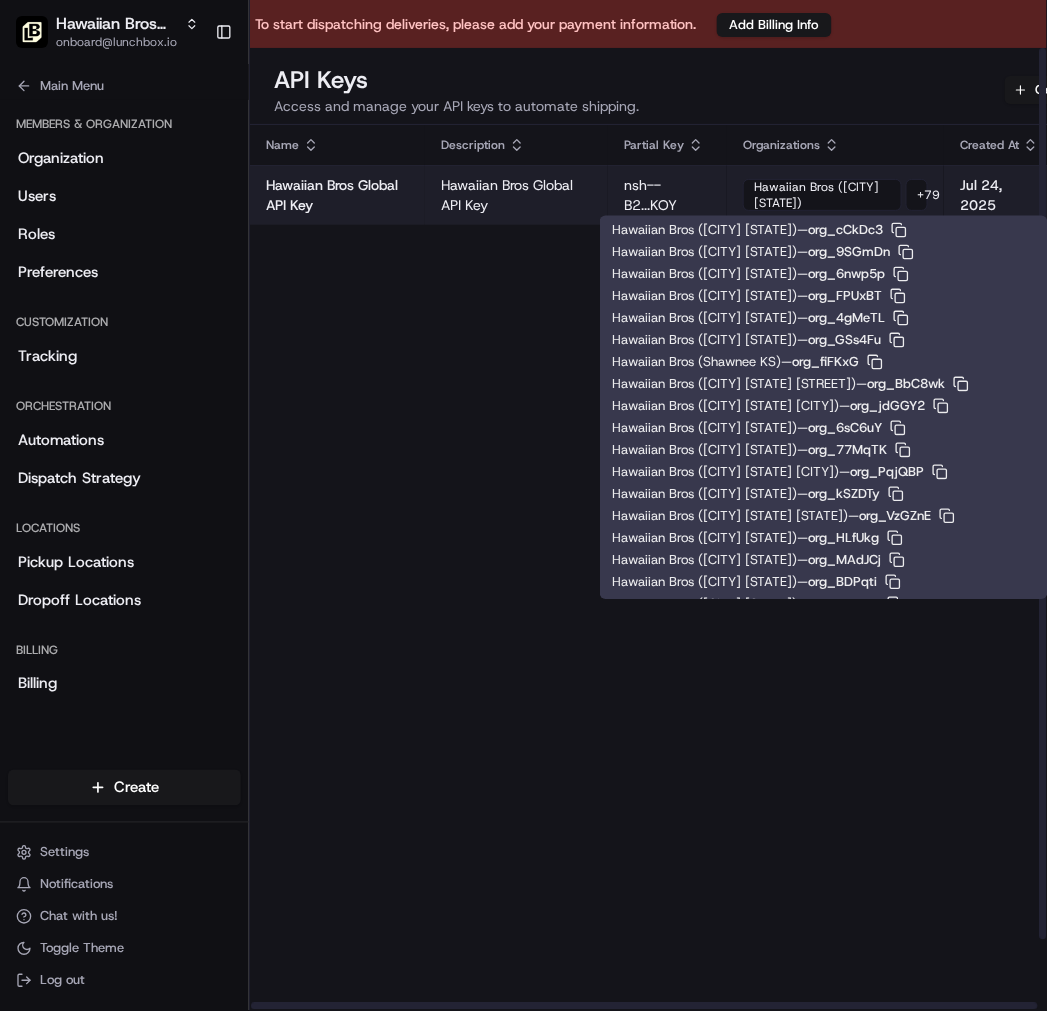 scroll, scrollTop: 738, scrollLeft: 0, axis: vertical 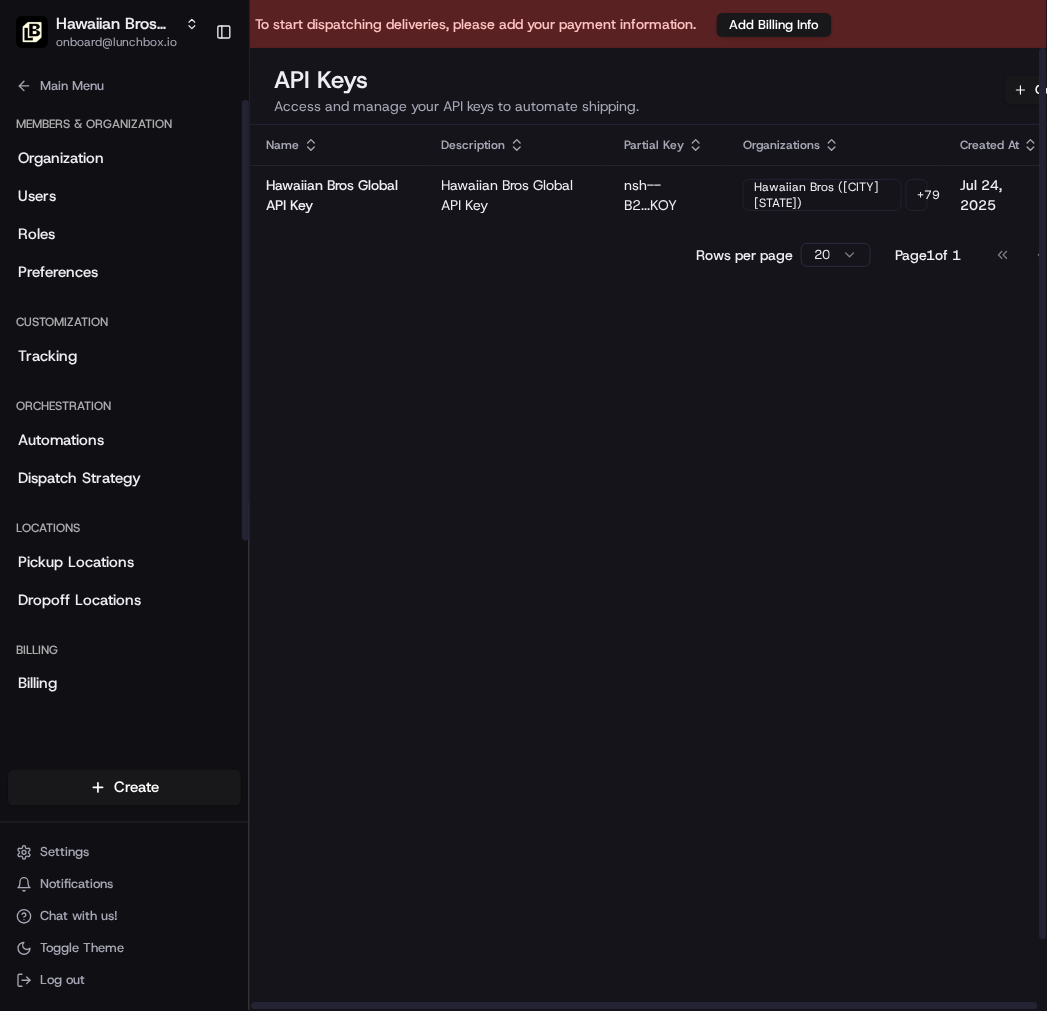 drag, startPoint x: 884, startPoint y: 451, endPoint x: 878, endPoint y: 425, distance: 26.683329 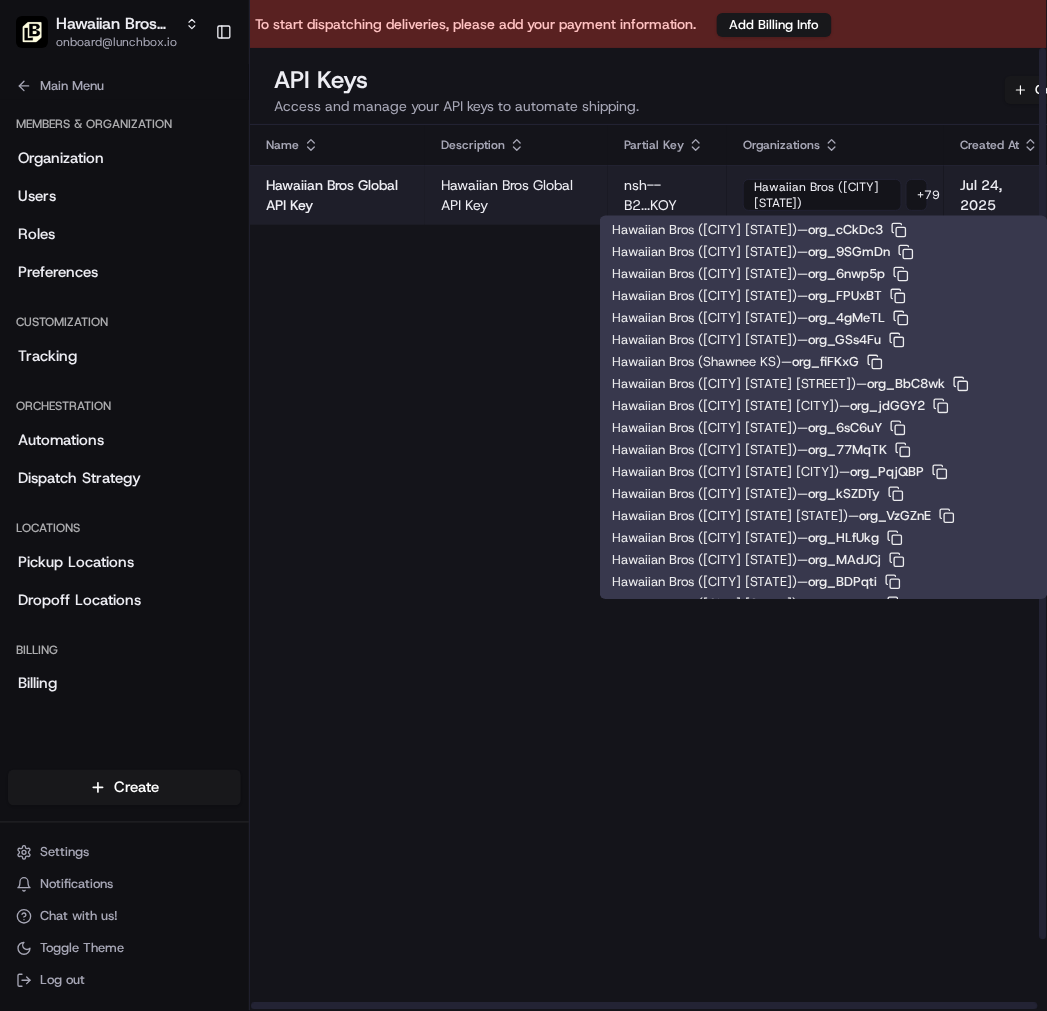 scroll, scrollTop: 761, scrollLeft: 0, axis: vertical 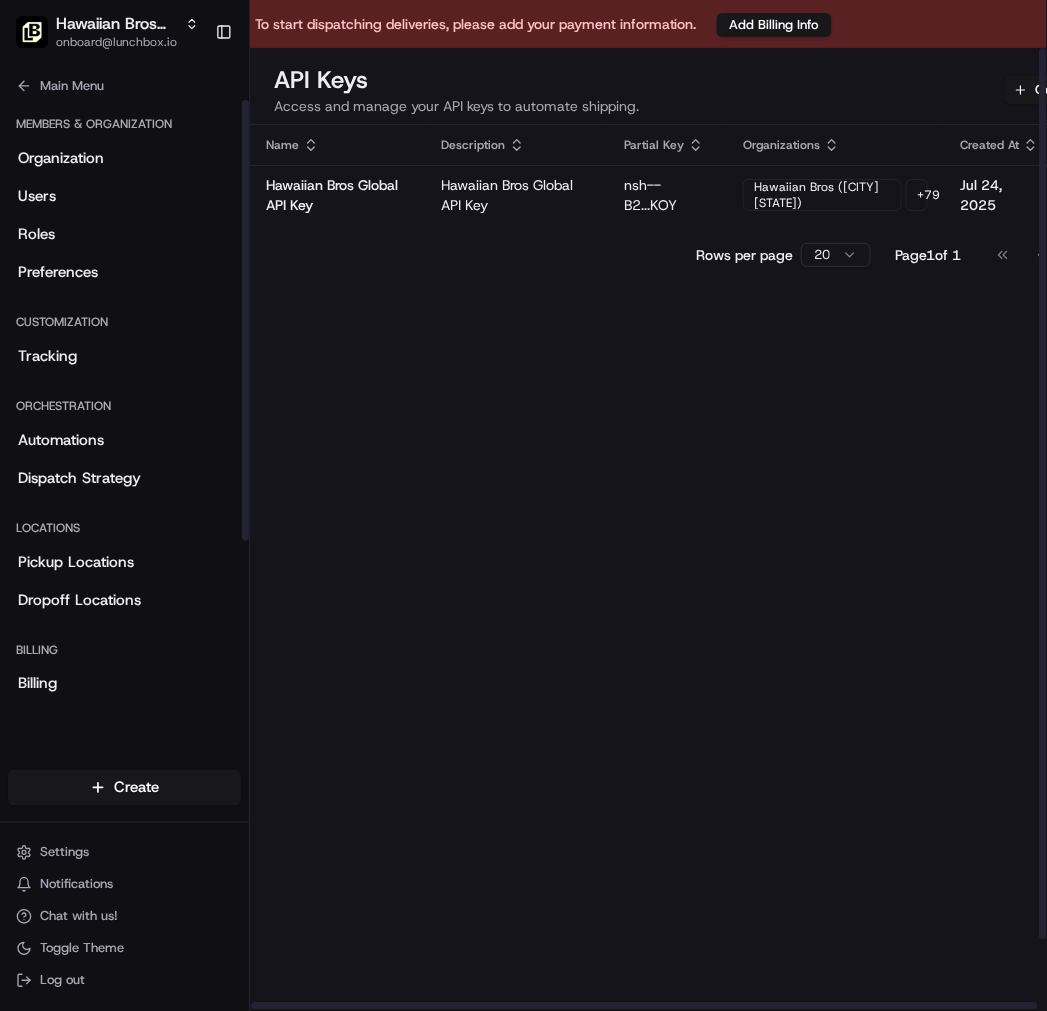 click on "Name Description Partial Key Organizations Created At Actions Hawaiian Bros Global API Key Hawaiian Bros Global API Key nsh--B2...KOY Hawaiian Bros (Belton MO) + 79 Jul 24, 2025 Rows per page 20 Page  1  of   1 Go to first page Go to previous page Go to next page Go to last page" at bounding box center (700, 606) 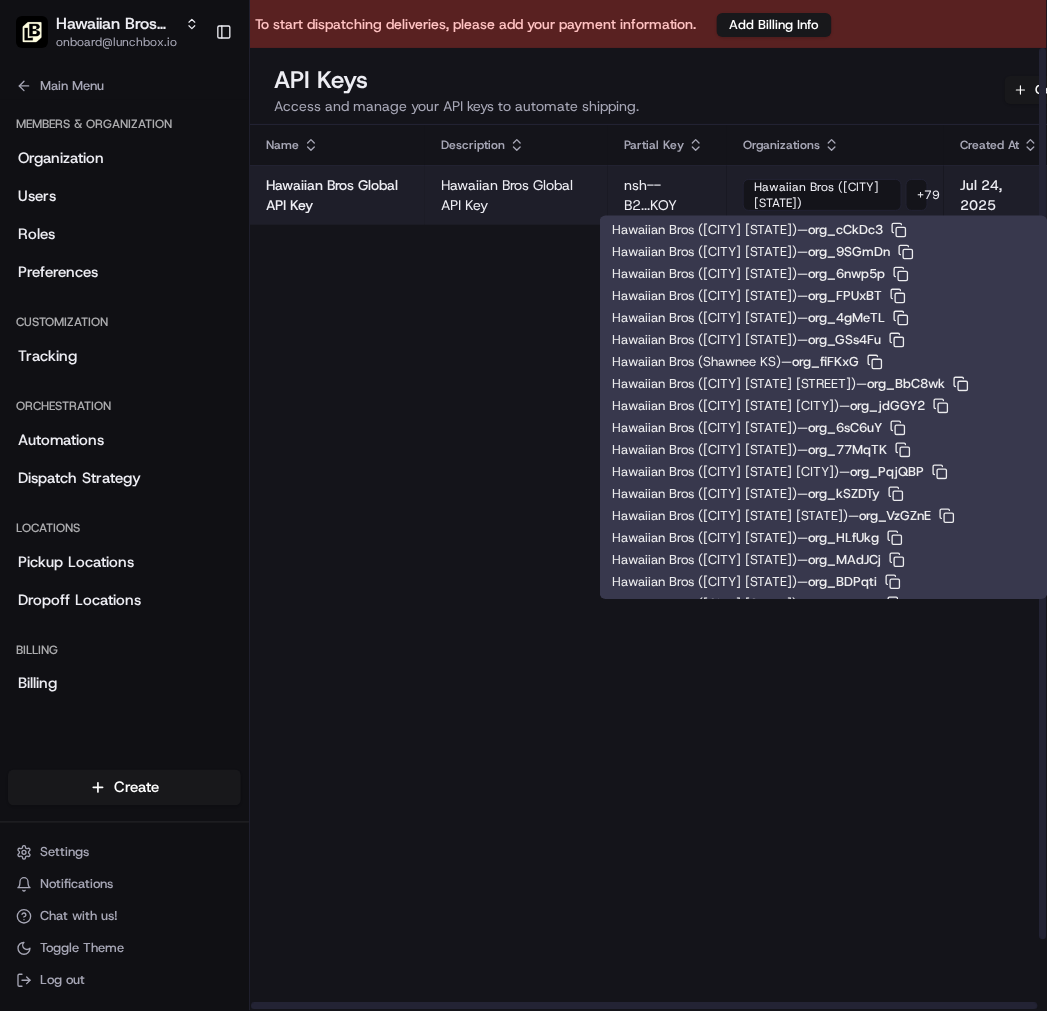 scroll, scrollTop: 783, scrollLeft: 0, axis: vertical 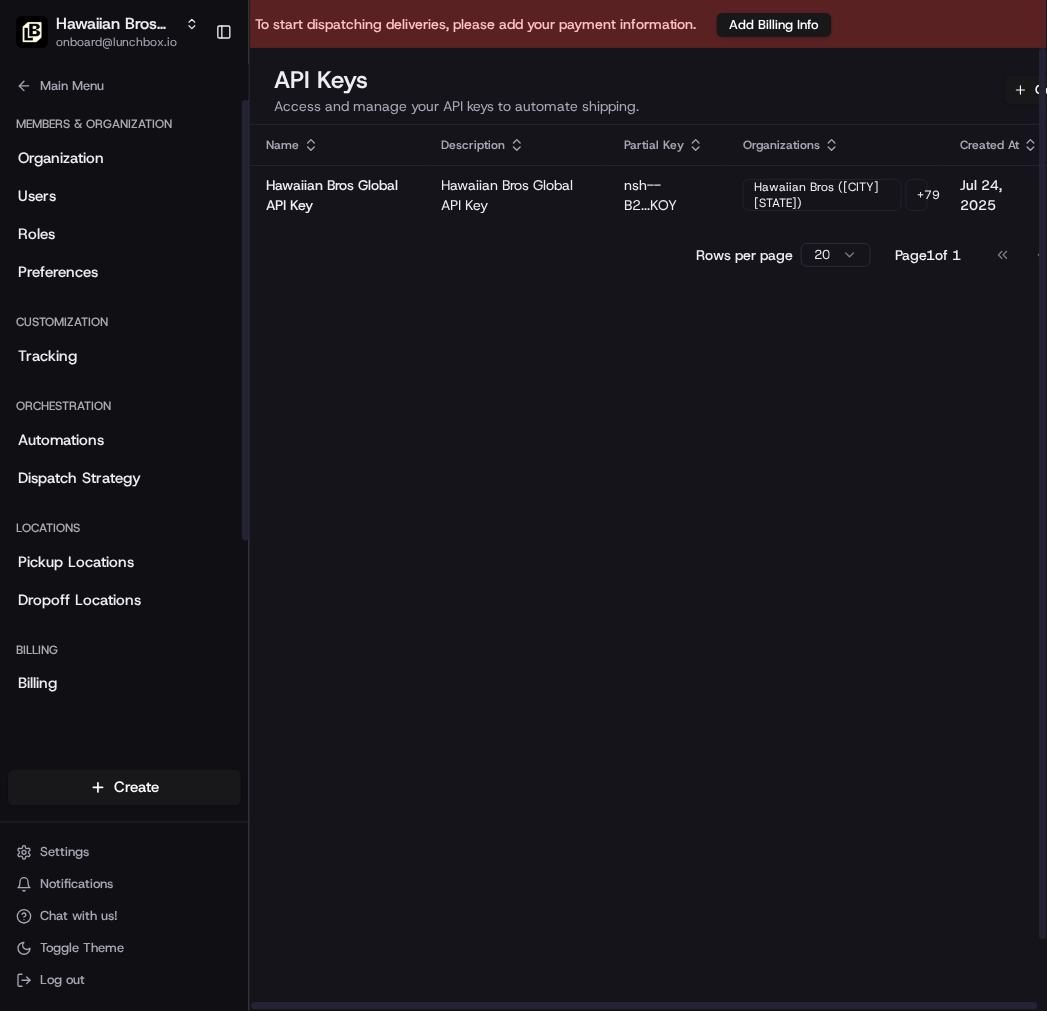 drag, startPoint x: 678, startPoint y: 591, endPoint x: 771, endPoint y: 454, distance: 165.58382 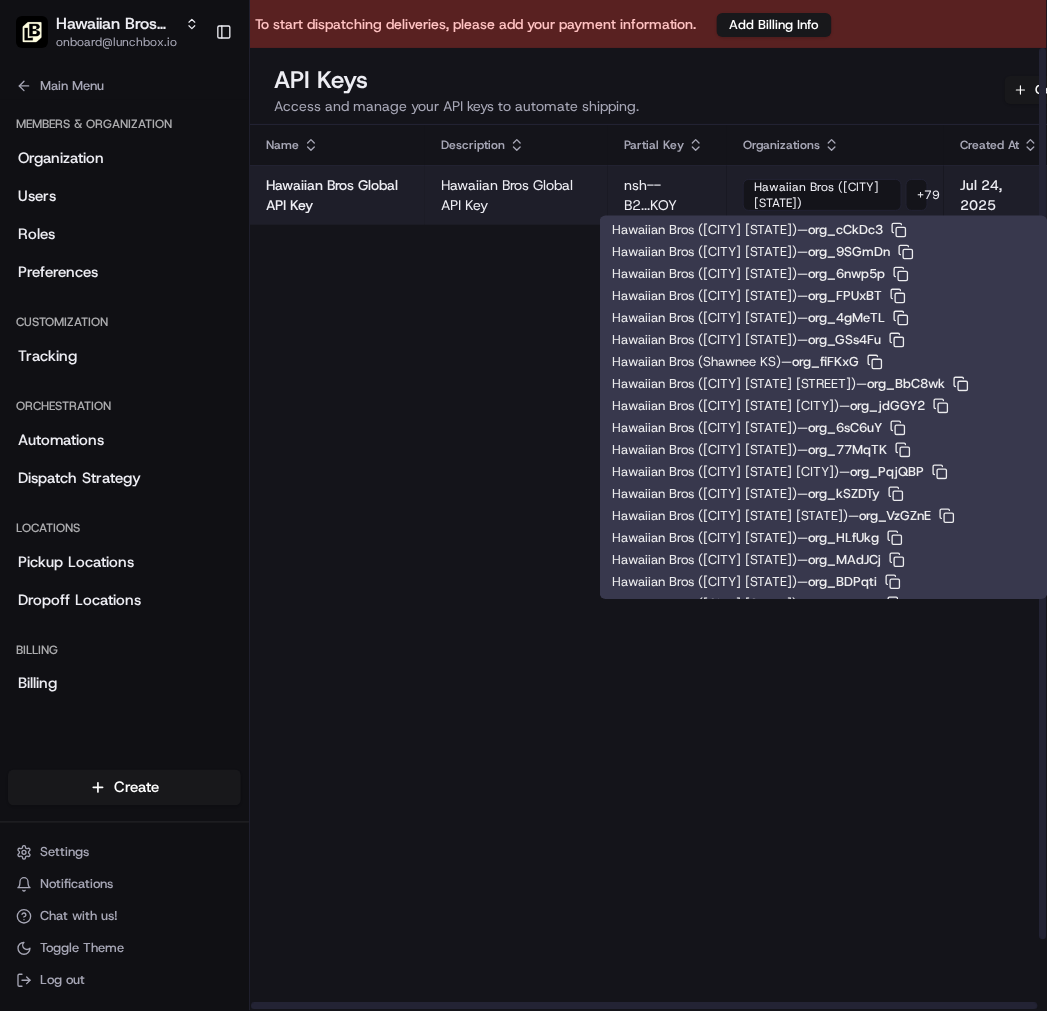 scroll, scrollTop: 805, scrollLeft: 0, axis: vertical 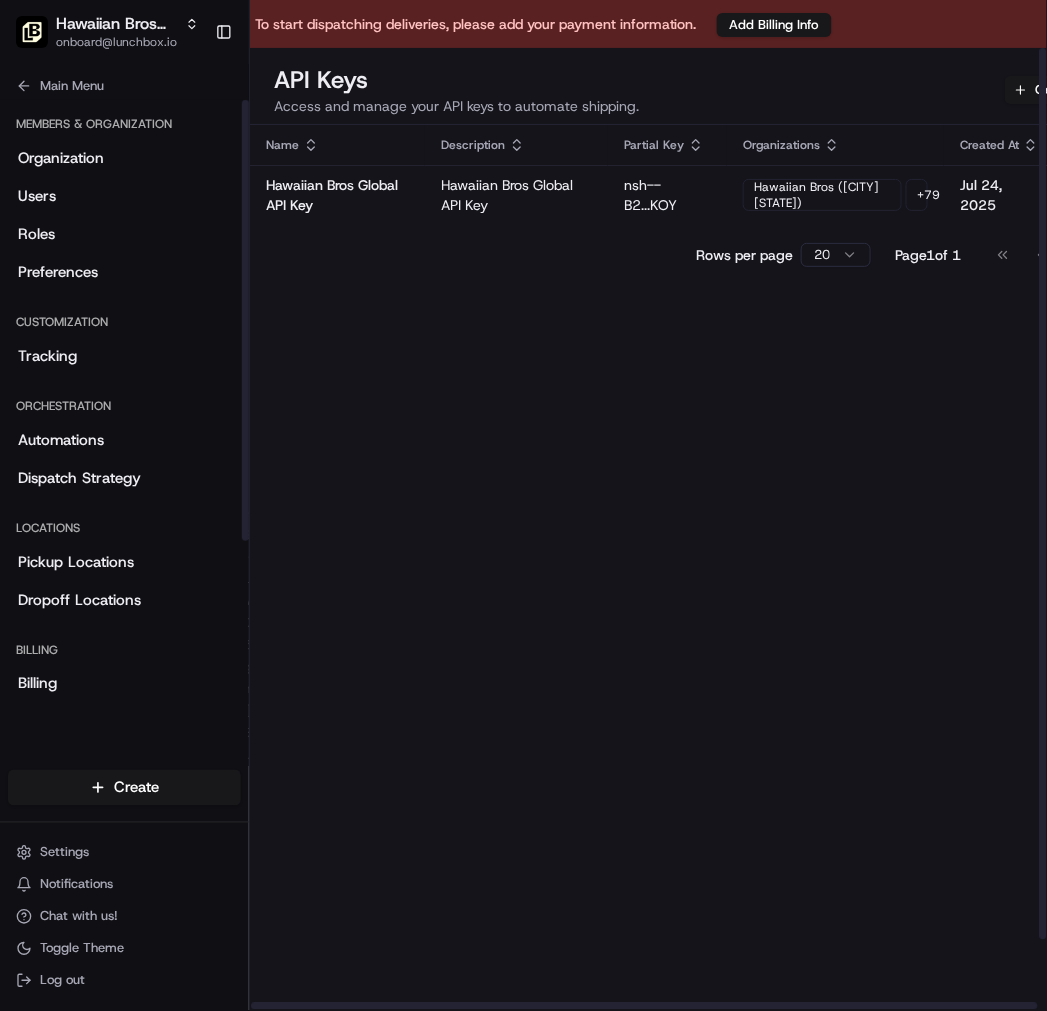 click on "Name Description Partial Key Organizations Created At Actions Hawaiian Bros Global API Key Hawaiian Bros Global API Key nsh--B2...KOY Hawaiian Bros (Belton MO) + 79 Jul 24, 2025 Rows per page 20 Page  1  of   1 Go to first page Go to previous page Go to next page Go to last page" at bounding box center (700, 606) 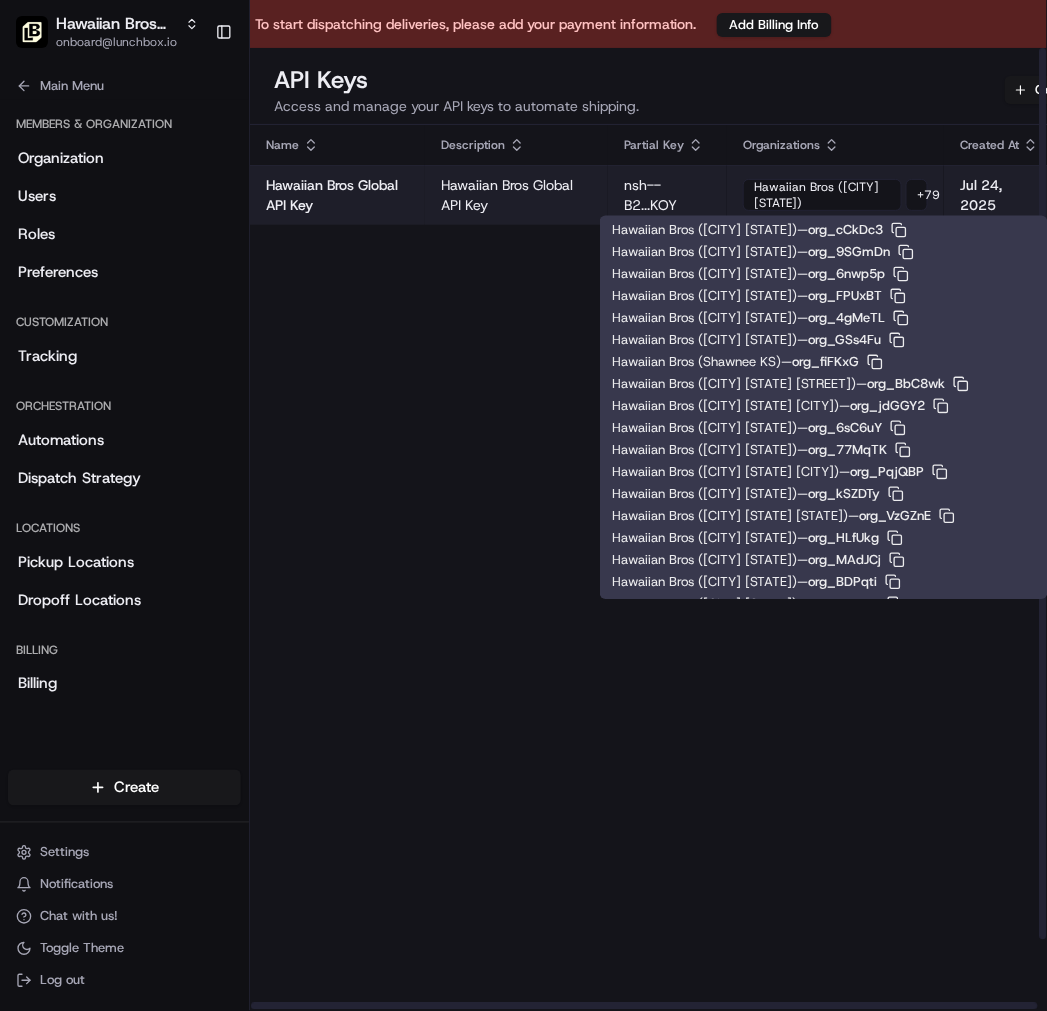 scroll, scrollTop: 826, scrollLeft: 0, axis: vertical 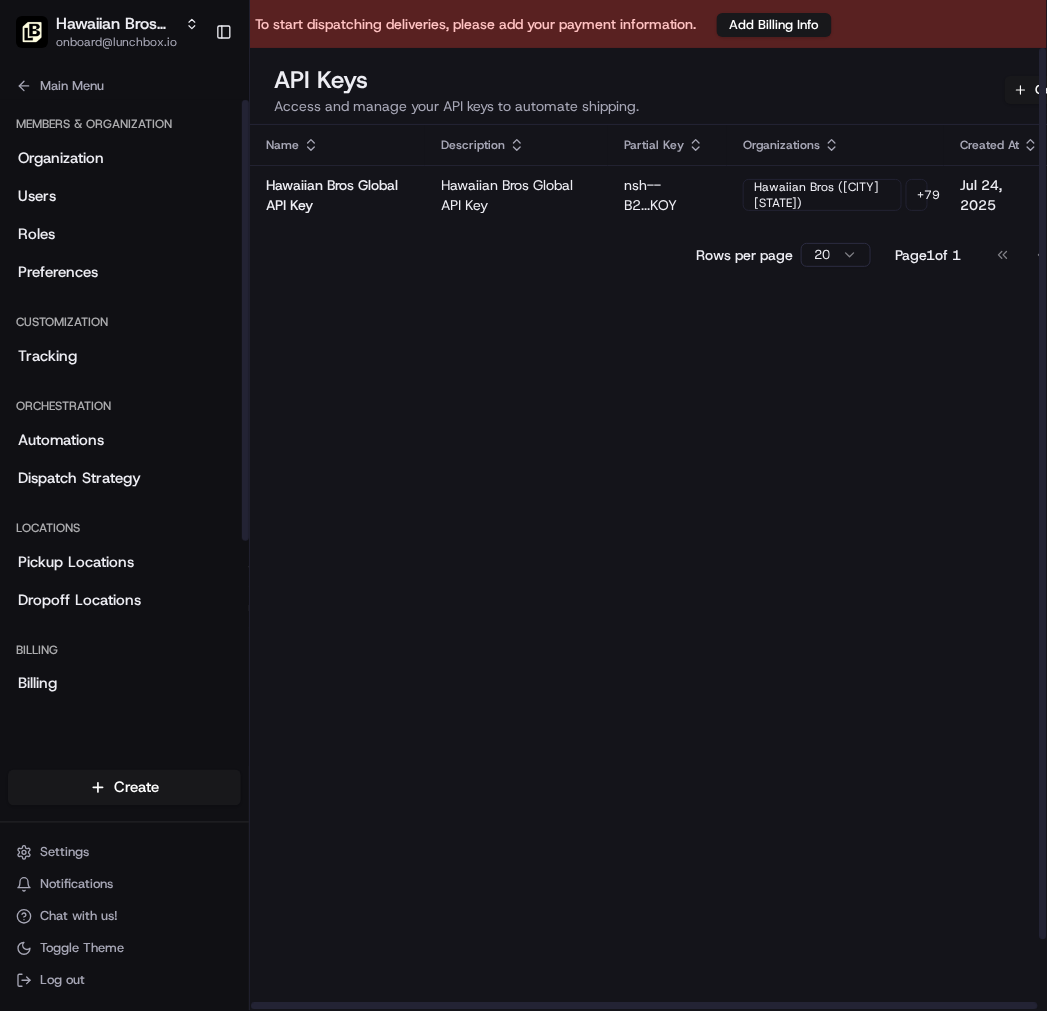 drag, startPoint x: 576, startPoint y: 498, endPoint x: 726, endPoint y: 338, distance: 219.31712 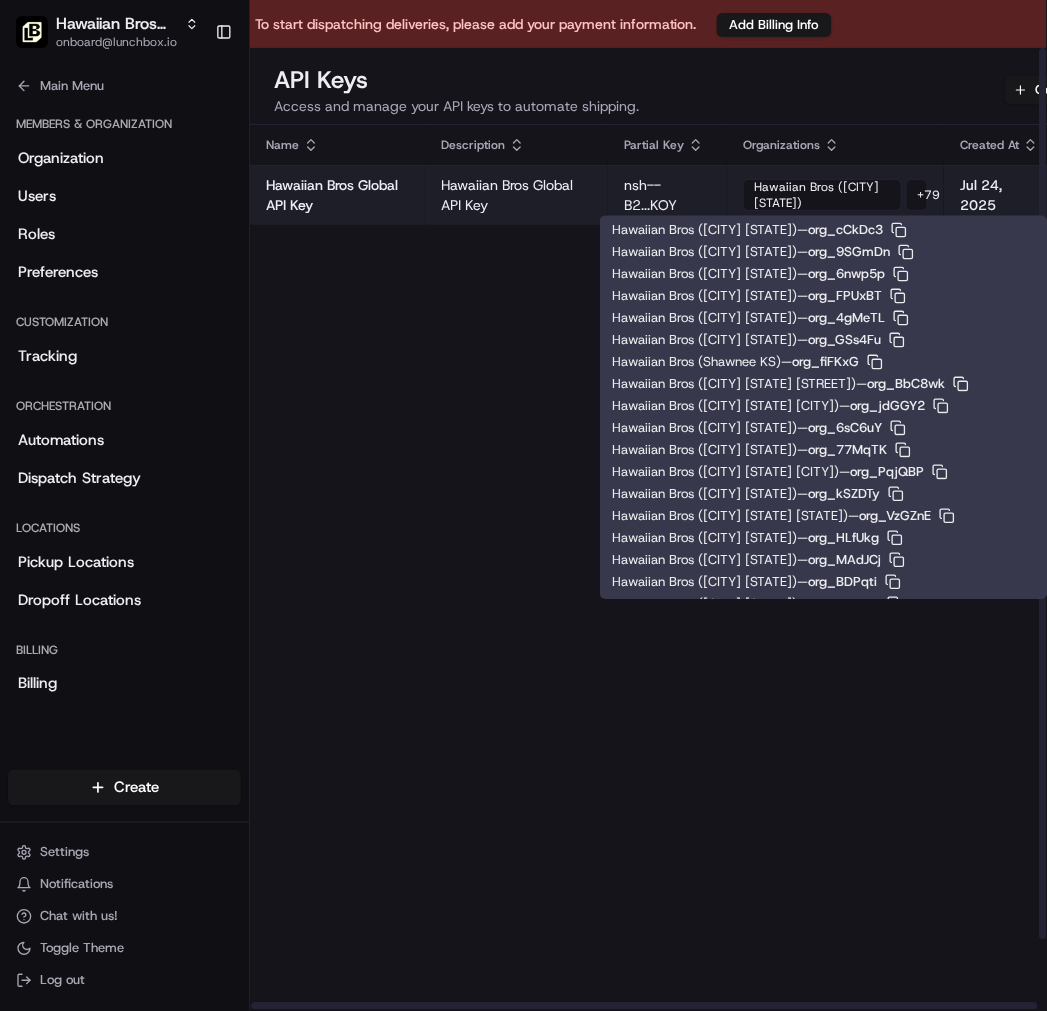 scroll, scrollTop: 848, scrollLeft: 0, axis: vertical 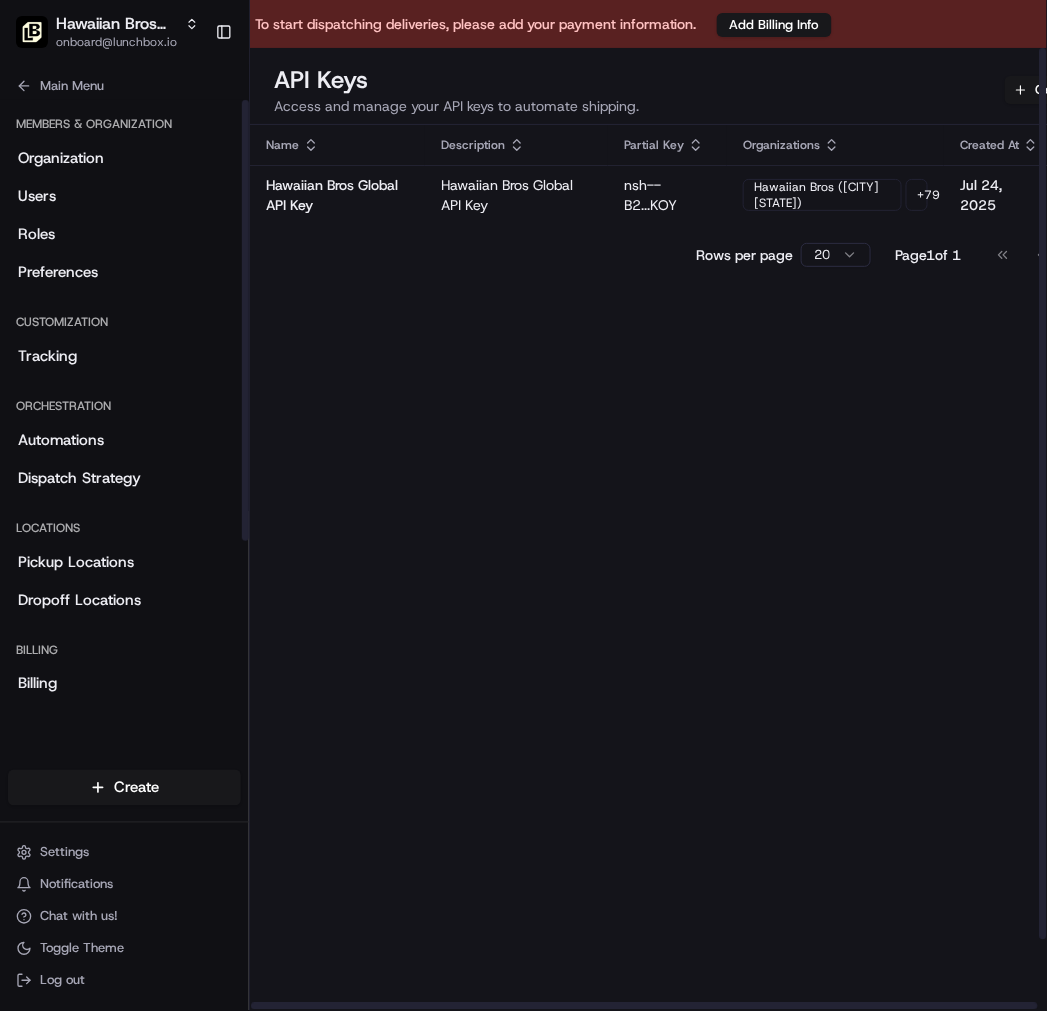 click on "Name Description Partial Key Organizations Created At Actions Hawaiian Bros Global API Key Hawaiian Bros Global API Key nsh--B2...KOY Hawaiian Bros (Belton MO) + 79 Jul 24, 2025 Rows per page 20 Page  1  of   1 Go to first page Go to previous page Go to next page Go to last page" at bounding box center (700, 606) 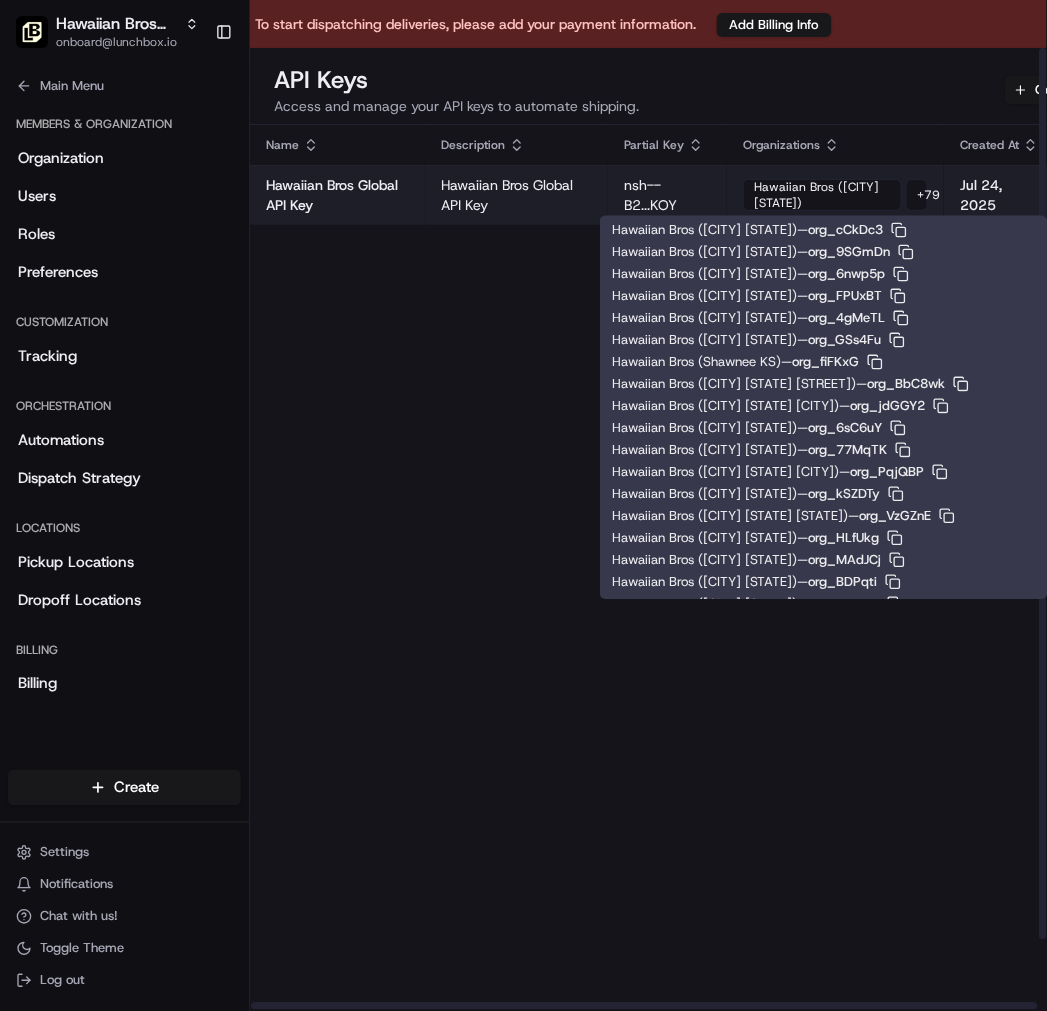 scroll, scrollTop: 871, scrollLeft: 0, axis: vertical 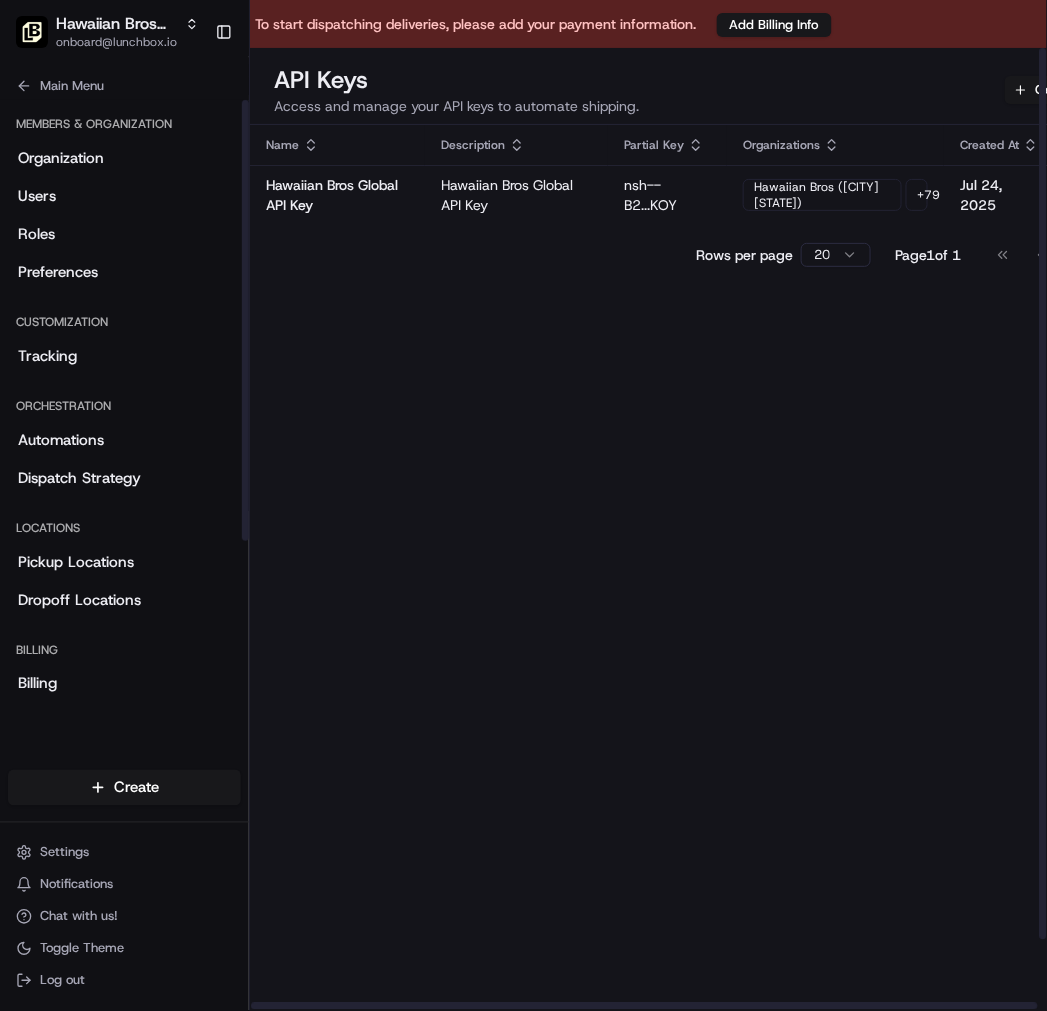 click on "Name Description Partial Key Organizations Created At Actions Hawaiian Bros Global API Key Hawaiian Bros Global API Key nsh--B2...KOY Hawaiian Bros (Belton MO) + 79 Jul 24, 2025 Rows per page 20 Page  1  of   1 Go to first page Go to previous page Go to next page Go to last page" at bounding box center (700, 606) 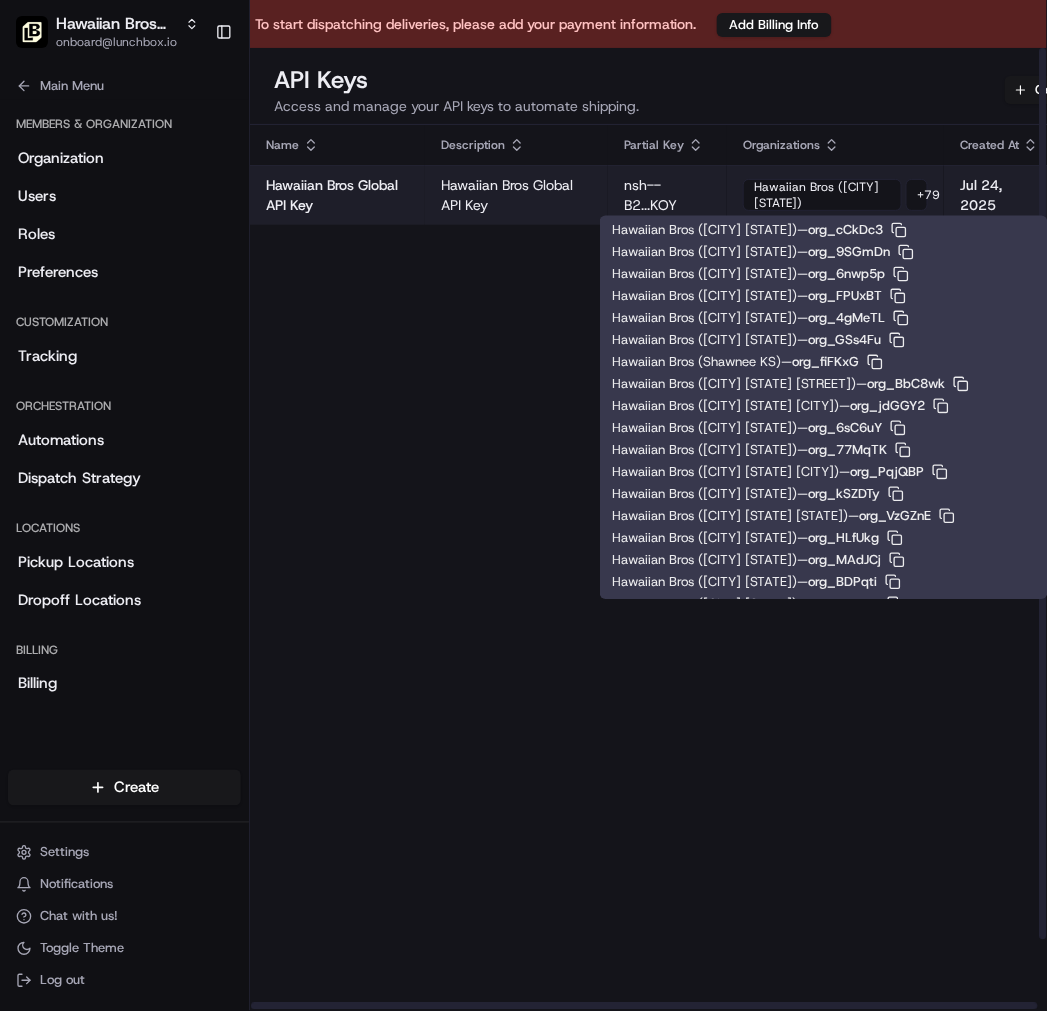 scroll, scrollTop: 893, scrollLeft: 0, axis: vertical 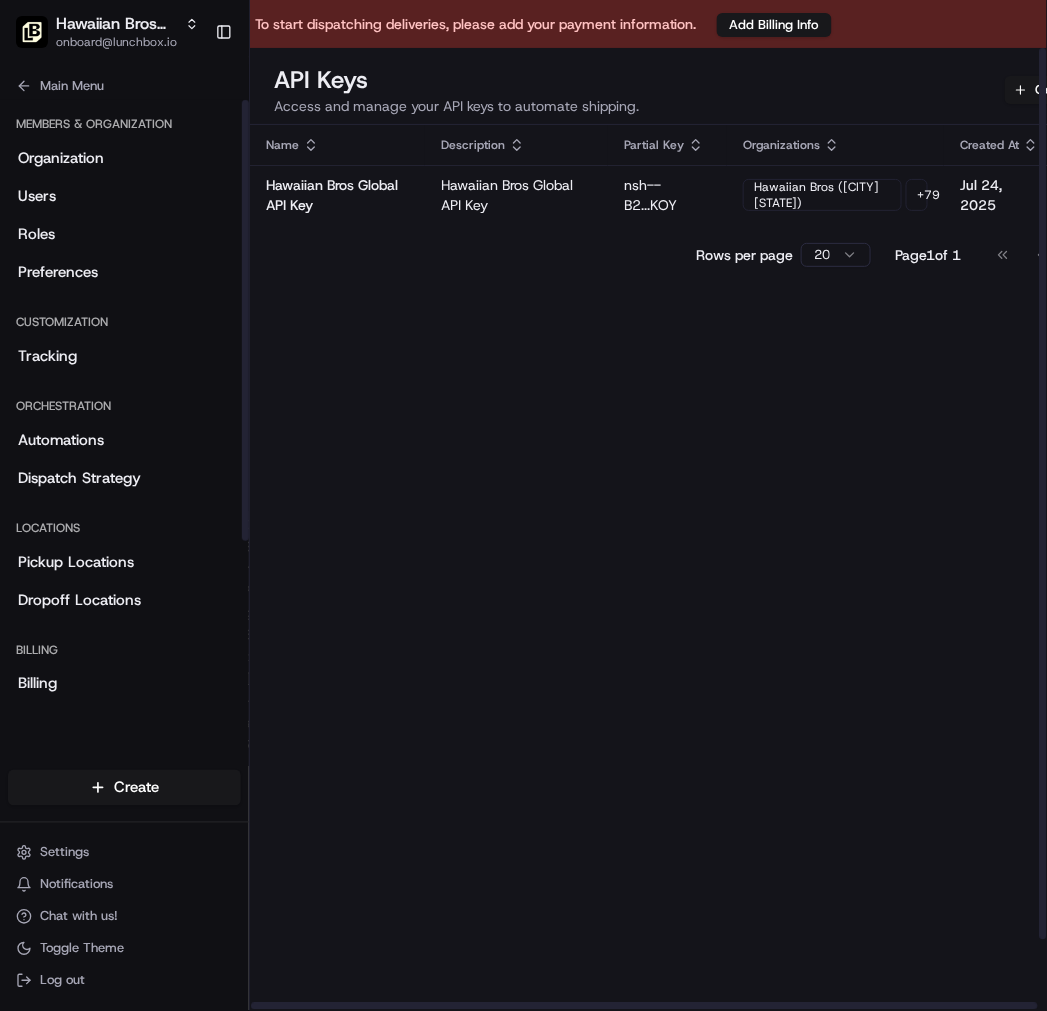 drag, startPoint x: 493, startPoint y: 457, endPoint x: 540, endPoint y: 383, distance: 87.66413 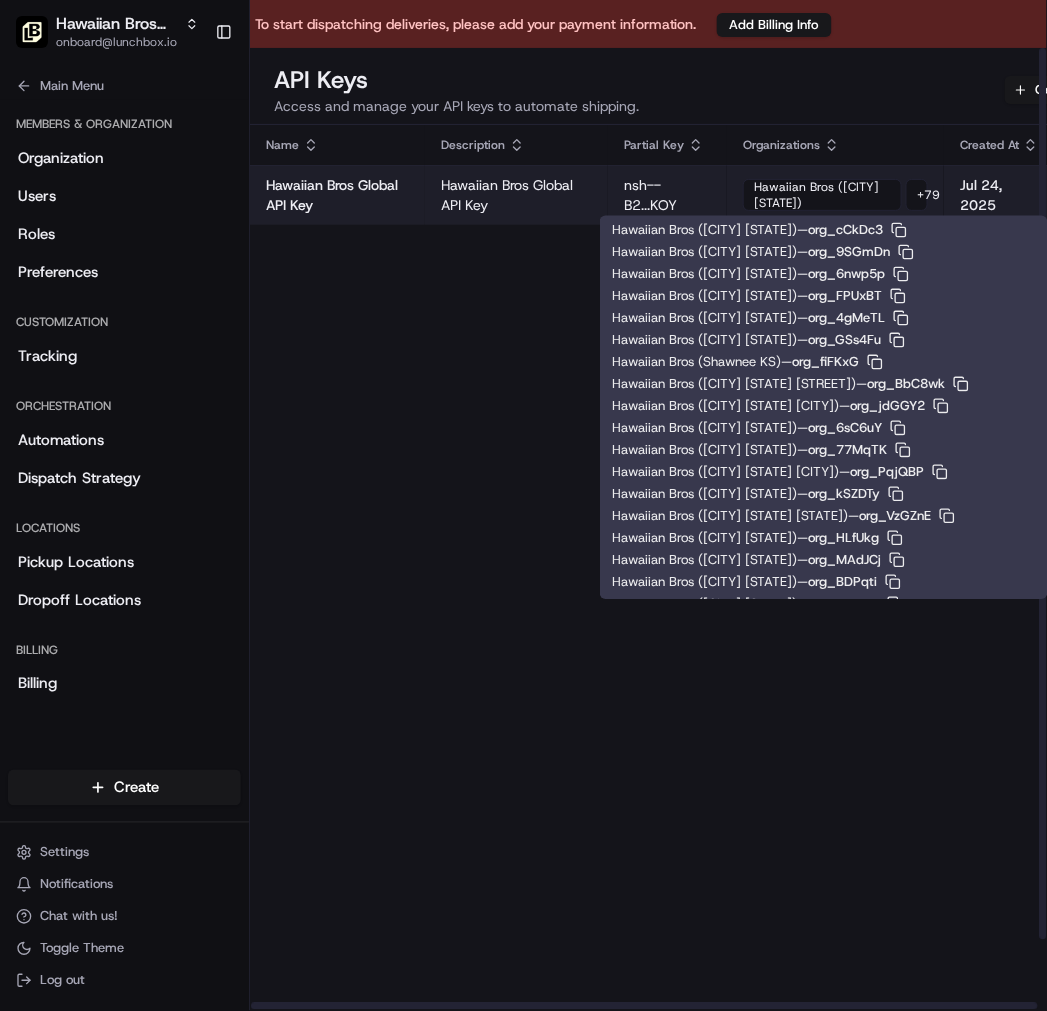 scroll, scrollTop: 915, scrollLeft: 0, axis: vertical 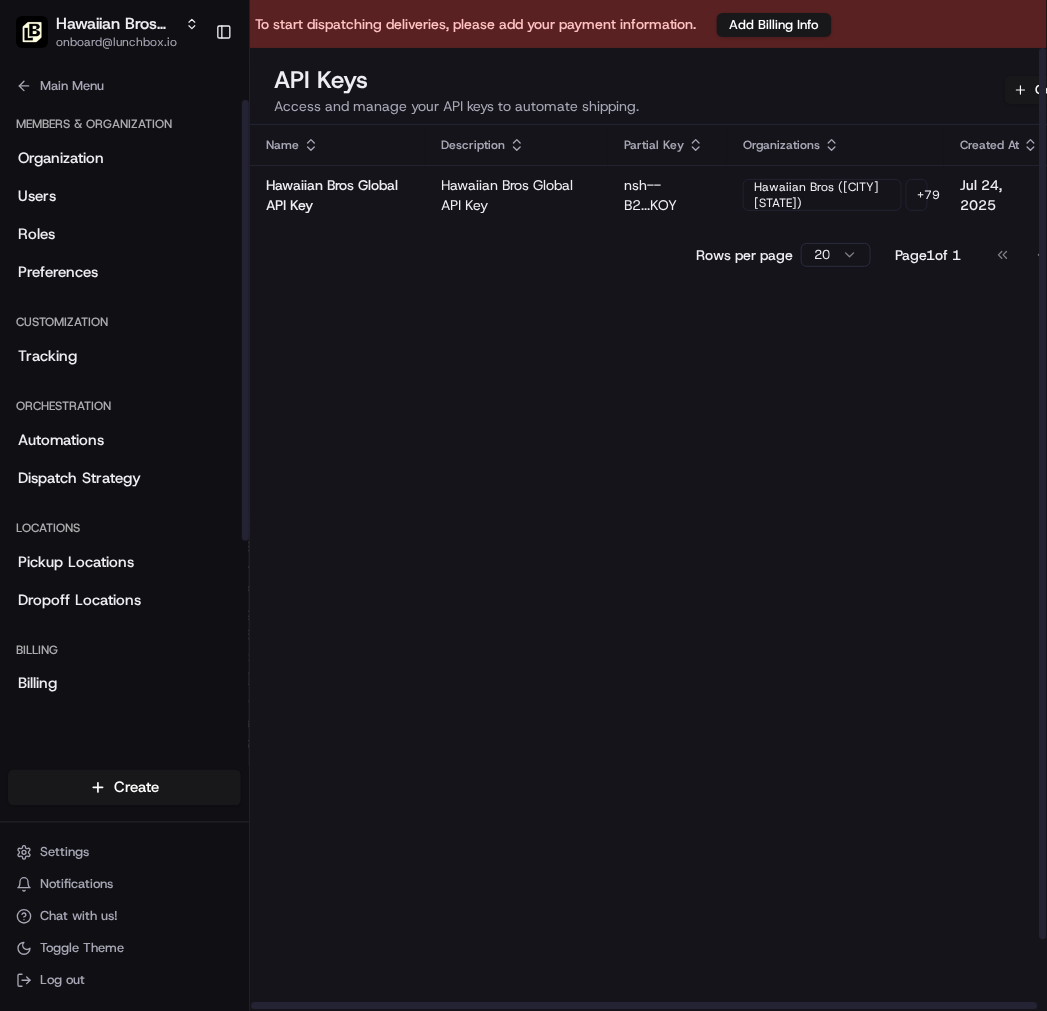 click on "Name Description Partial Key Organizations Created At Actions Hawaiian Bros Global API Key Hawaiian Bros Global API Key nsh--B2...KOY Hawaiian Bros (Belton MO) + 79 Jul 24, 2025 Rows per page 20 Page  1  of   1 Go to first page Go to previous page Go to next page Go to last page" at bounding box center (700, 606) 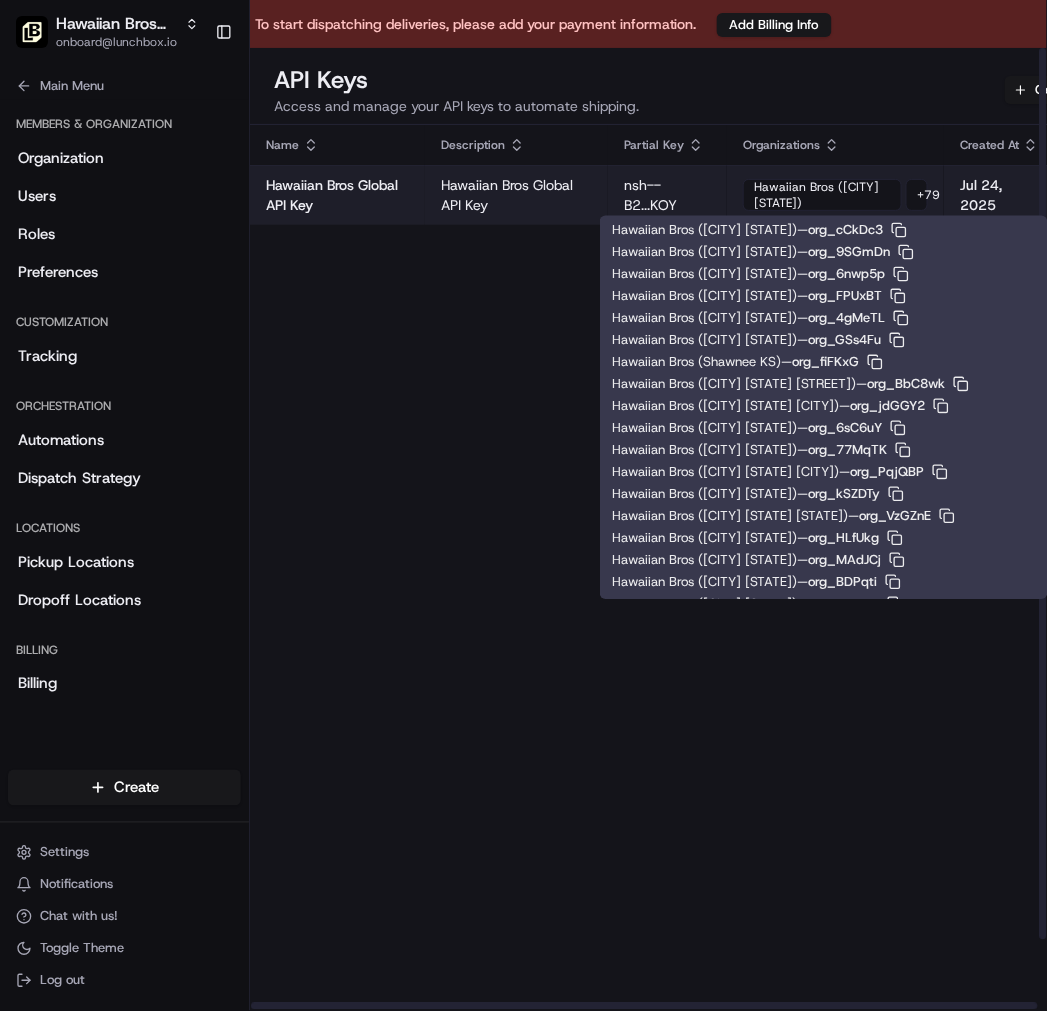 scroll, scrollTop: 936, scrollLeft: 0, axis: vertical 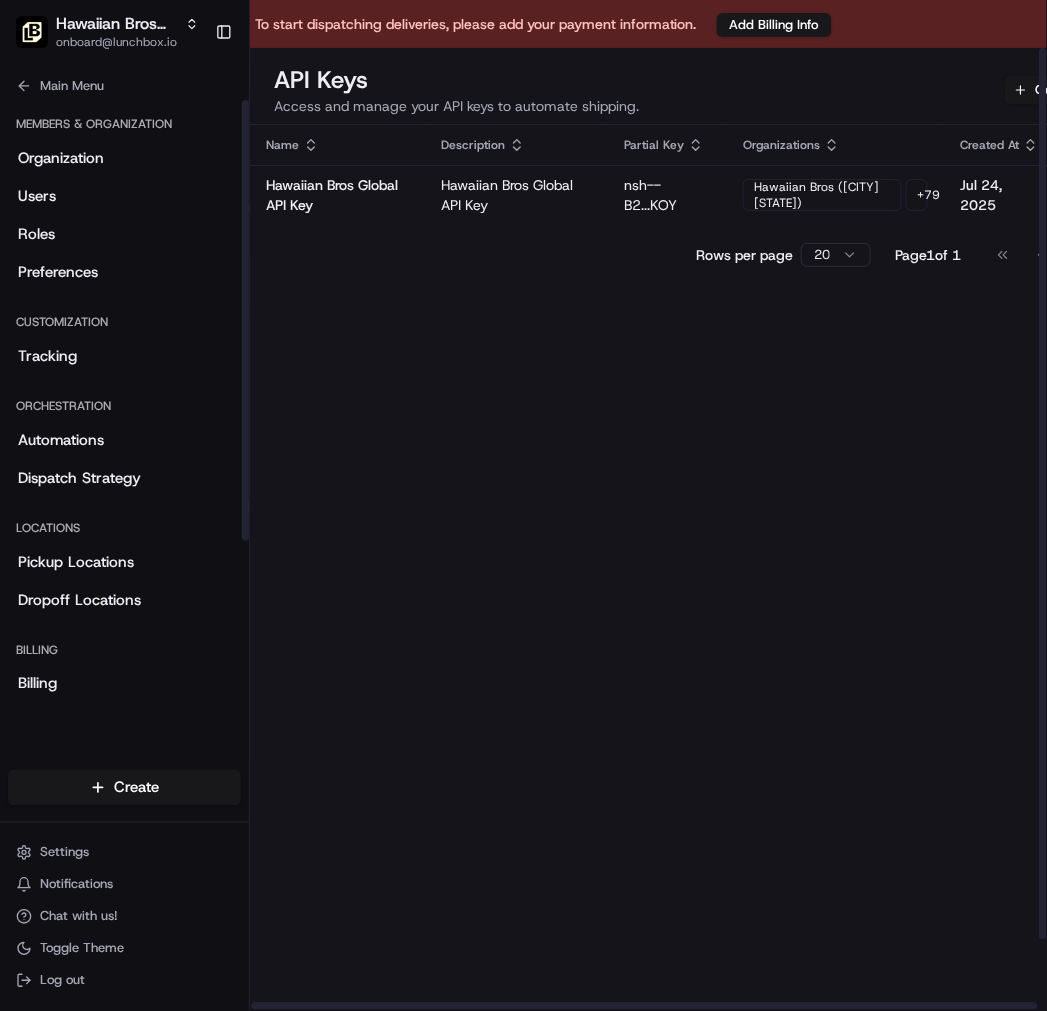 click on "Name Description Partial Key Organizations Created At Actions Hawaiian Bros Global API Key Hawaiian Bros Global API Key nsh--B2...KOY Hawaiian Bros (Belton MO) + 79 Jul 24, 2025 Rows per page 20 Page  1  of   1 Go to first page Go to previous page Go to next page Go to last page" at bounding box center [700, 606] 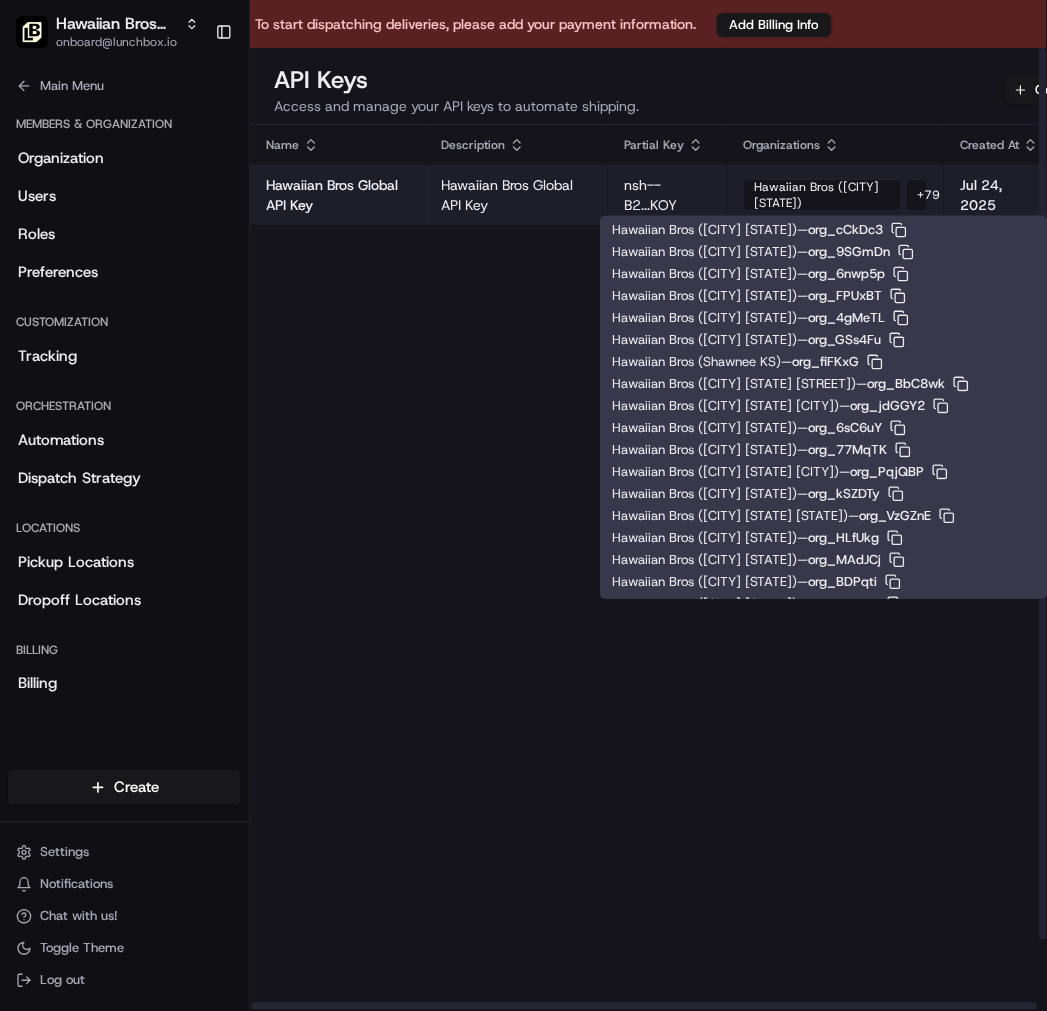 scroll, scrollTop: 958, scrollLeft: 0, axis: vertical 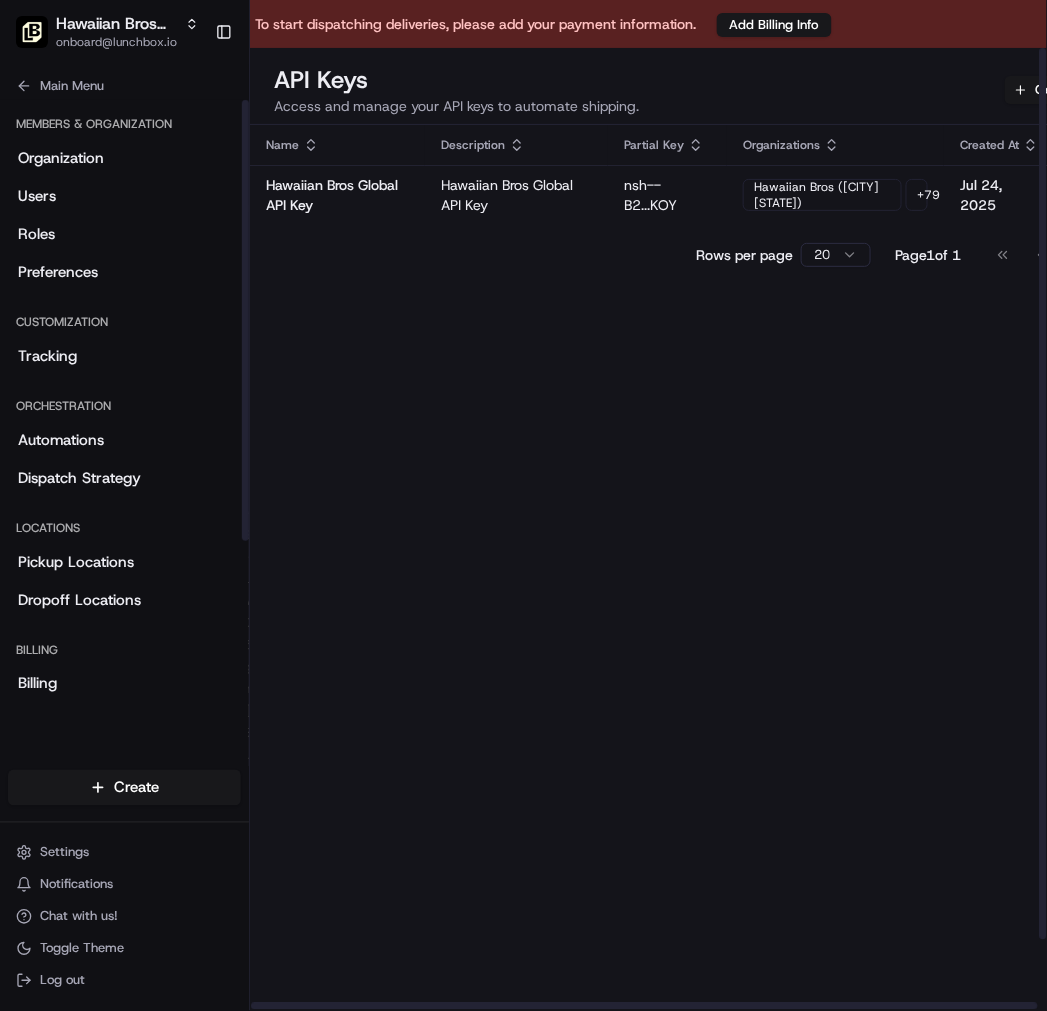 click on "Name Description Partial Key Organizations Created At Actions Hawaiian Bros Global API Key Hawaiian Bros Global API Key nsh--B2...KOY Hawaiian Bros (Belton MO) + 79 Jul 24, 2025 Rows per page 20 Page  1  of   1 Go to first page Go to previous page Go to next page Go to last page" at bounding box center [700, 606] 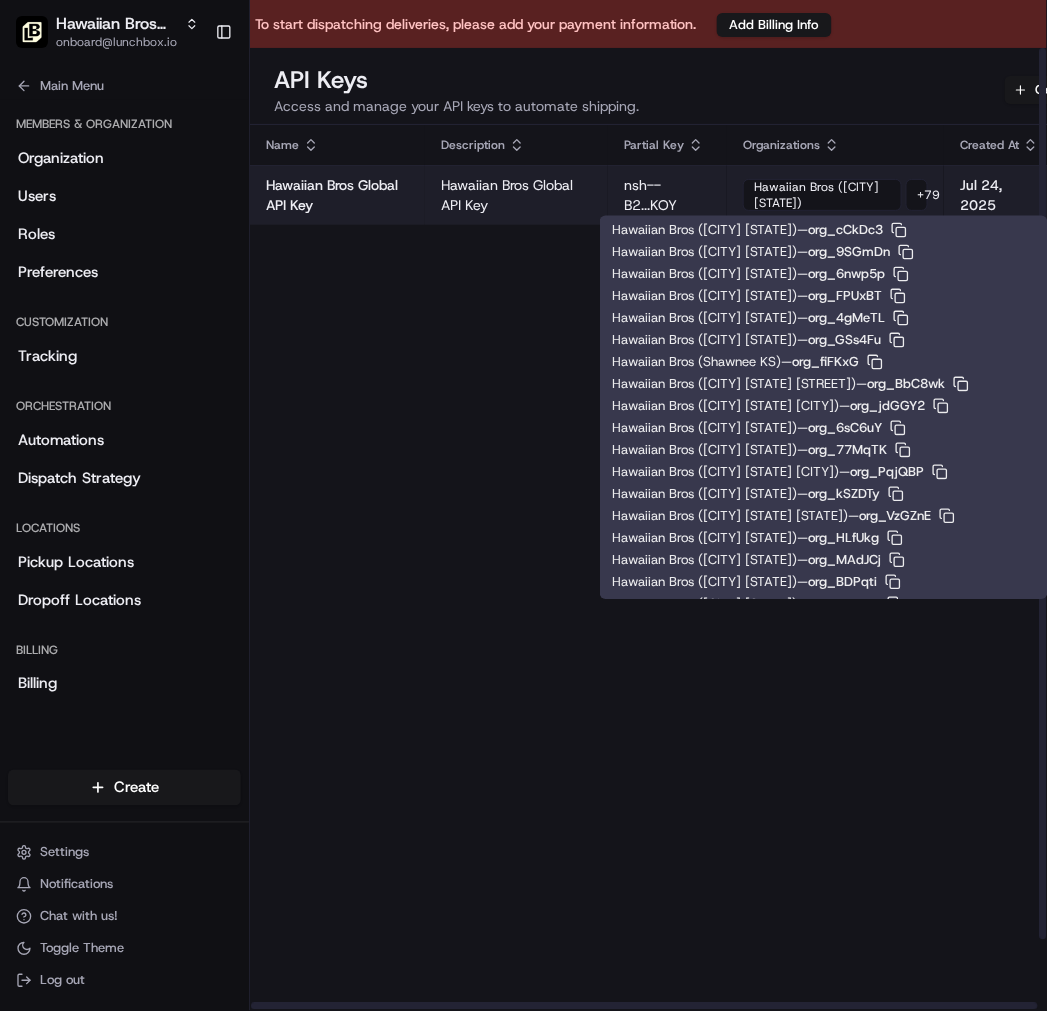scroll, scrollTop: 981, scrollLeft: 0, axis: vertical 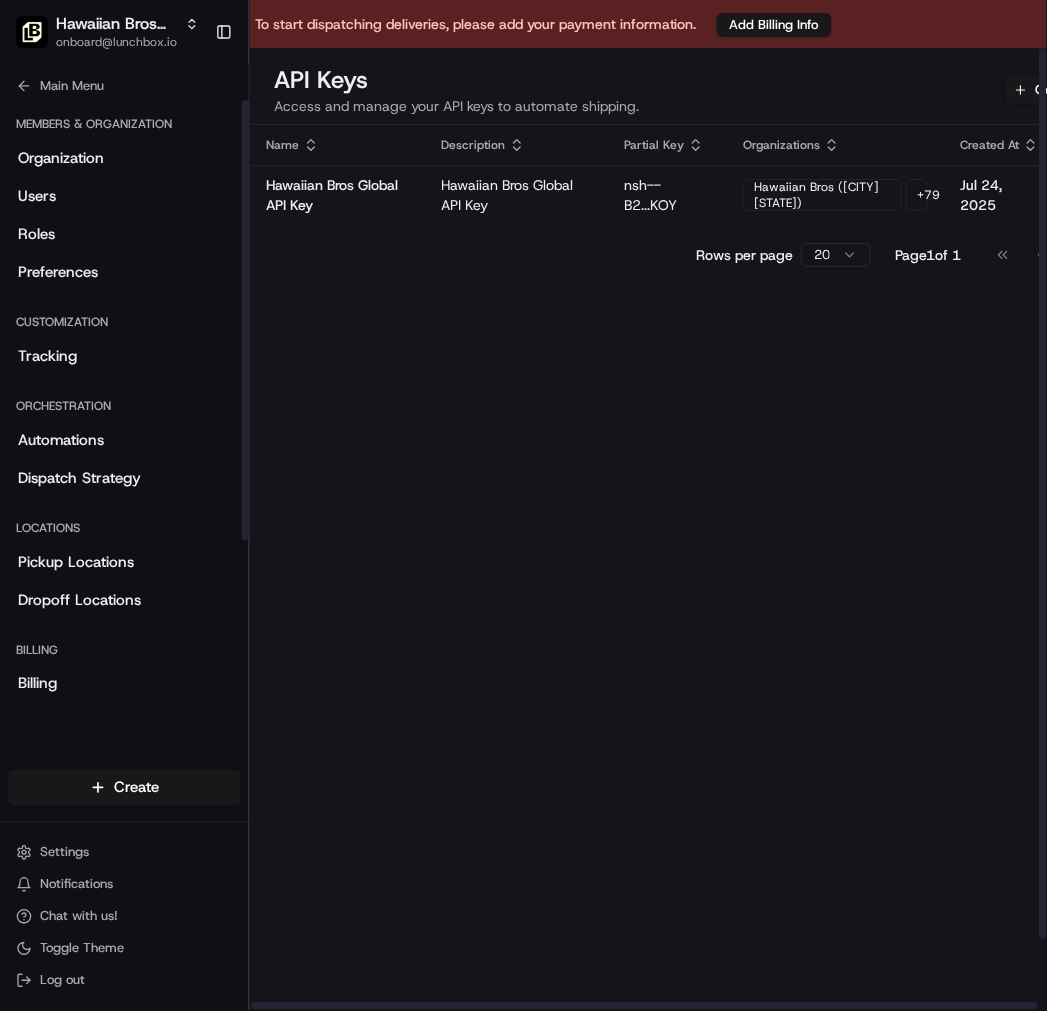 click on "Name Description Partial Key Organizations Created At Actions Hawaiian Bros Global API Key Hawaiian Bros Global API Key nsh--B2...KOY Hawaiian Bros (Belton MO) + 79 Jul 24, 2025 Rows per page 20 Page  1  of   1 Go to first page Go to previous page Go to next page Go to last page" at bounding box center (700, 606) 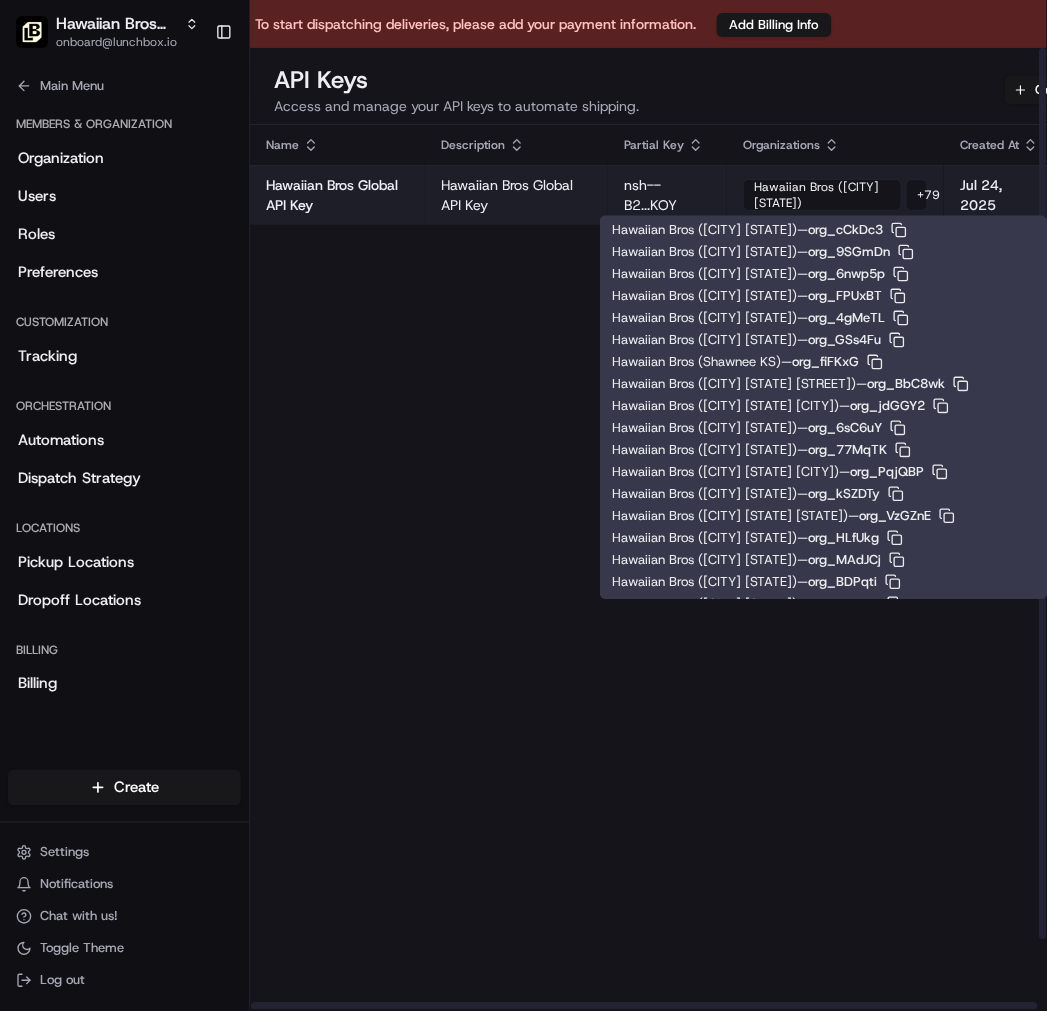 scroll, scrollTop: 1003, scrollLeft: 0, axis: vertical 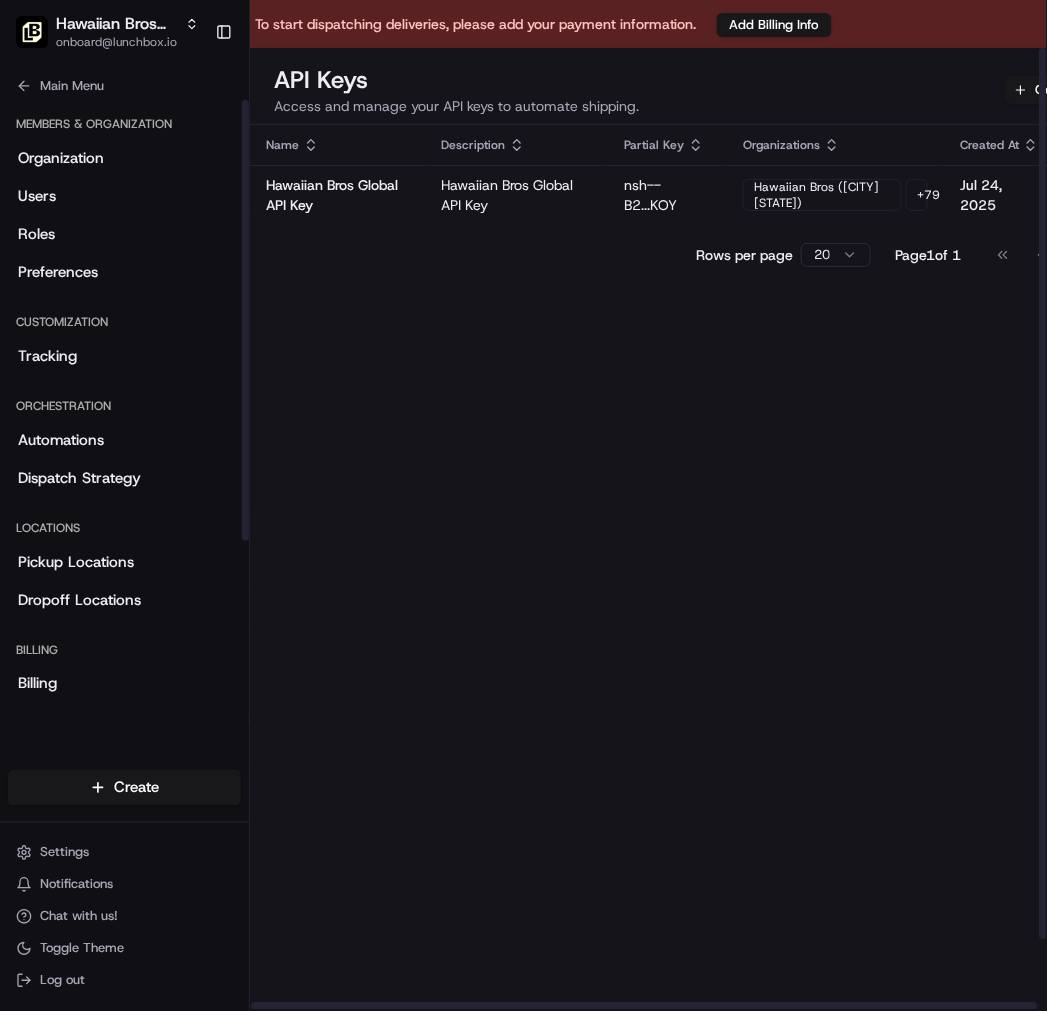 drag, startPoint x: 523, startPoint y: 566, endPoint x: 713, endPoint y: 352, distance: 286.17477 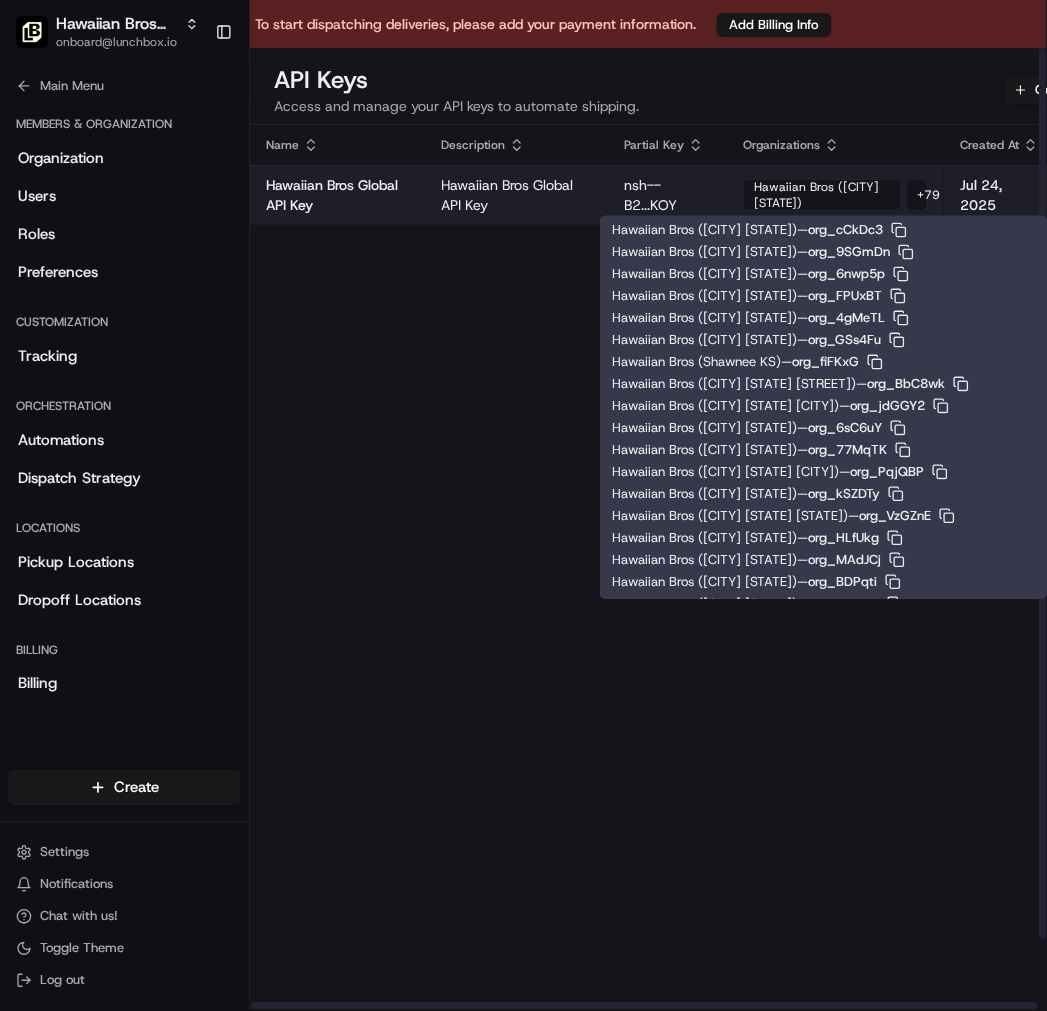 scroll, scrollTop: 1025, scrollLeft: 0, axis: vertical 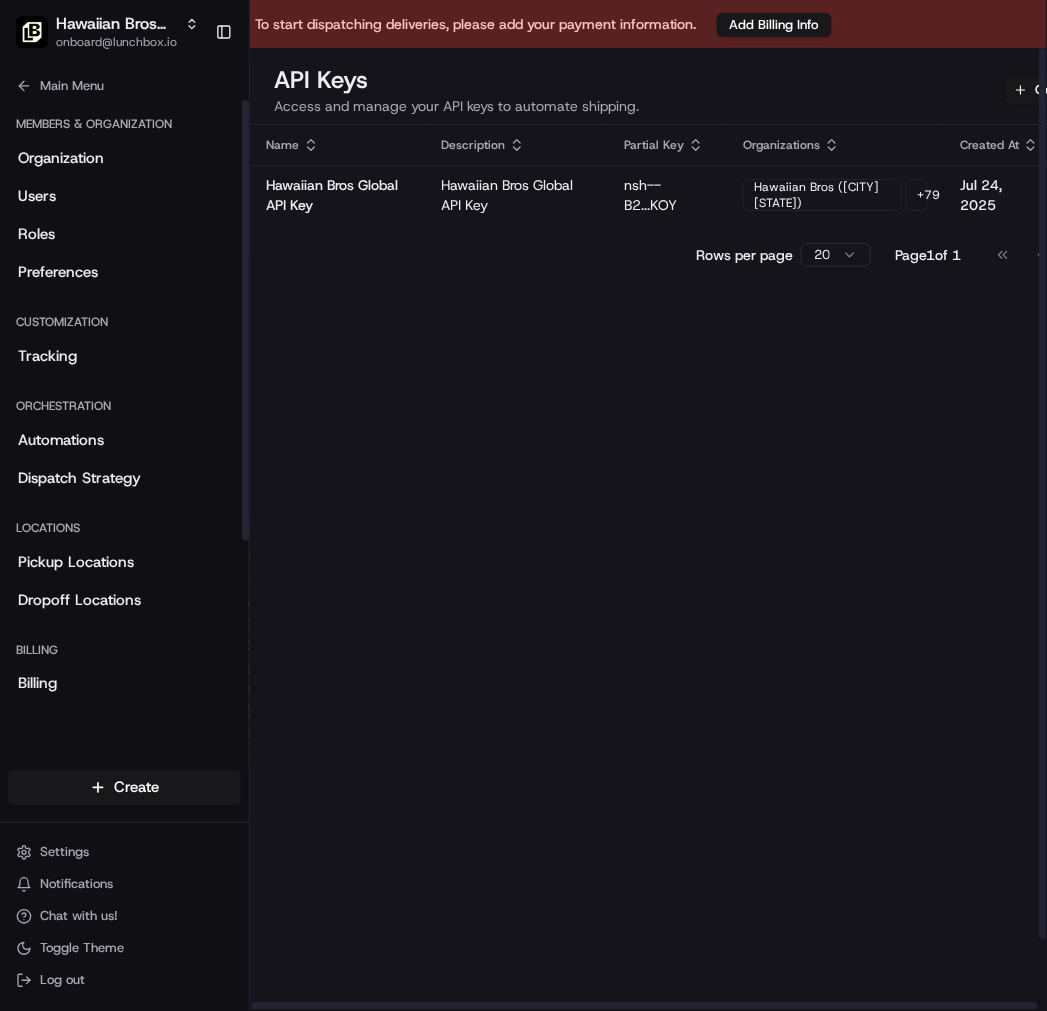 click on "Name Description Partial Key Organizations Created At Actions Hawaiian Bros Global API Key Hawaiian Bros Global API Key nsh--B2...KOY Hawaiian Bros (Belton MO) + 79 Jul 24, 2025 Rows per page 20 Page  1  of   1 Go to first page Go to previous page Go to next page Go to last page" at bounding box center [700, 606] 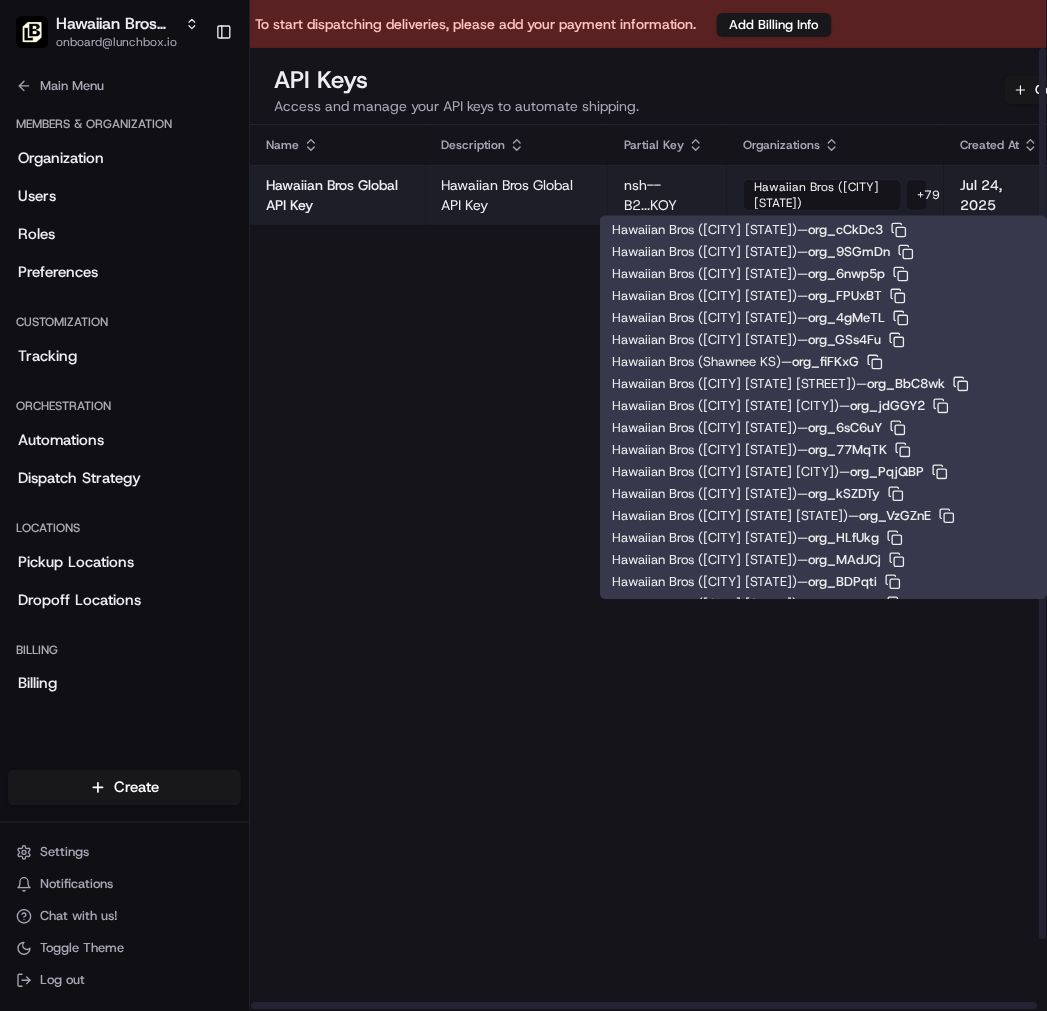 scroll, scrollTop: 1046, scrollLeft: 0, axis: vertical 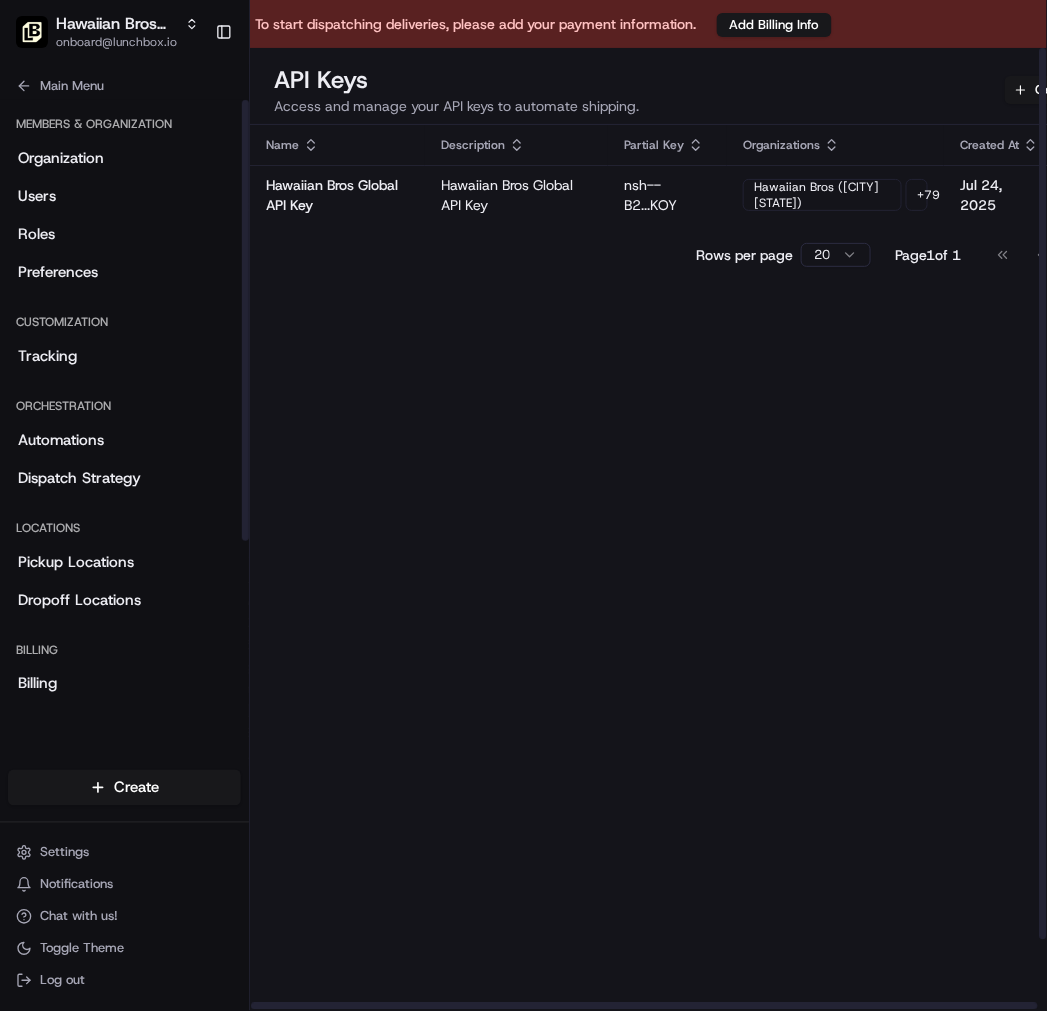 drag, startPoint x: 460, startPoint y: 501, endPoint x: 576, endPoint y: 402, distance: 152.50246 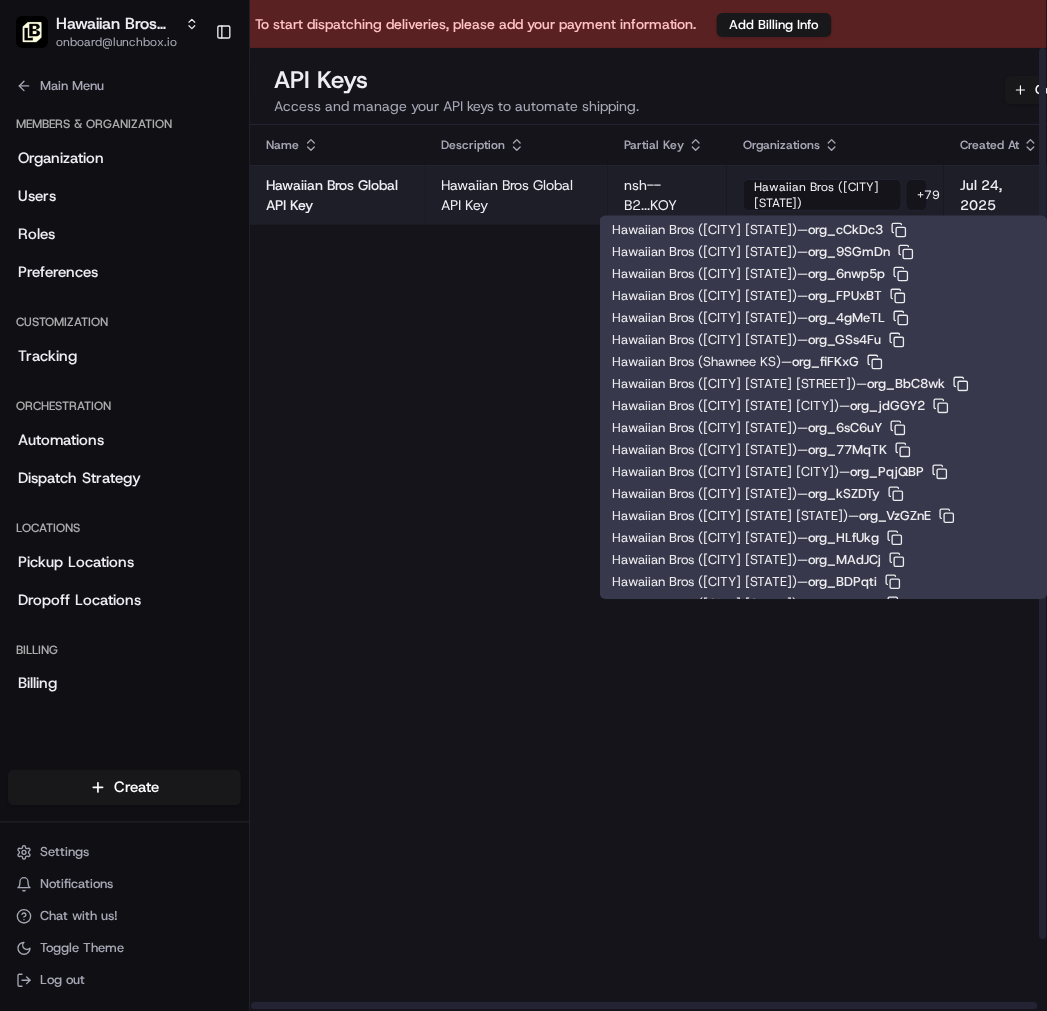 scroll, scrollTop: 1068, scrollLeft: 0, axis: vertical 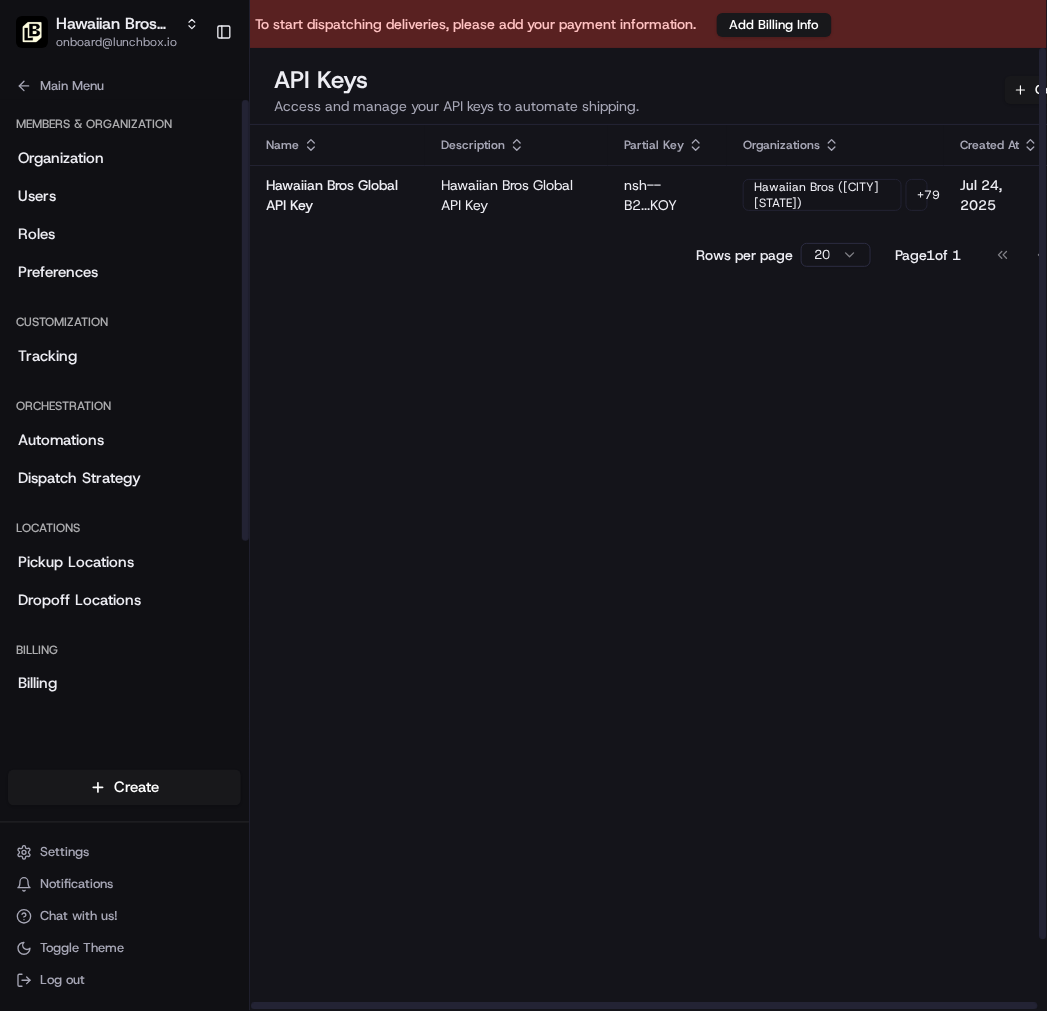 drag, startPoint x: 541, startPoint y: 405, endPoint x: 616, endPoint y: 311, distance: 120.2539 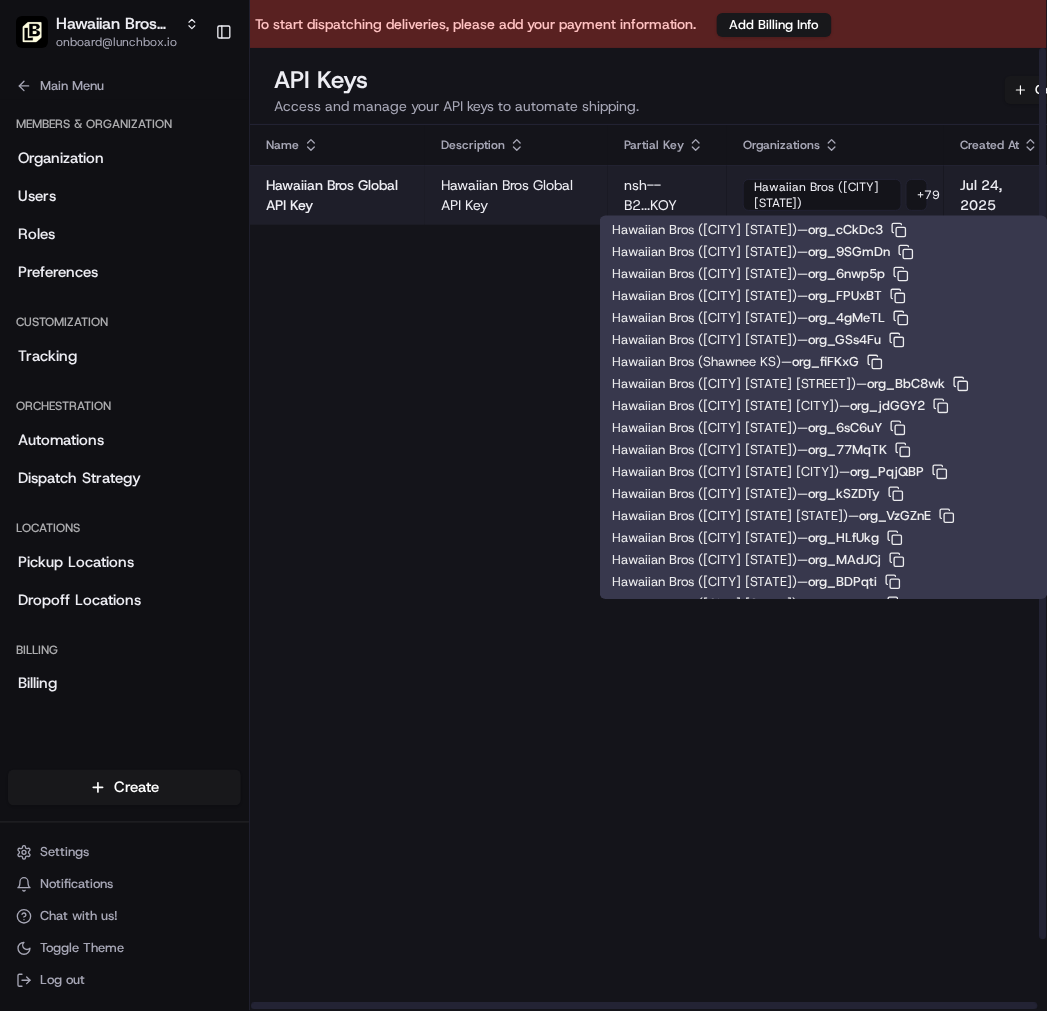 scroll, scrollTop: 1091, scrollLeft: 0, axis: vertical 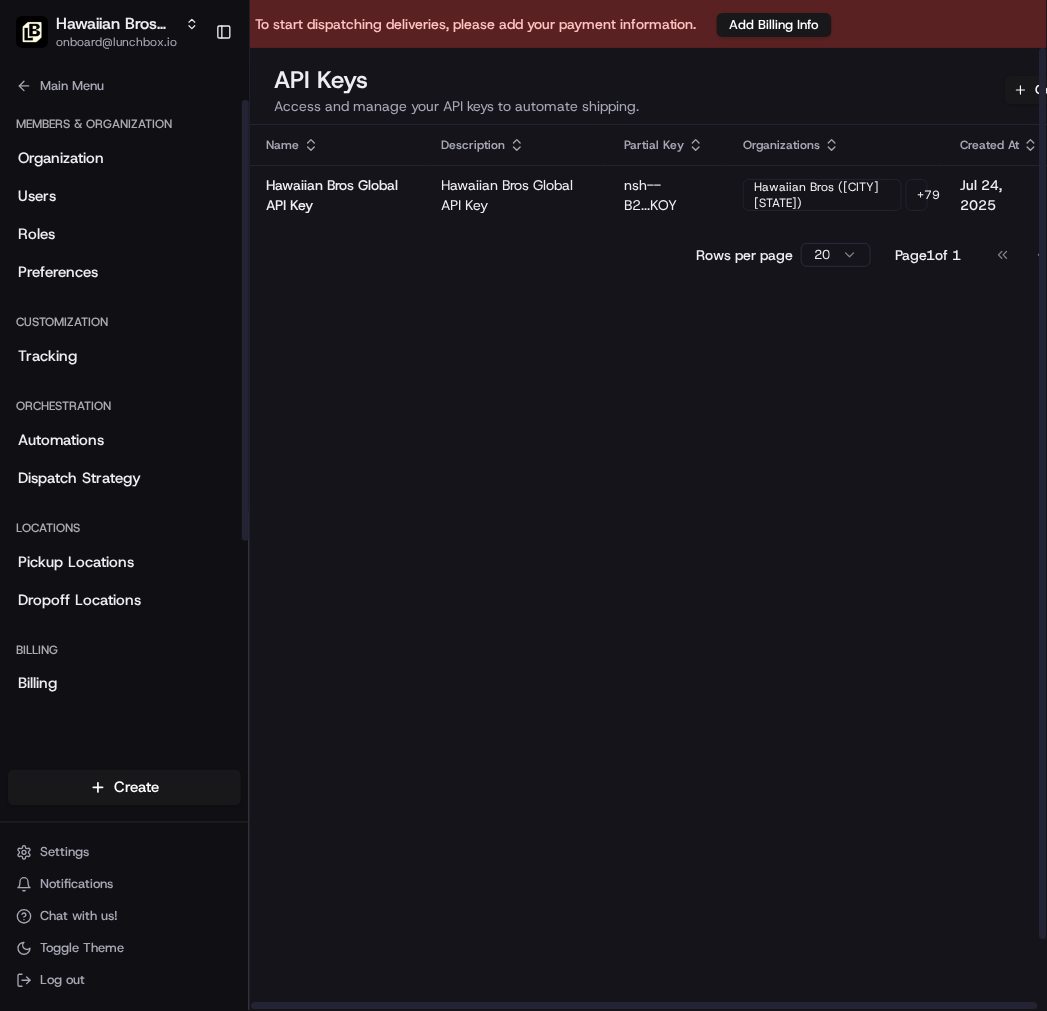 drag, startPoint x: 457, startPoint y: 503, endPoint x: 600, endPoint y: 407, distance: 172.2353 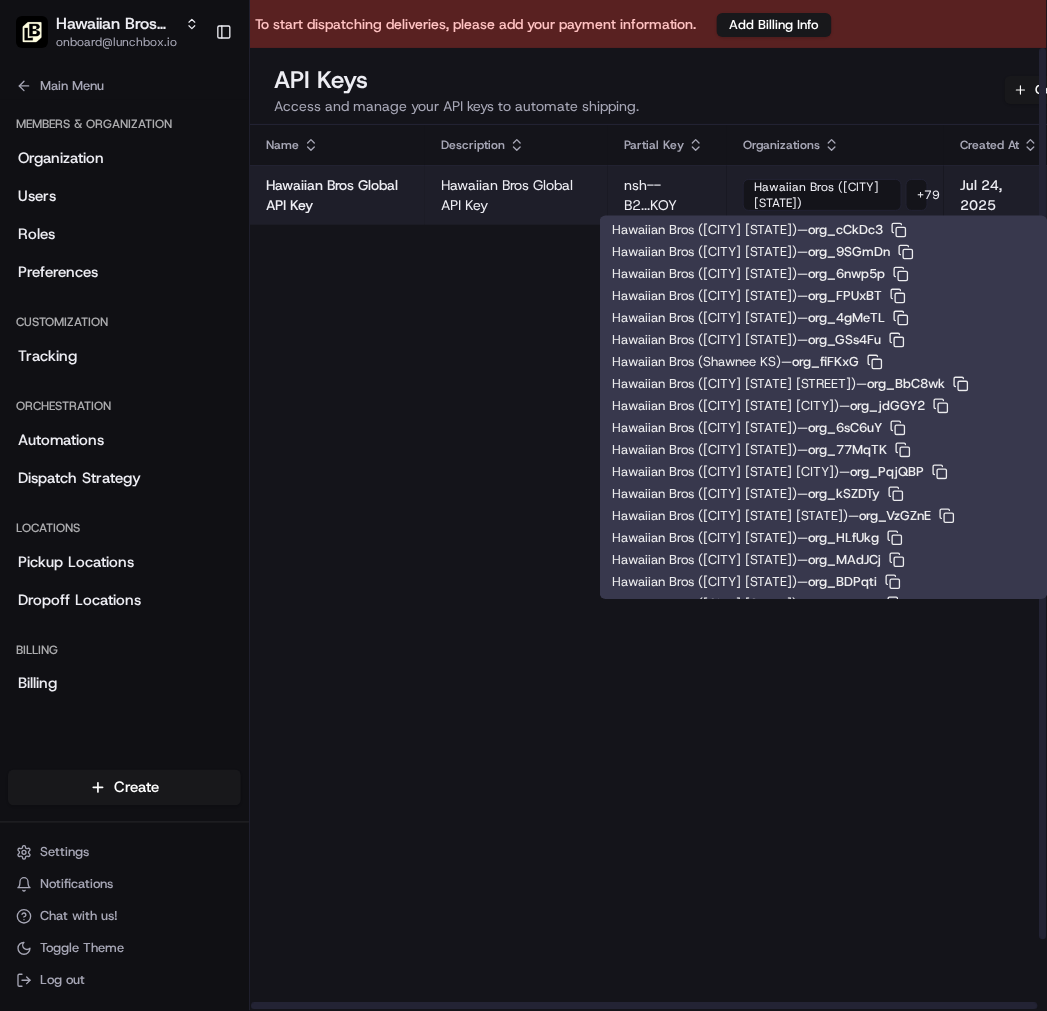 scroll, scrollTop: 1113, scrollLeft: 0, axis: vertical 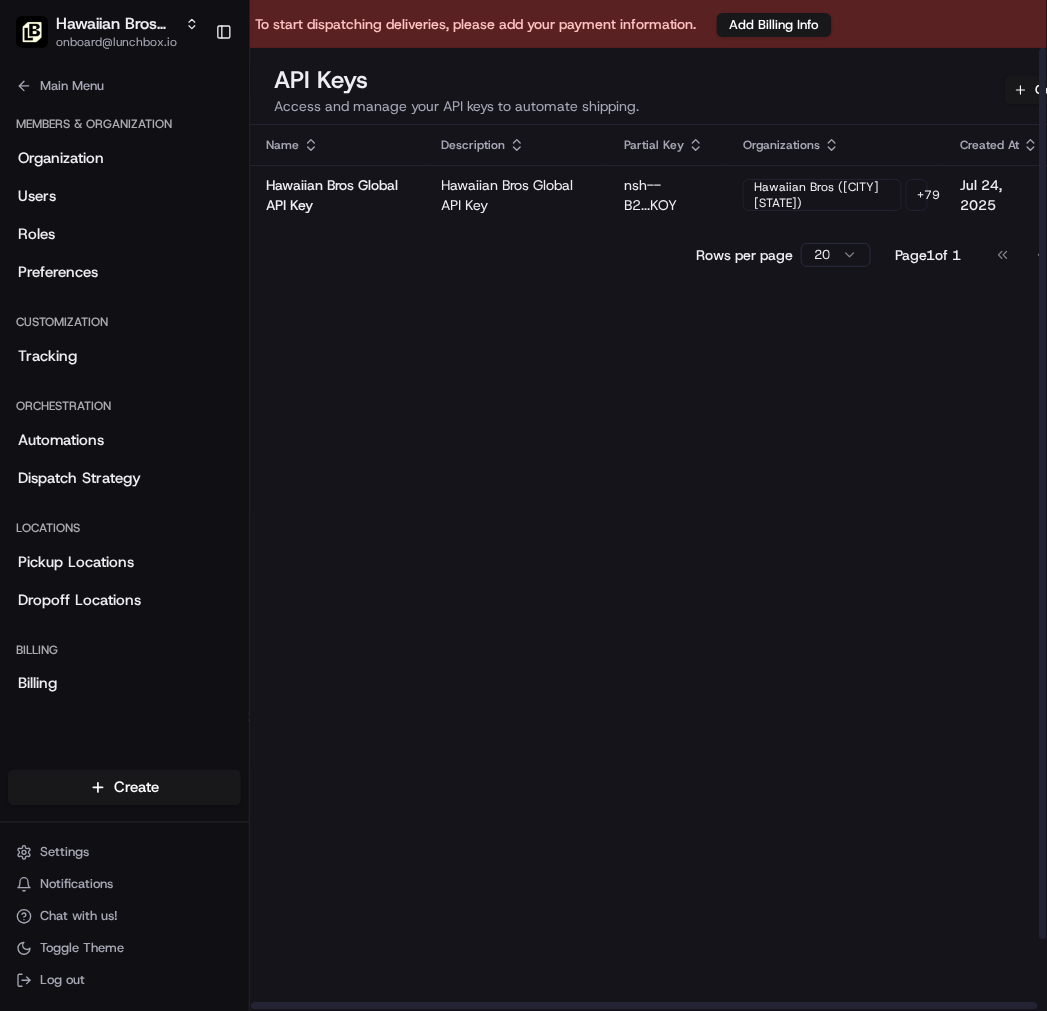 click on "Name Description Partial Key Organizations Created At Actions Hawaiian Bros Global API Key Hawaiian Bros Global API Key nsh--B2...KOY Hawaiian Bros (Belton MO) + 79 Jul 24, 2025 Rows per page 20 Page  1  of   1 Go to first page Go to previous page Go to next page Go to last page" at bounding box center [700, 606] 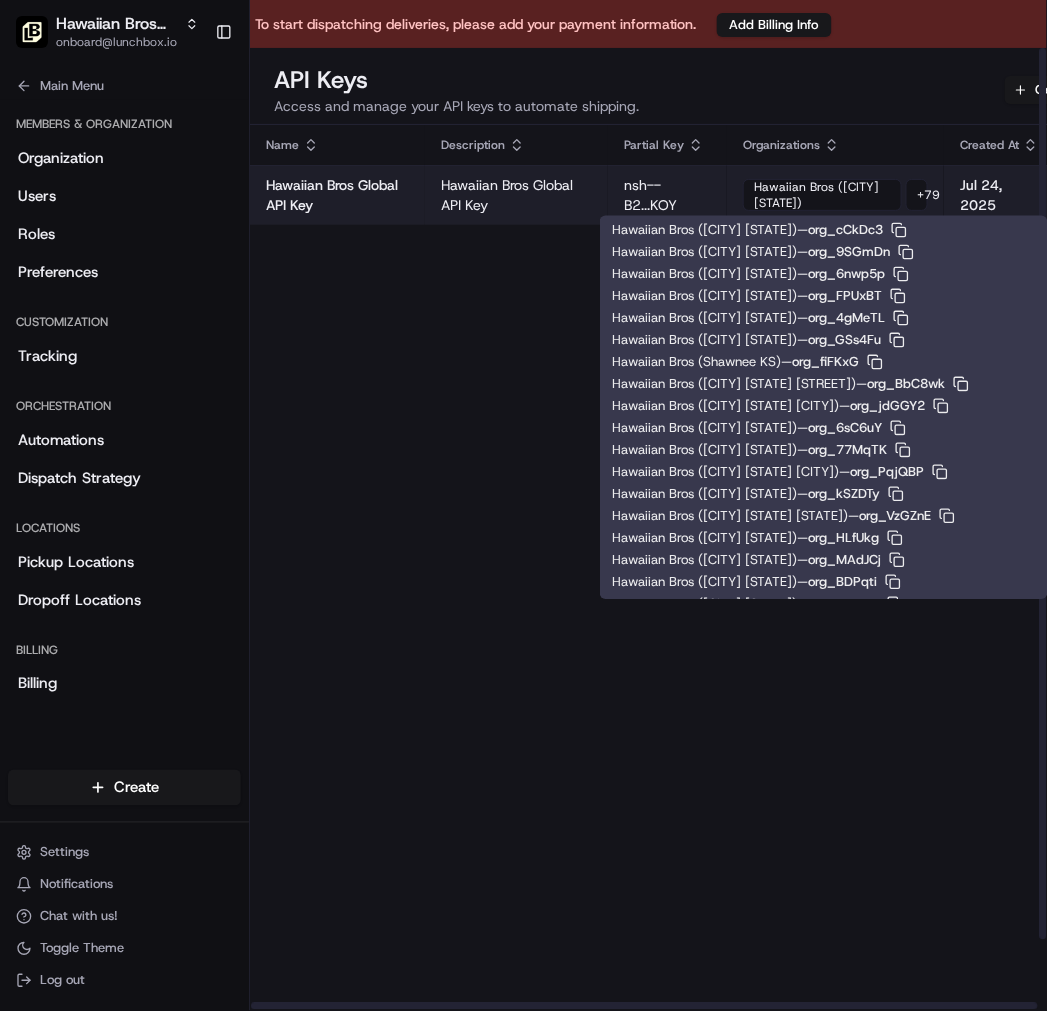 scroll, scrollTop: 1135, scrollLeft: 0, axis: vertical 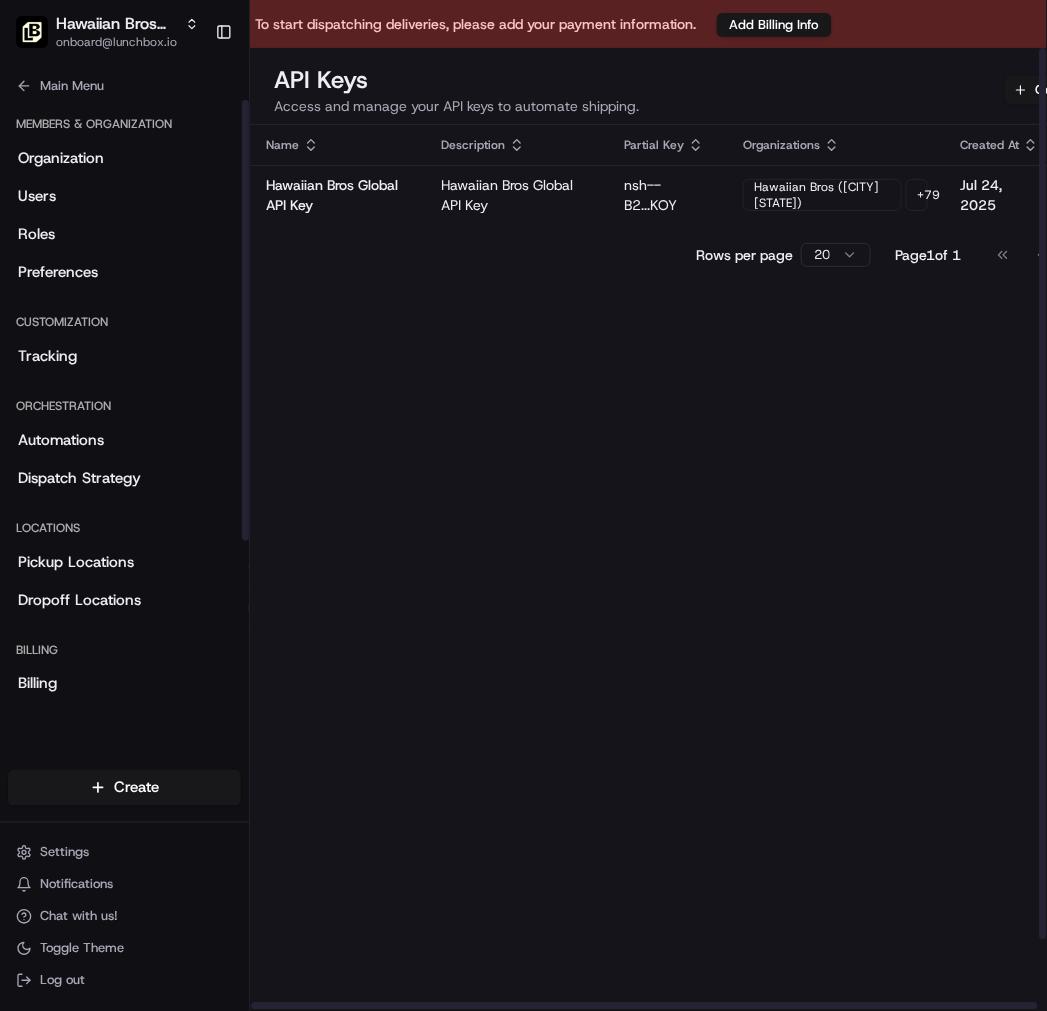 click on "Name Description Partial Key Organizations Created At Actions Hawaiian Bros Global API Key Hawaiian Bros Global API Key nsh--B2...KOY Hawaiian Bros (Belton MO) + 79 Jul 24, 2025 Rows per page 20 Page  1  of   1 Go to first page Go to previous page Go to next page Go to last page" at bounding box center [700, 606] 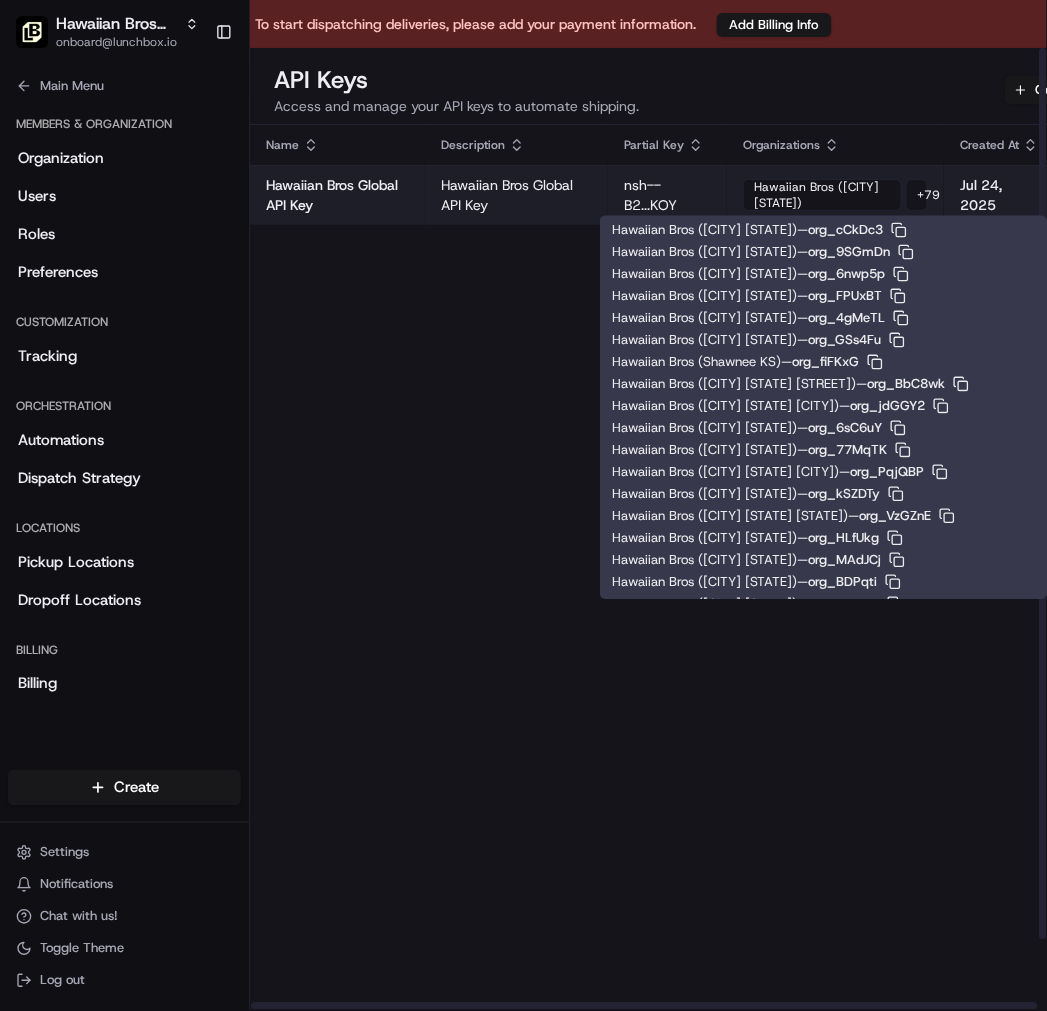 scroll, scrollTop: 1156, scrollLeft: 0, axis: vertical 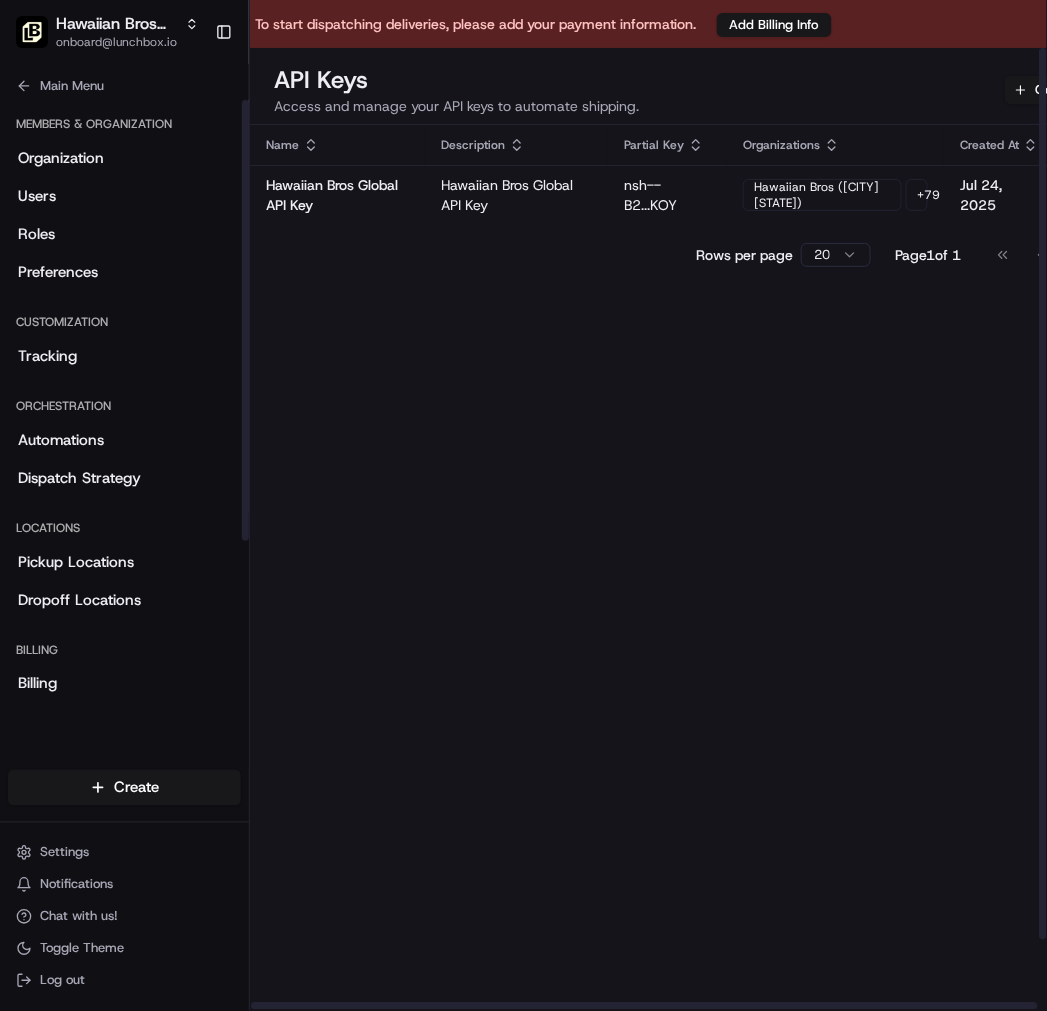 click on "Name Description Partial Key Organizations Created At Actions Hawaiian Bros Global API Key Hawaiian Bros Global API Key nsh--B2...KOY Hawaiian Bros (Belton MO) + 79 Jul 24, 2025 Rows per page 20 Page  1  of   1 Go to first page Go to previous page Go to next page Go to last page" at bounding box center [700, 606] 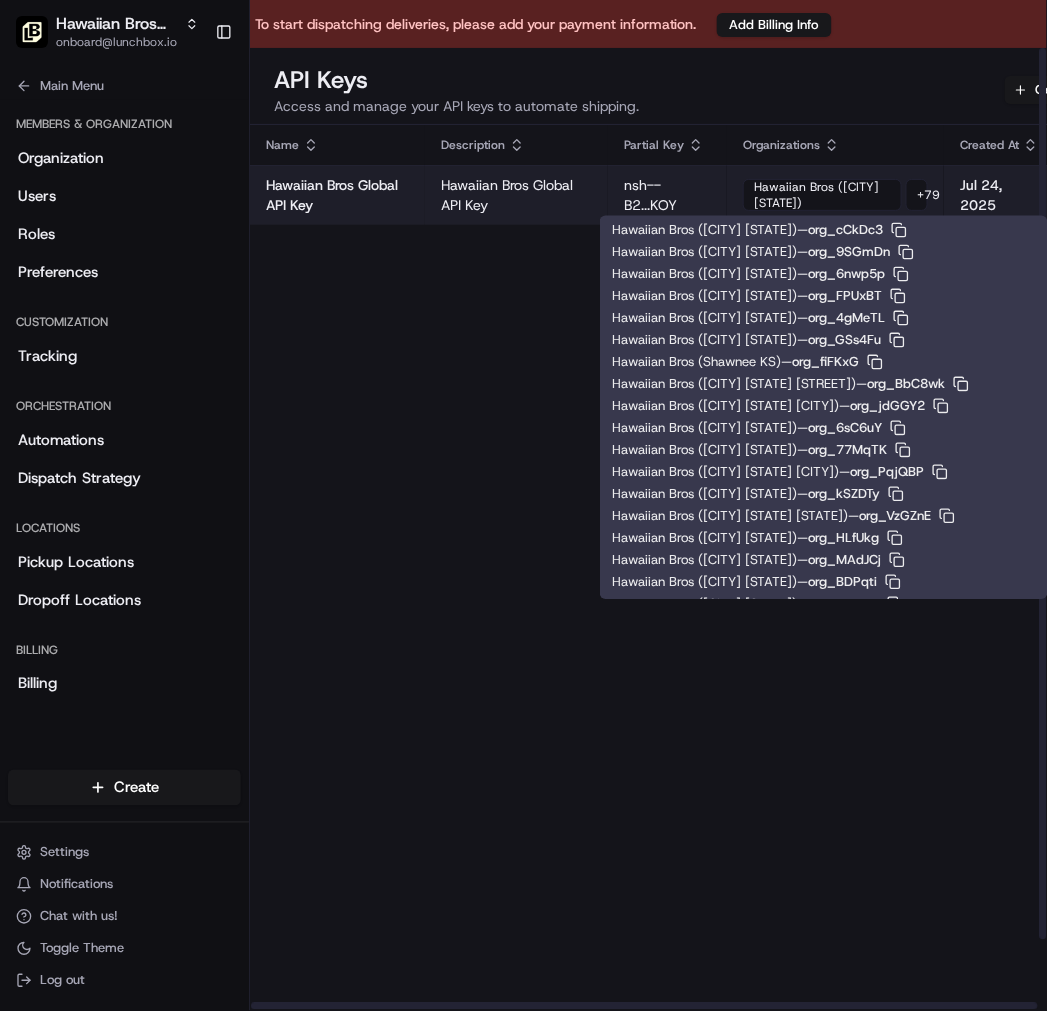 scroll, scrollTop: 1178, scrollLeft: 0, axis: vertical 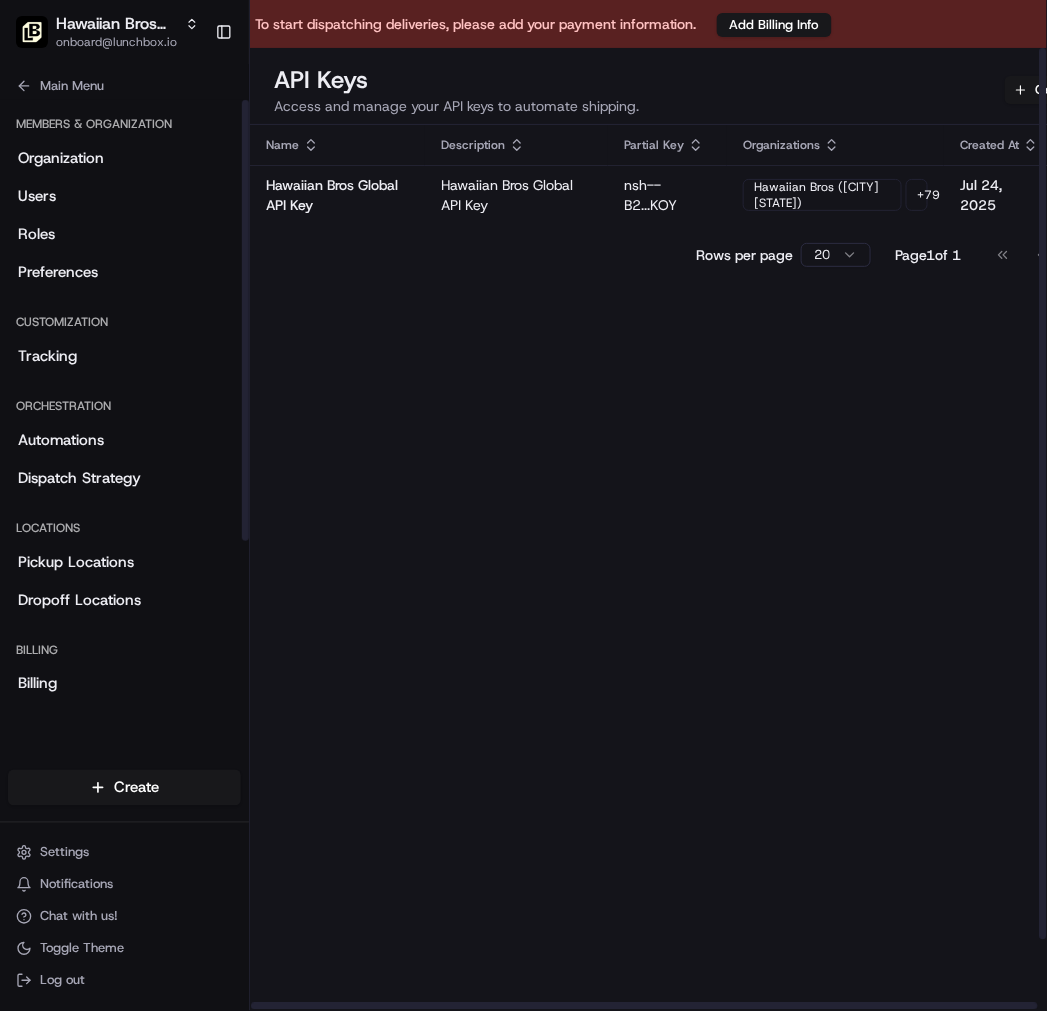 drag, startPoint x: 352, startPoint y: 556, endPoint x: 425, endPoint y: 502, distance: 90.80198 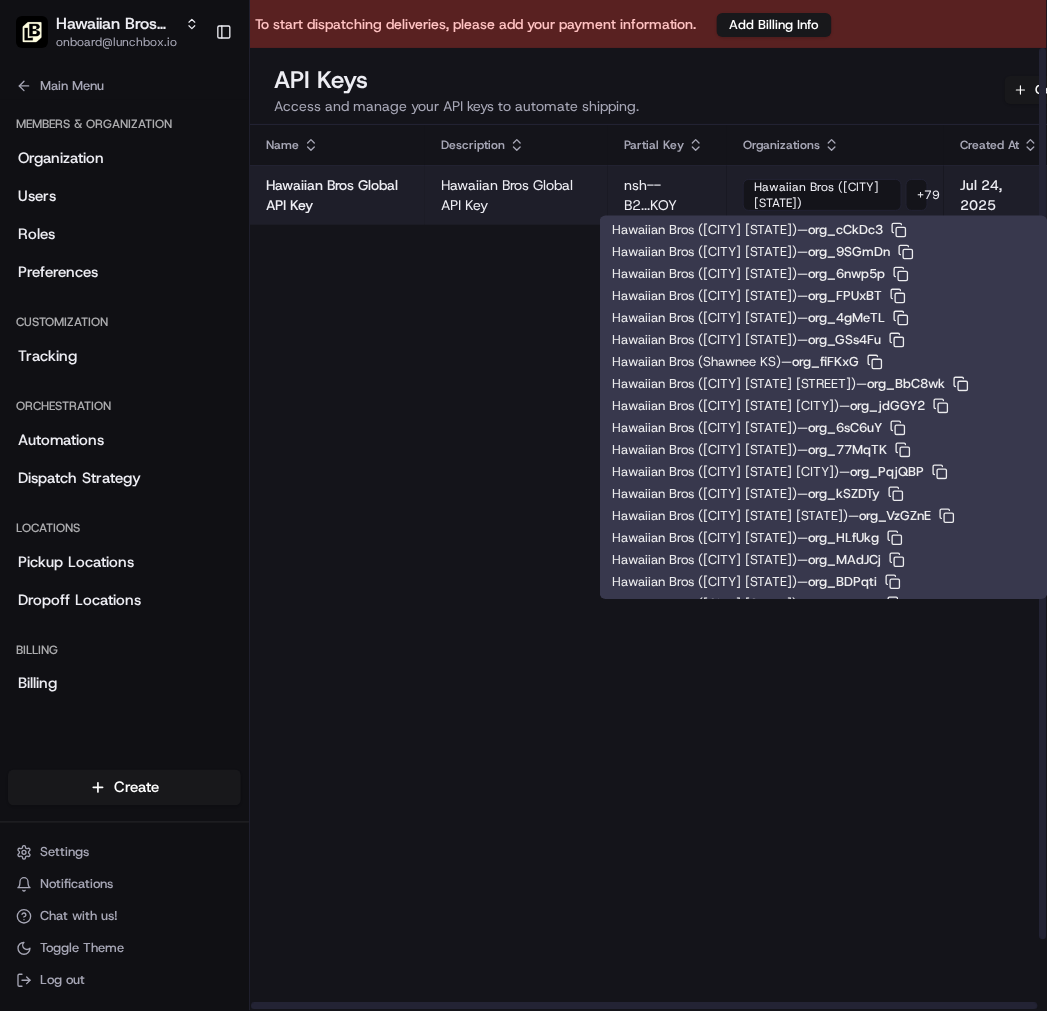scroll, scrollTop: 1201, scrollLeft: 0, axis: vertical 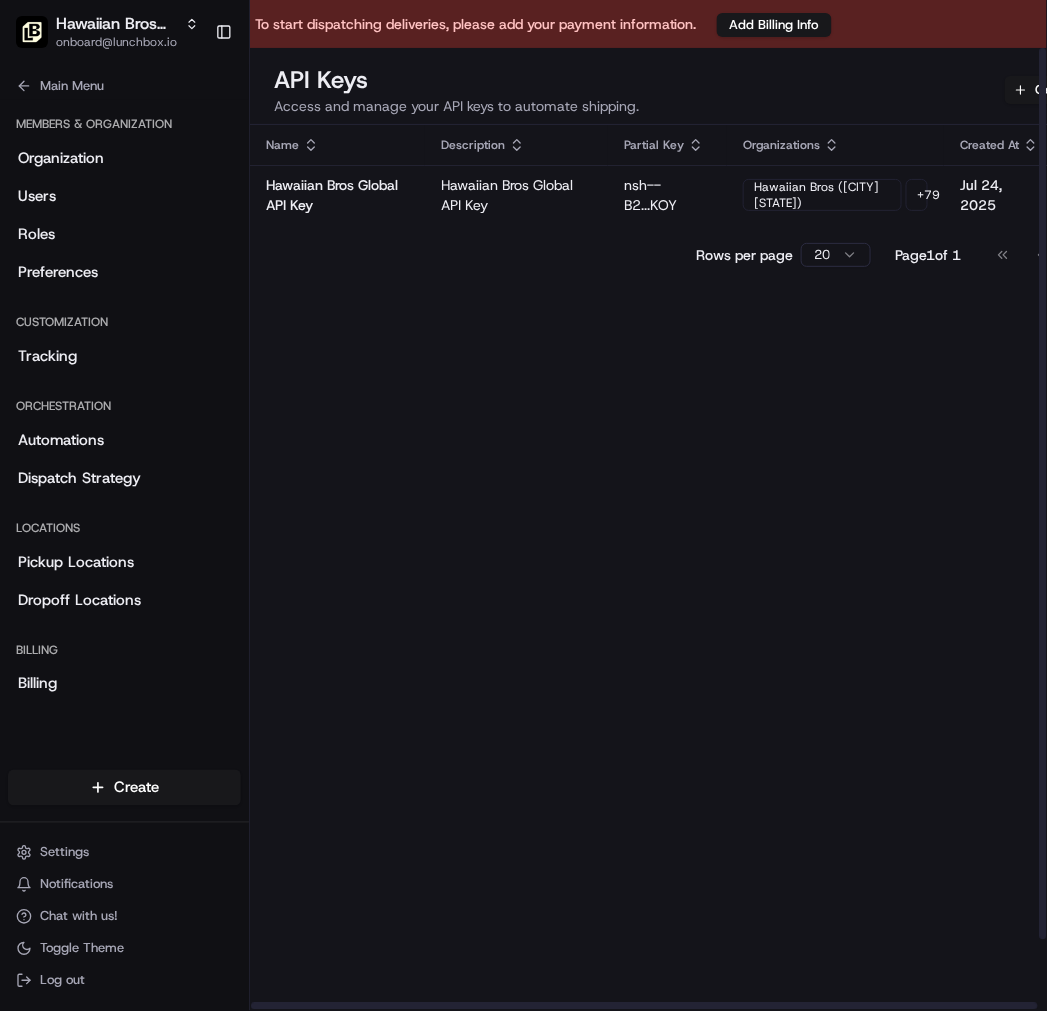 click on "Name Description Partial Key Organizations Created At Actions Hawaiian Bros Global API Key Hawaiian Bros Global API Key nsh--B2...KOY Hawaiian Bros (Belton MO) + 79 Jul 24, 2025 Rows per page 20 Page  1  of   1 Go to first page Go to previous page Go to next page Go to last page" at bounding box center [700, 606] 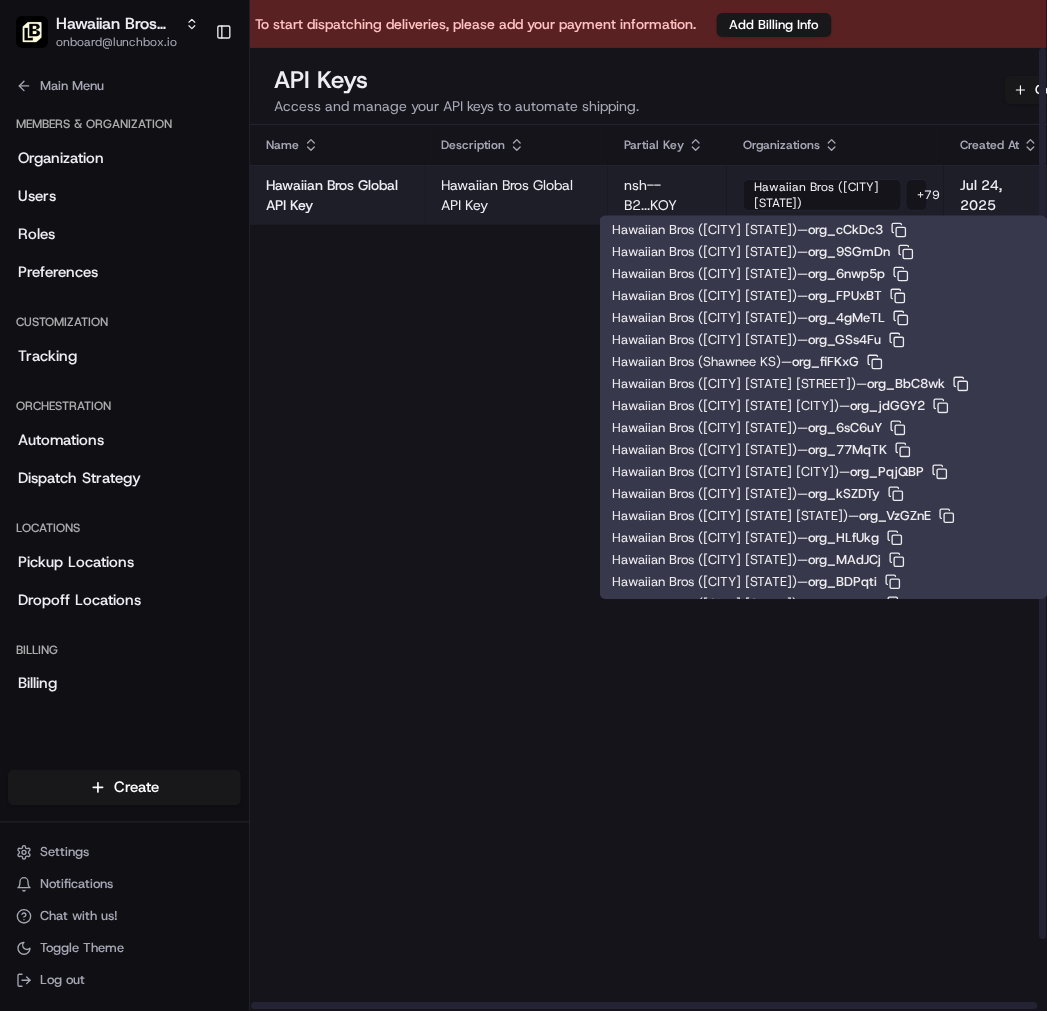 scroll, scrollTop: 1223, scrollLeft: 0, axis: vertical 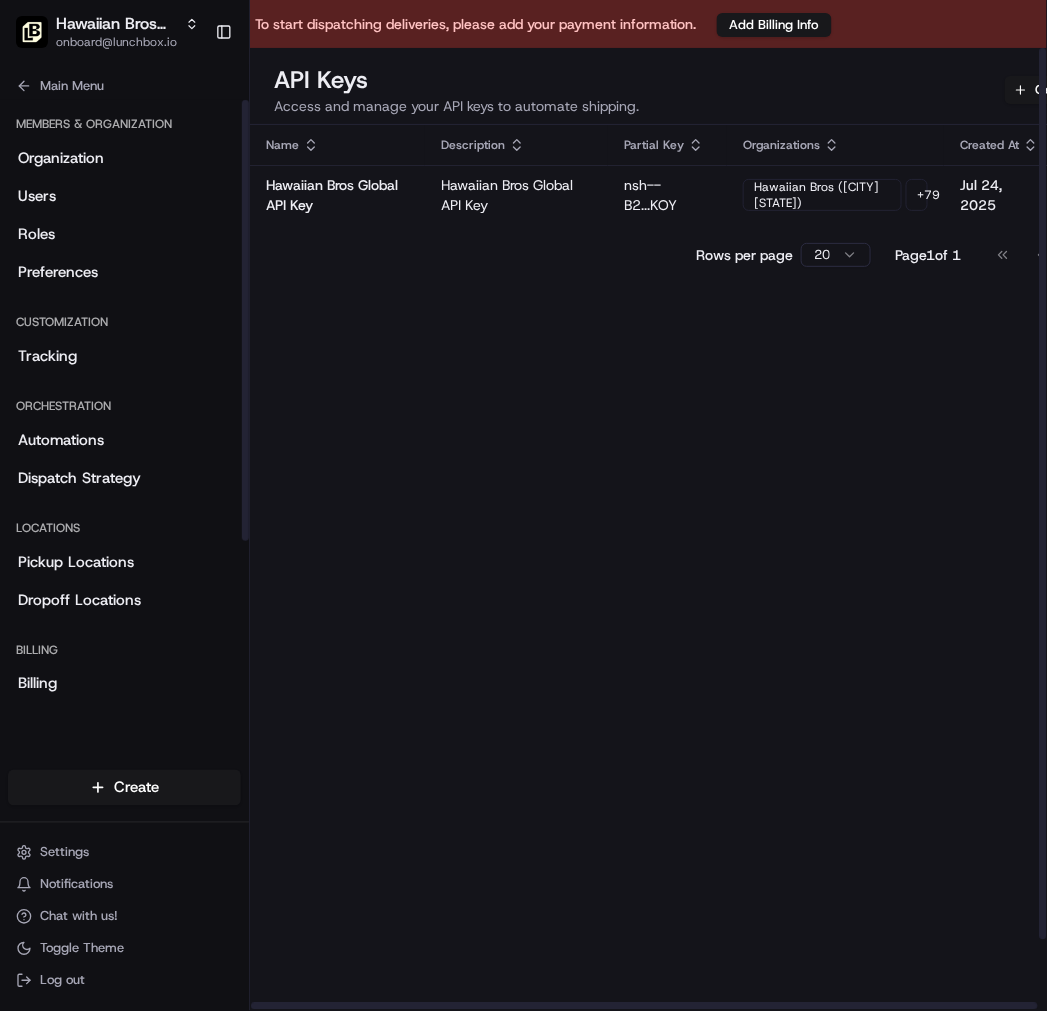 click on "Name Description Partial Key Organizations Created At Actions Hawaiian Bros Global API Key Hawaiian Bros Global API Key nsh--B2...KOY Hawaiian Bros (Belton MO) + 79 Jul 24, 2025 Rows per page 20 Page  1  of   1 Go to first page Go to previous page Go to next page Go to last page" at bounding box center [700, 606] 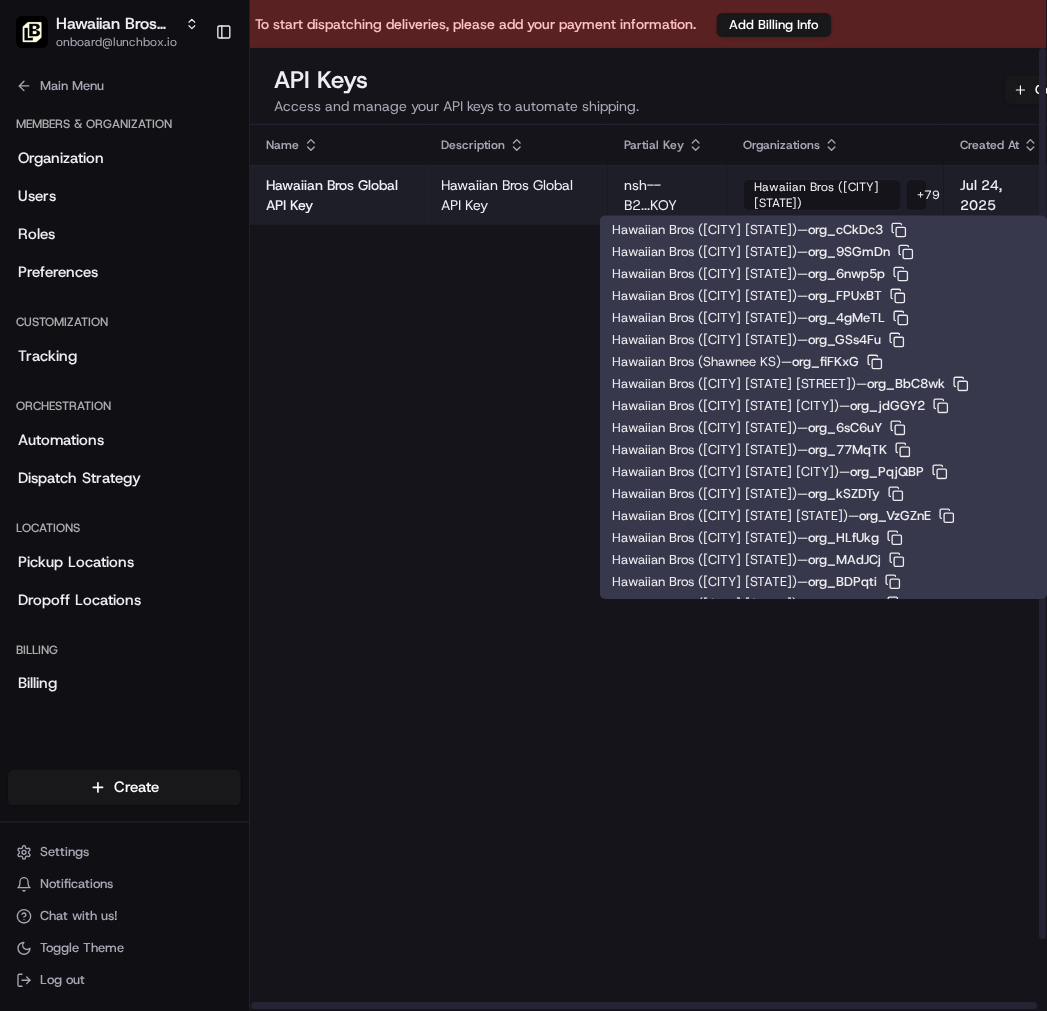 scroll, scrollTop: 1244, scrollLeft: 0, axis: vertical 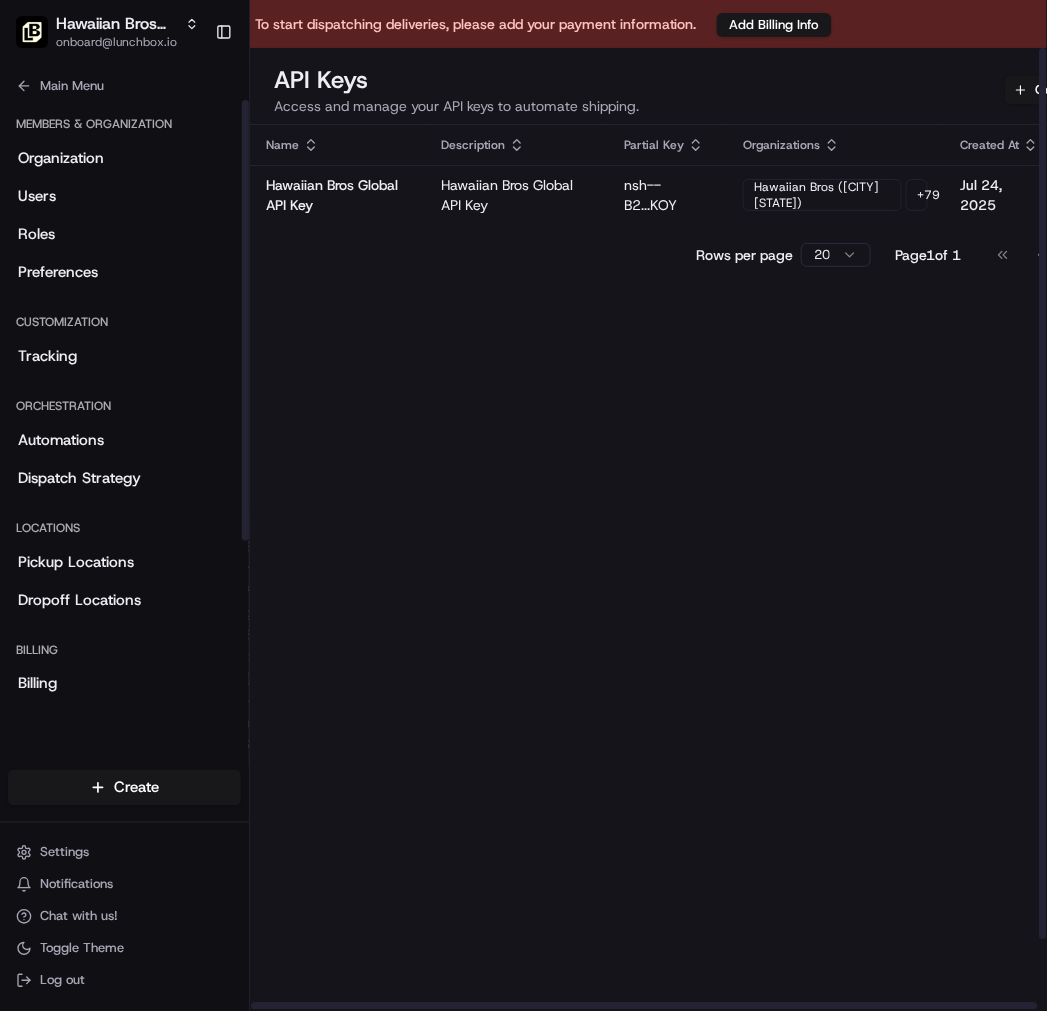 drag, startPoint x: 626, startPoint y: 598, endPoint x: 714, endPoint y: 466, distance: 158.64426 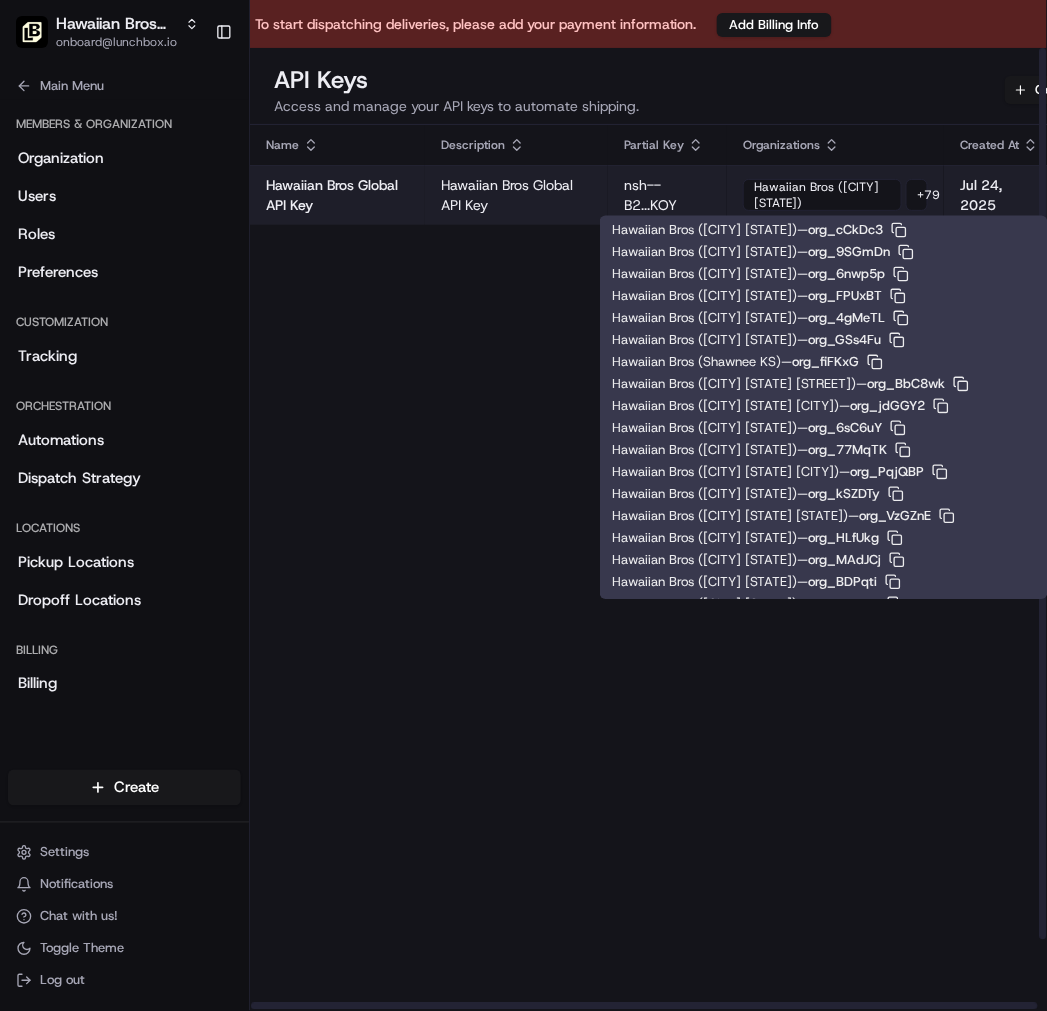 scroll, scrollTop: 1311, scrollLeft: 0, axis: vertical 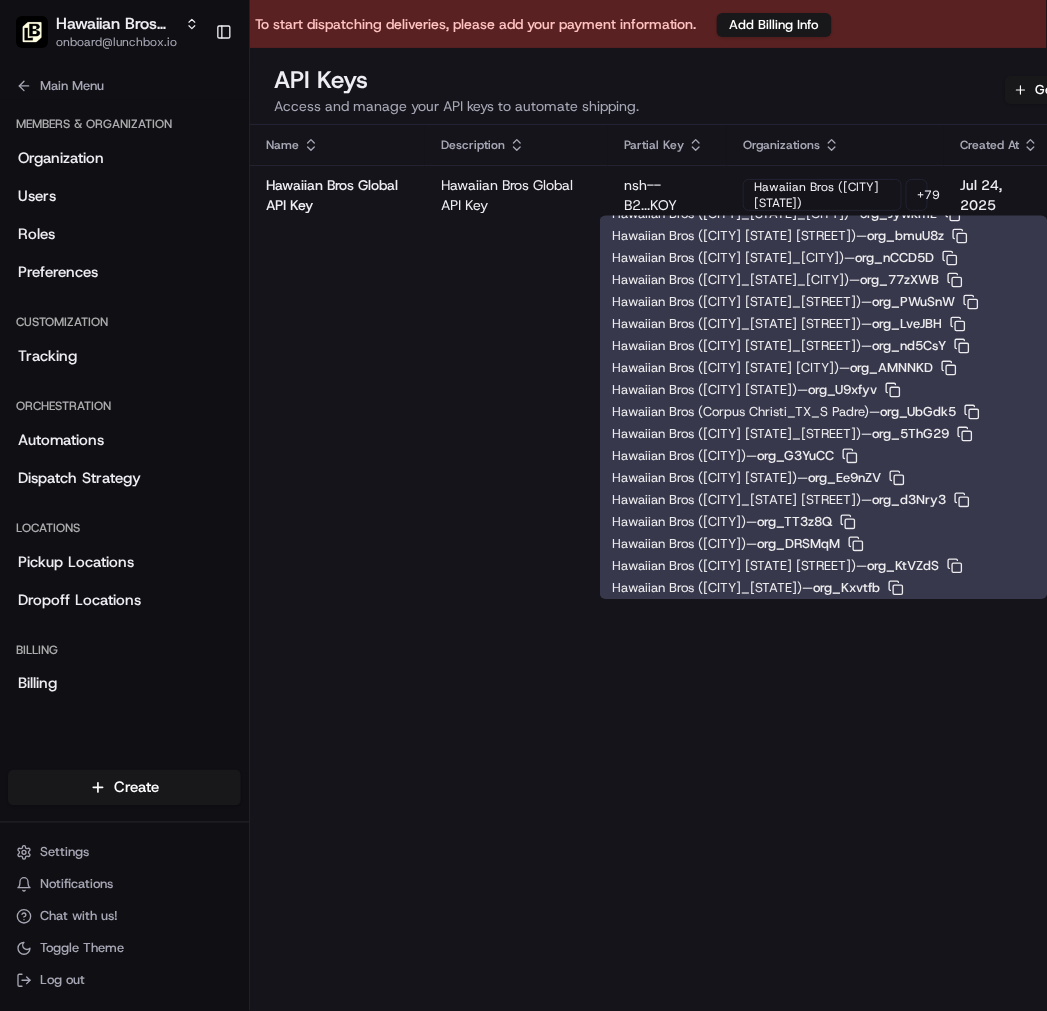 click 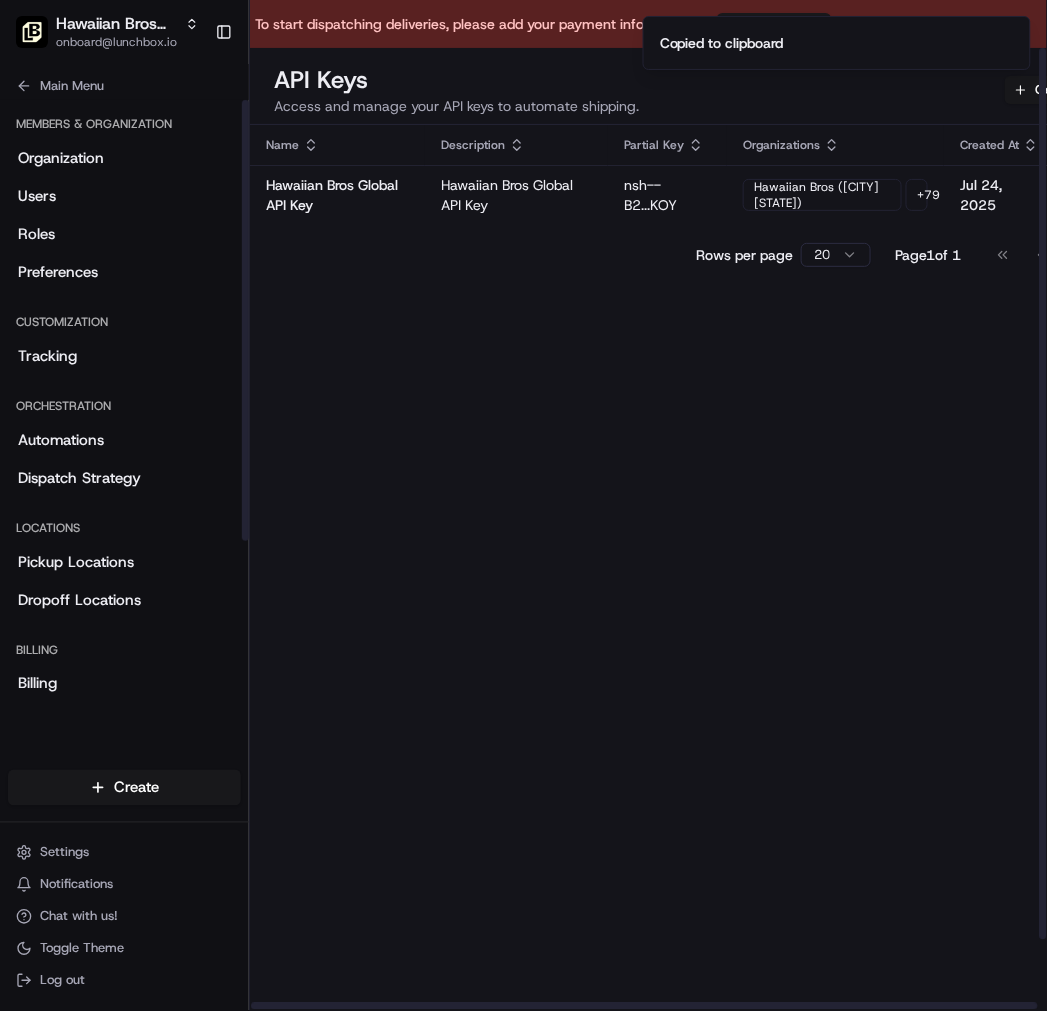 drag, startPoint x: 605, startPoint y: 571, endPoint x: 801, endPoint y: 337, distance: 305.24088 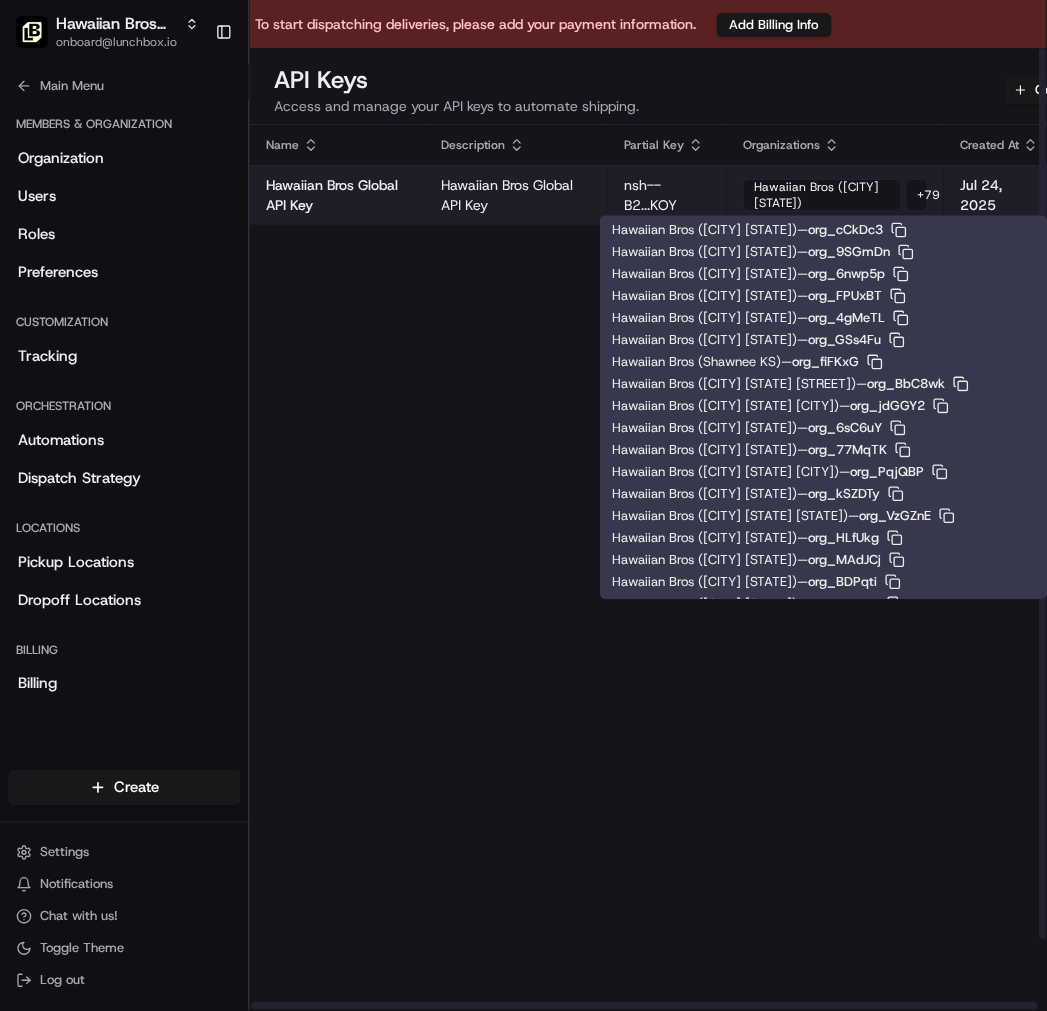 scroll, scrollTop: 1266, scrollLeft: 0, axis: vertical 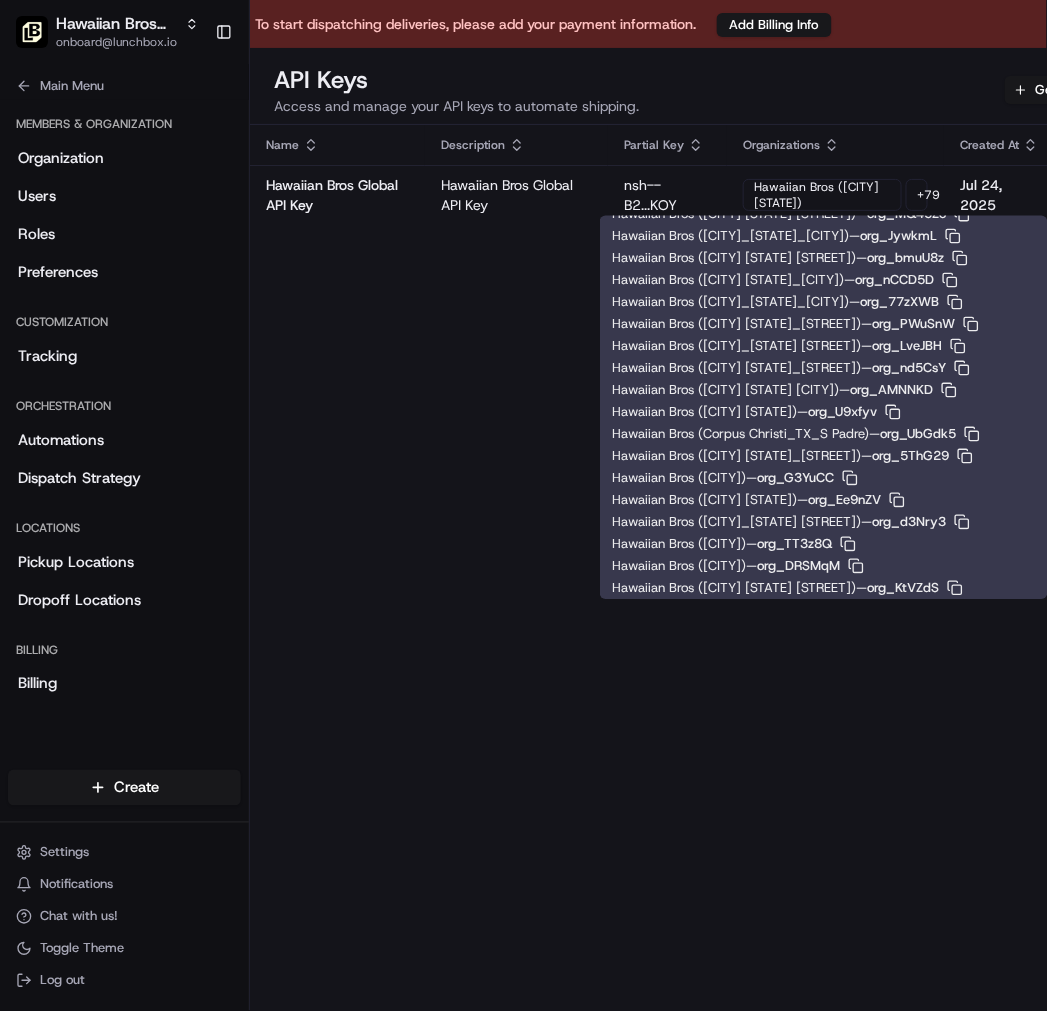 click 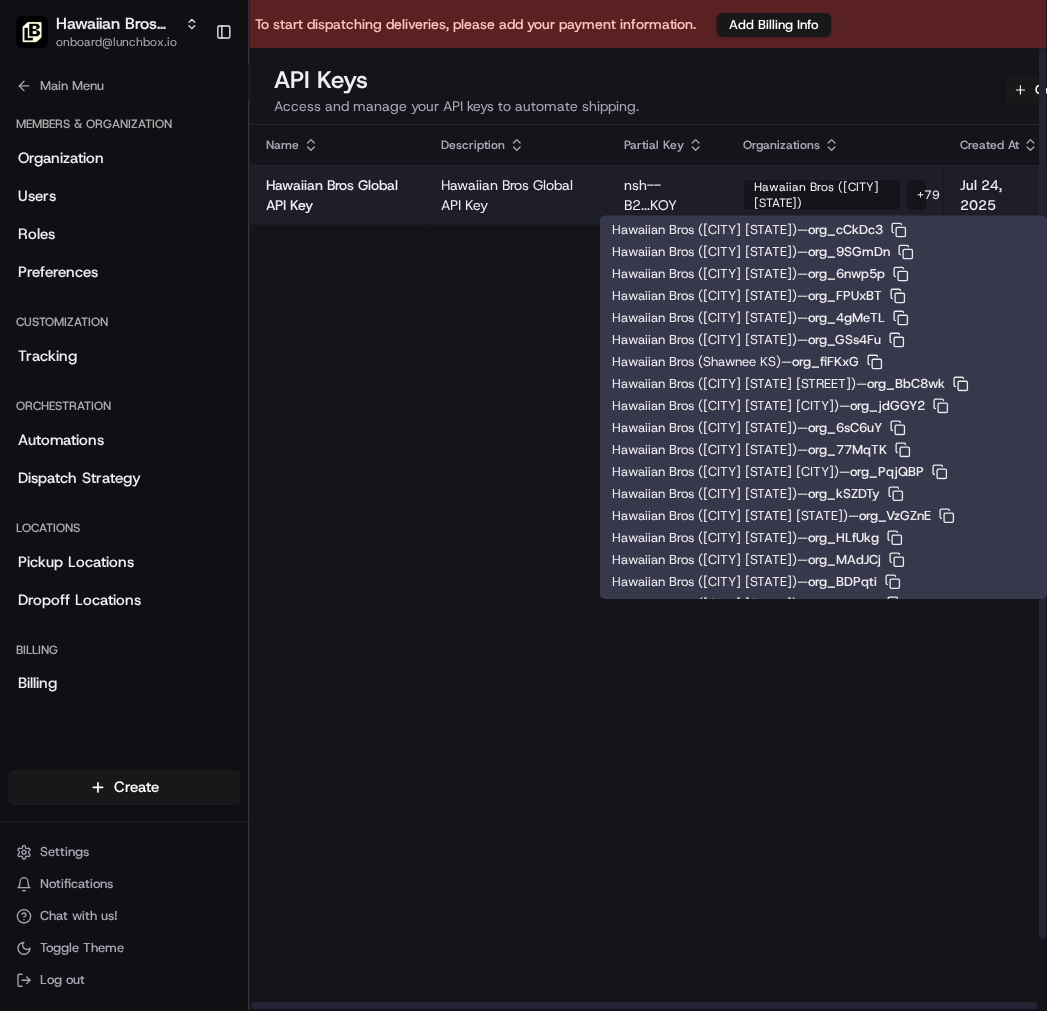 scroll, scrollTop: 1333, scrollLeft: 0, axis: vertical 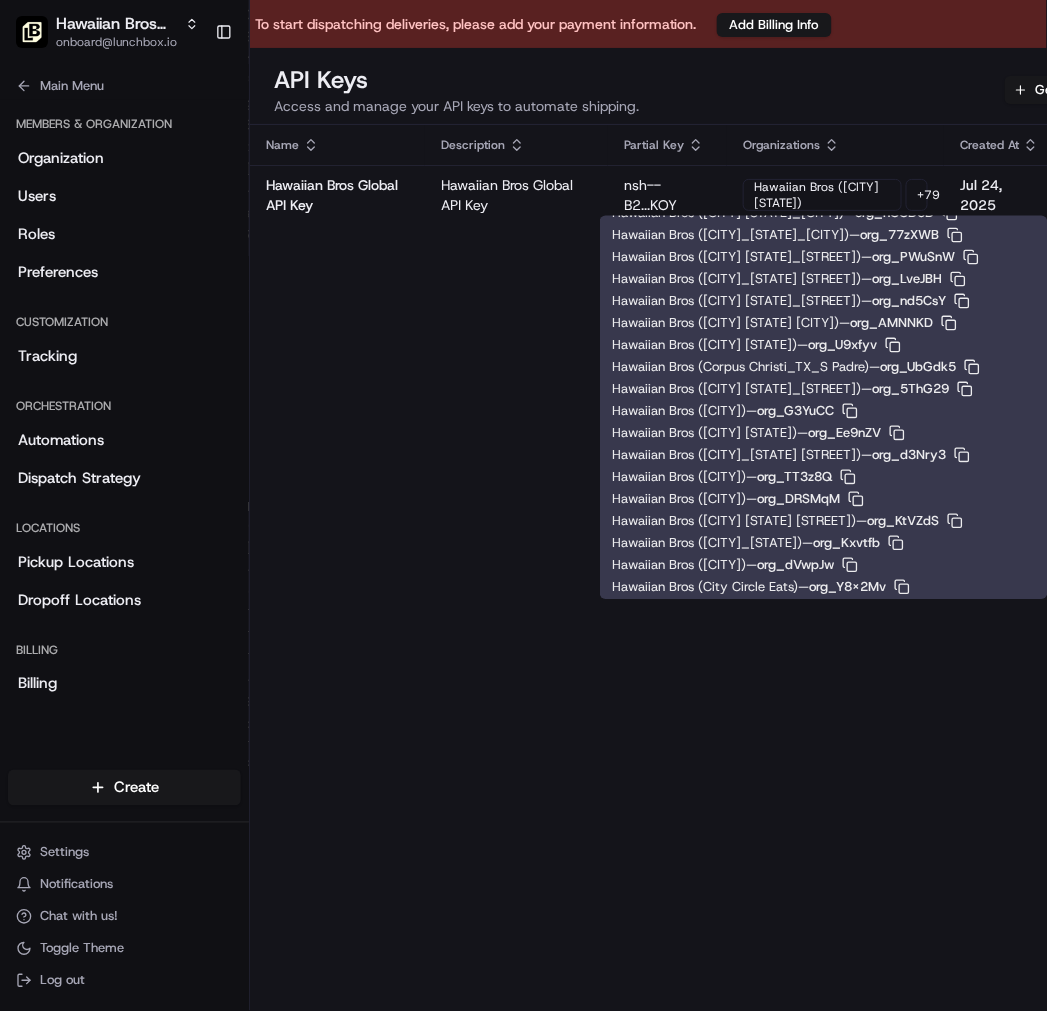 click 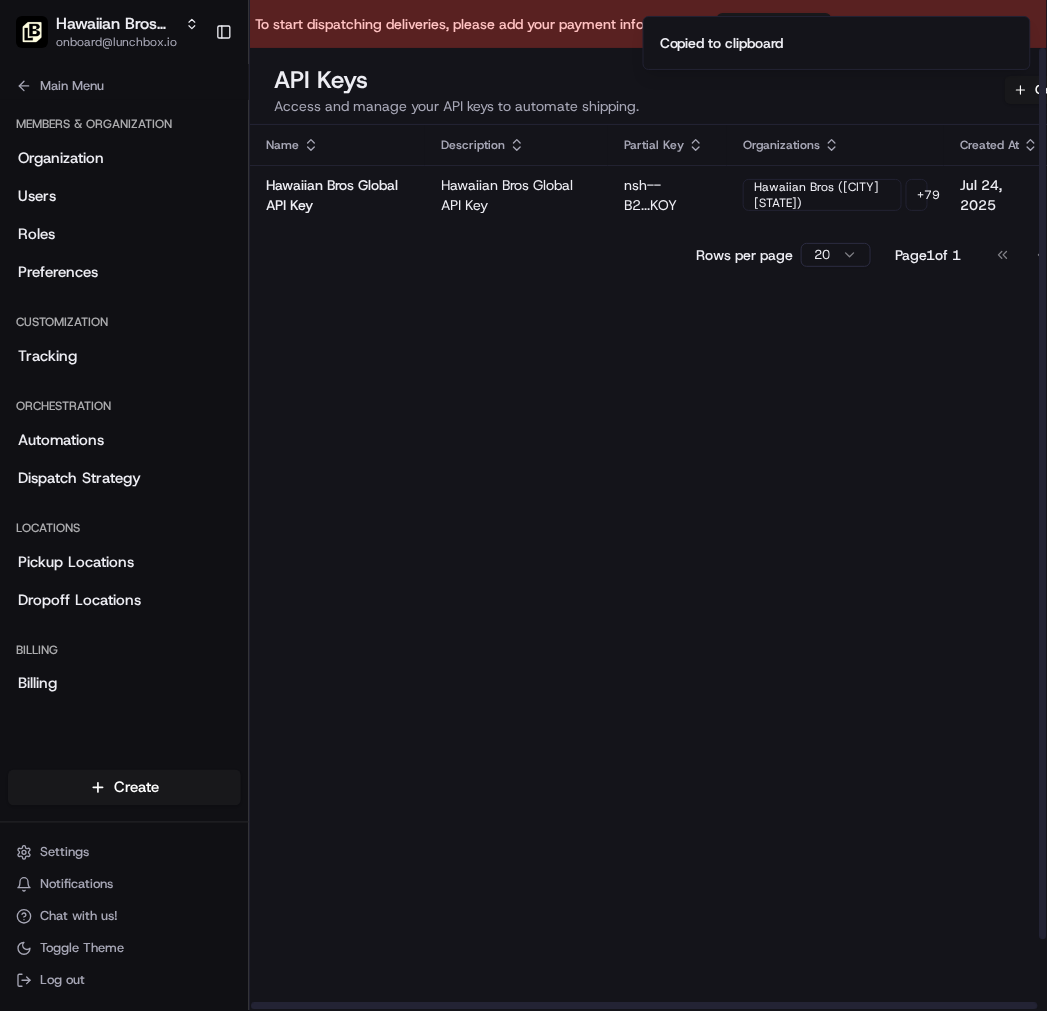 drag, startPoint x: 686, startPoint y: 458, endPoint x: 730, endPoint y: 402, distance: 71.21797 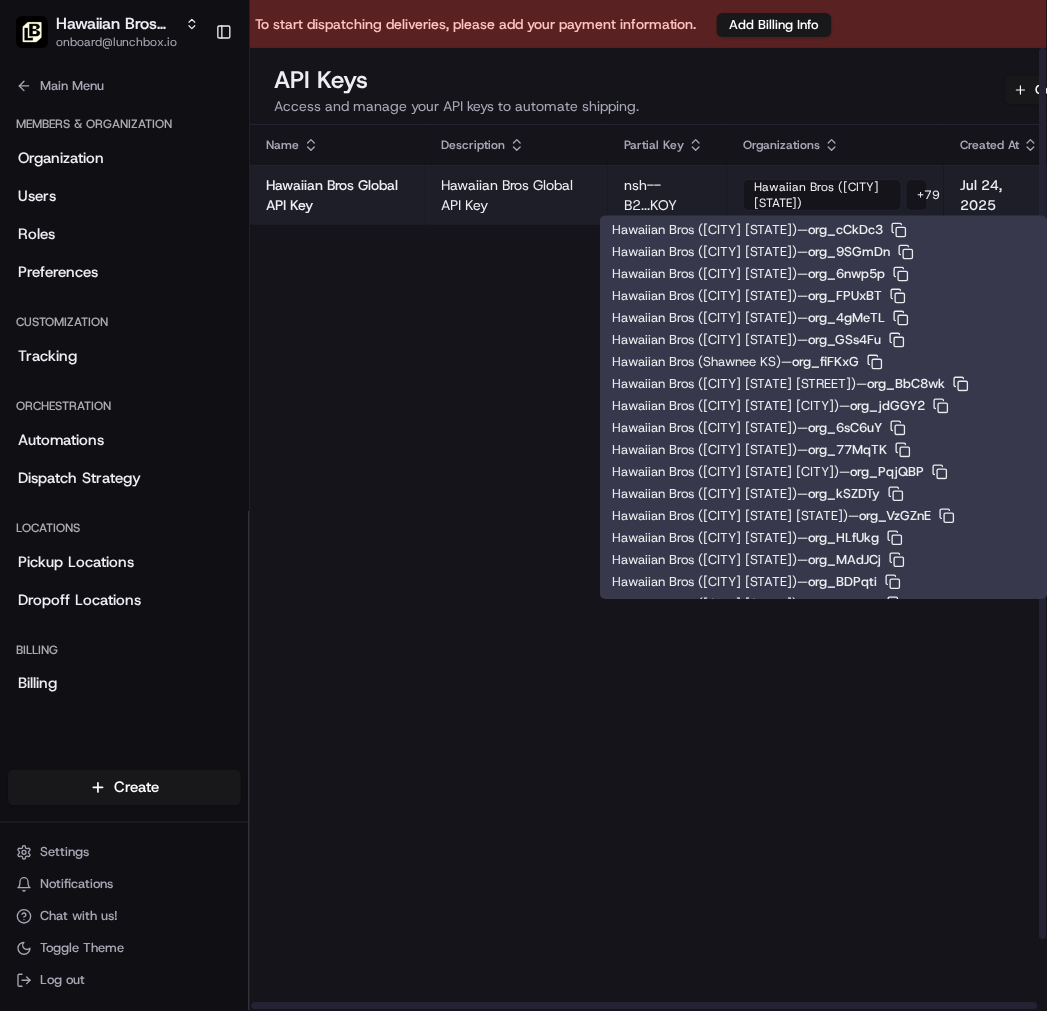 scroll, scrollTop: 1354, scrollLeft: 0, axis: vertical 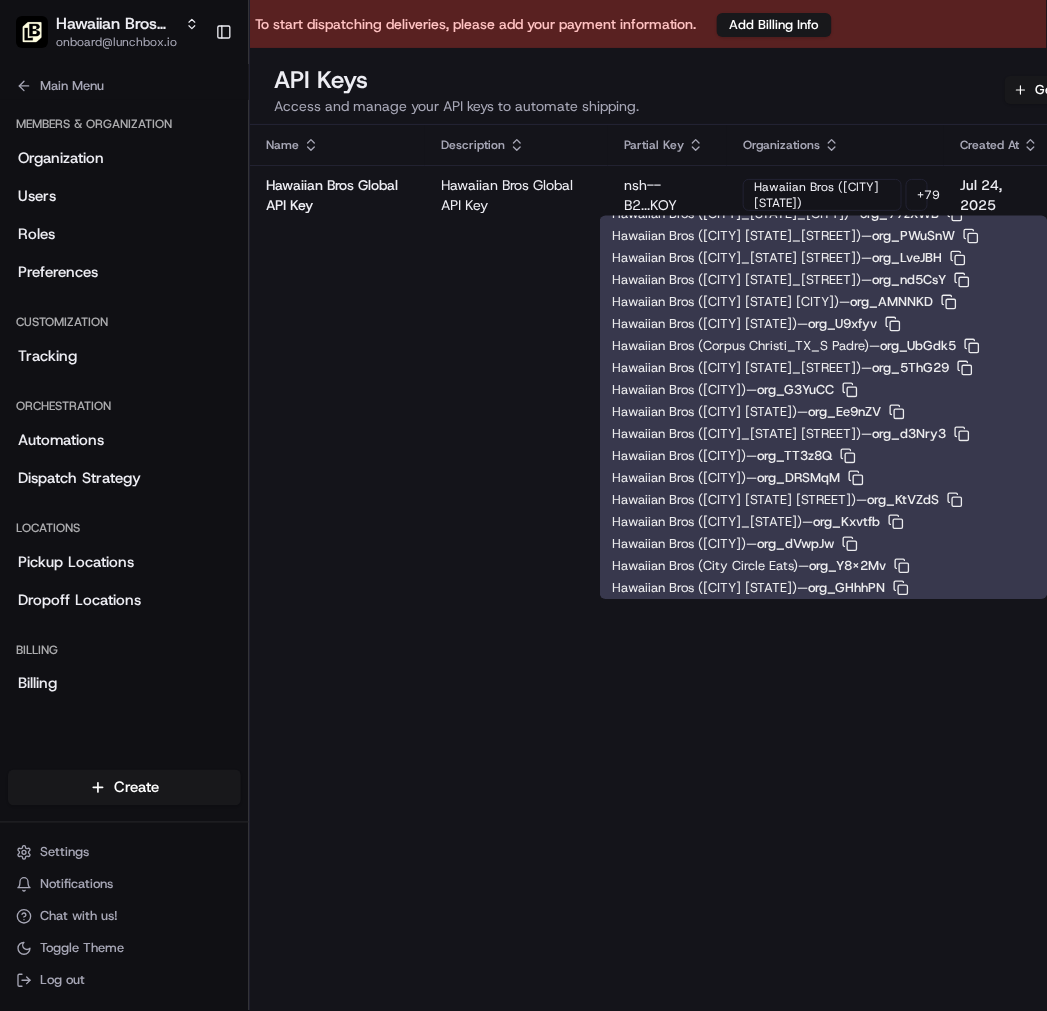 click 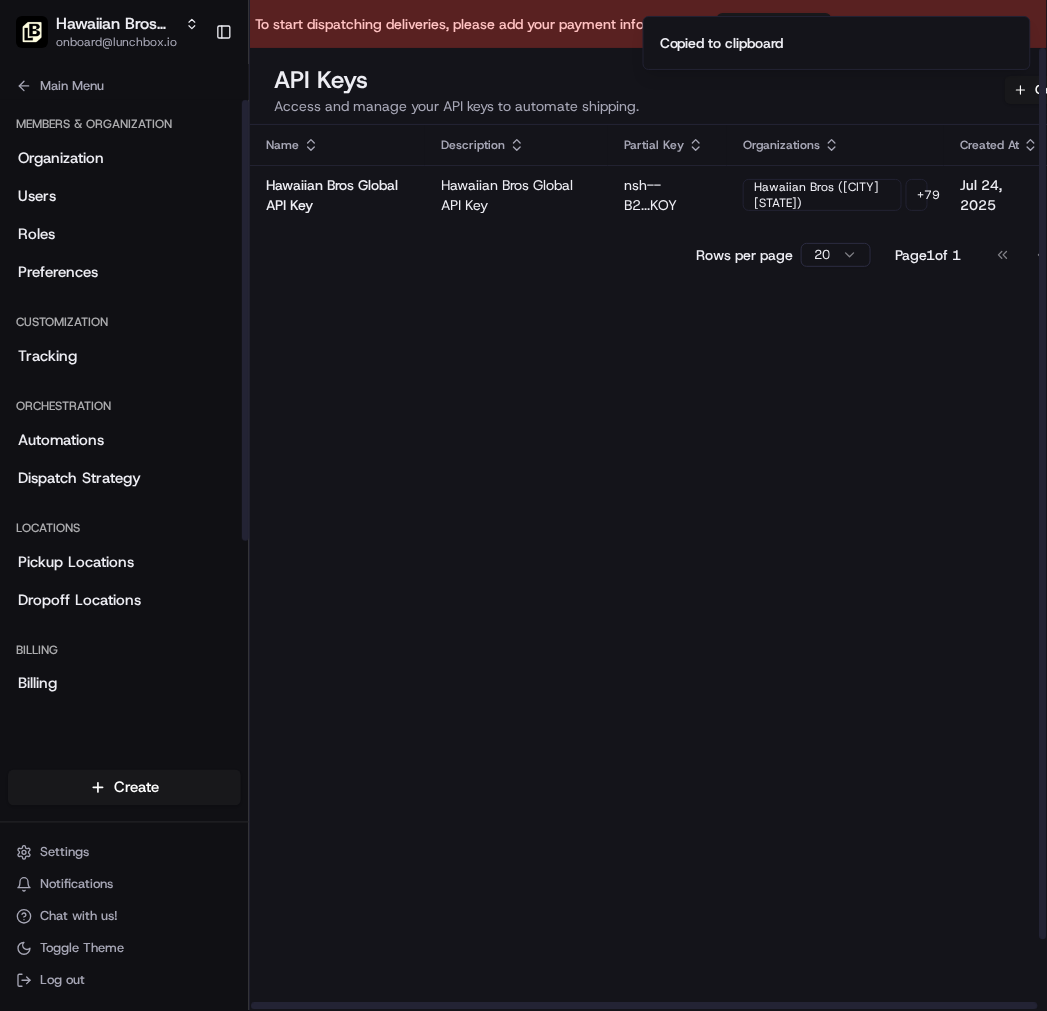 drag, startPoint x: 726, startPoint y: 494, endPoint x: 754, endPoint y: 232, distance: 263.49194 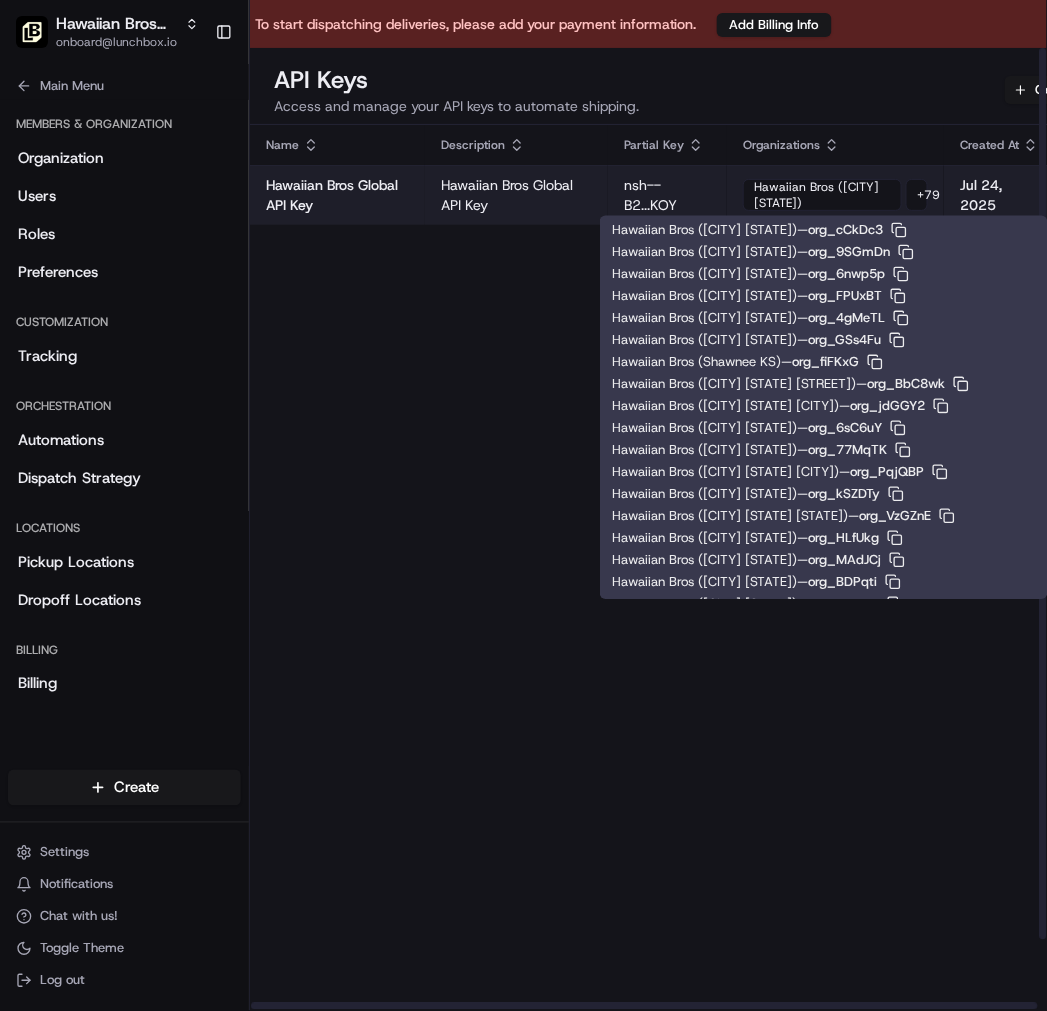 scroll, scrollTop: 1376, scrollLeft: 0, axis: vertical 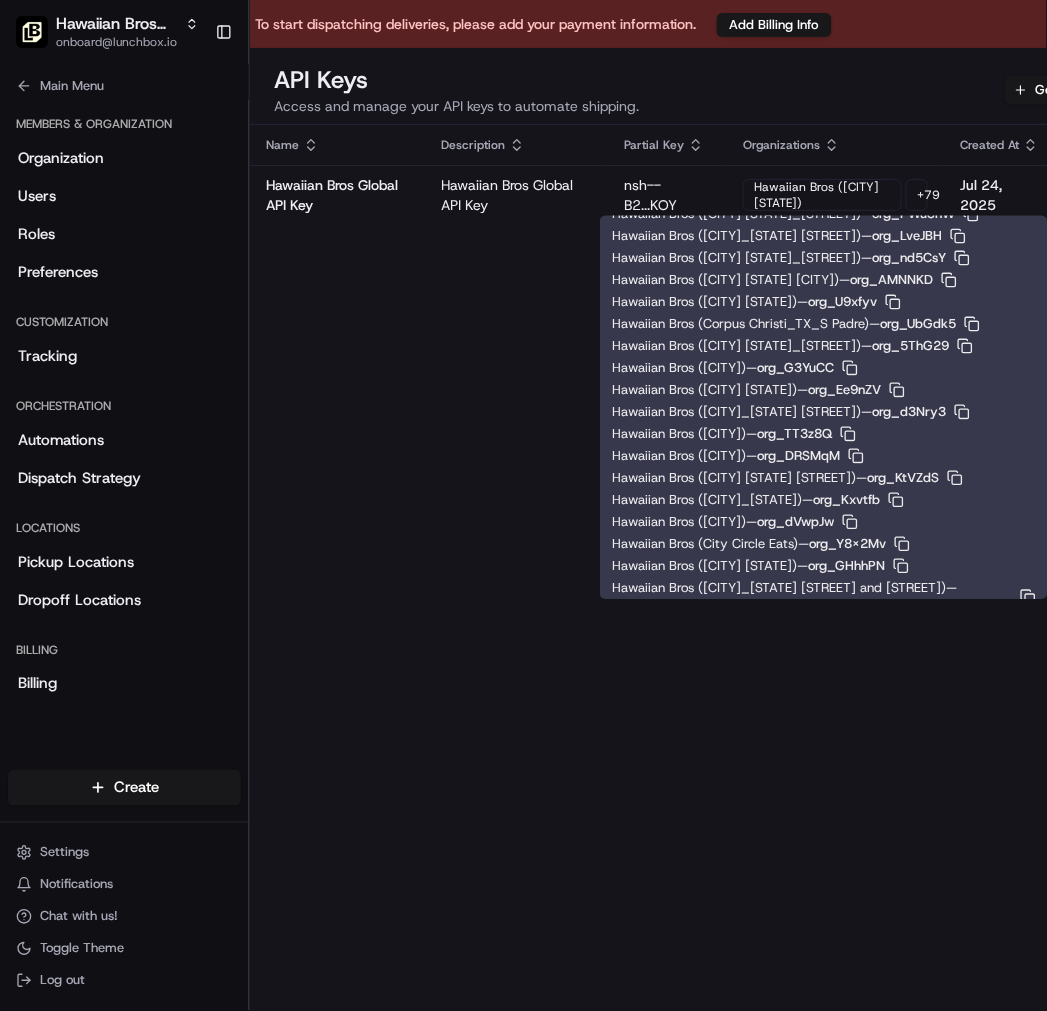 click 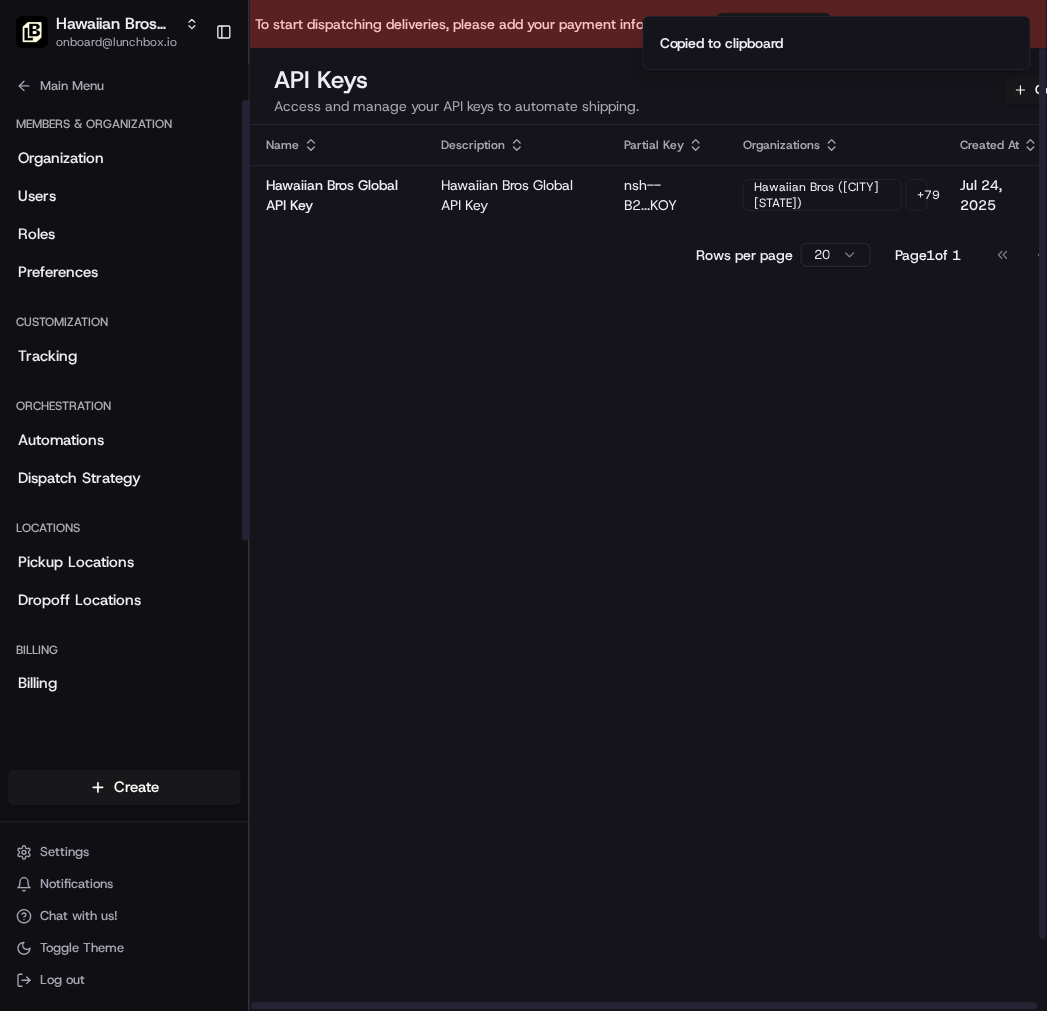 drag, startPoint x: 787, startPoint y: 337, endPoint x: 785, endPoint y: 315, distance: 22.090721 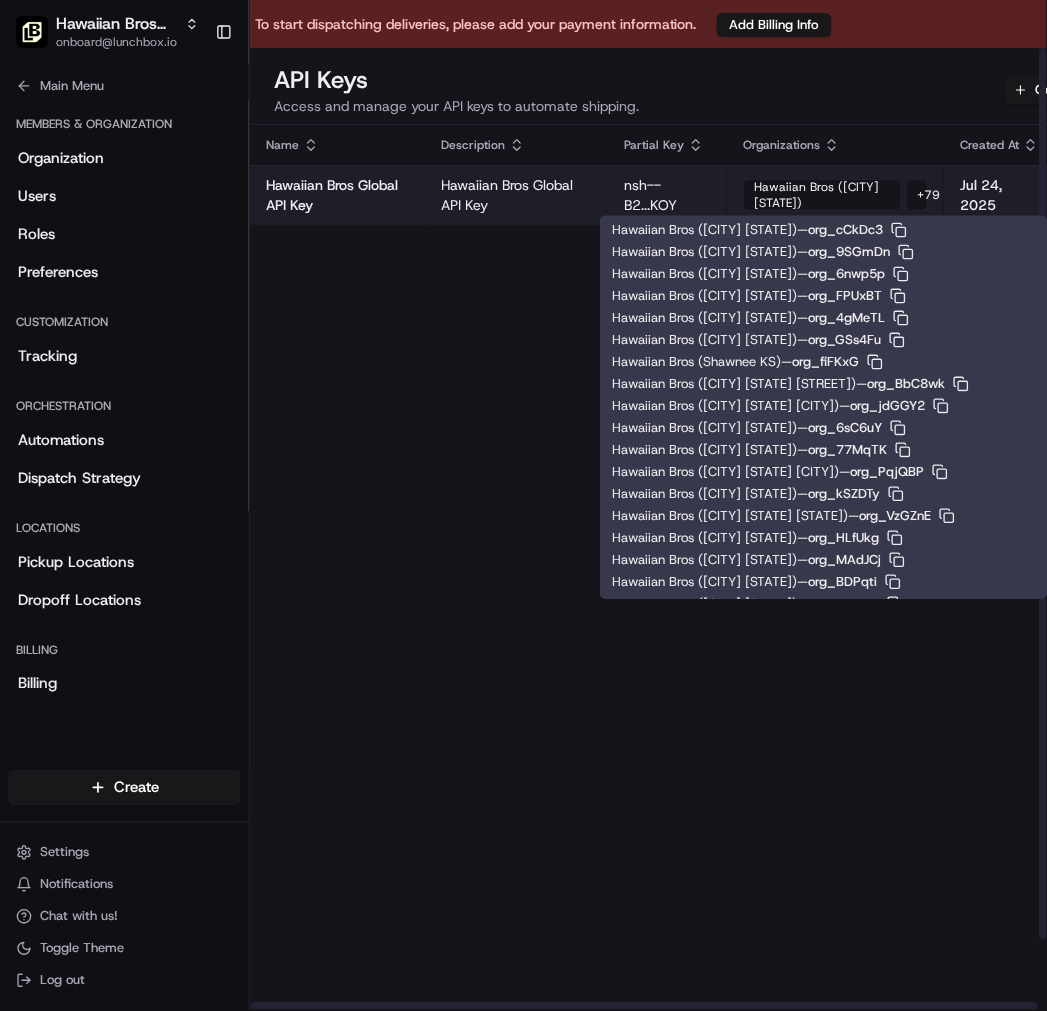 scroll, scrollTop: 1398, scrollLeft: 0, axis: vertical 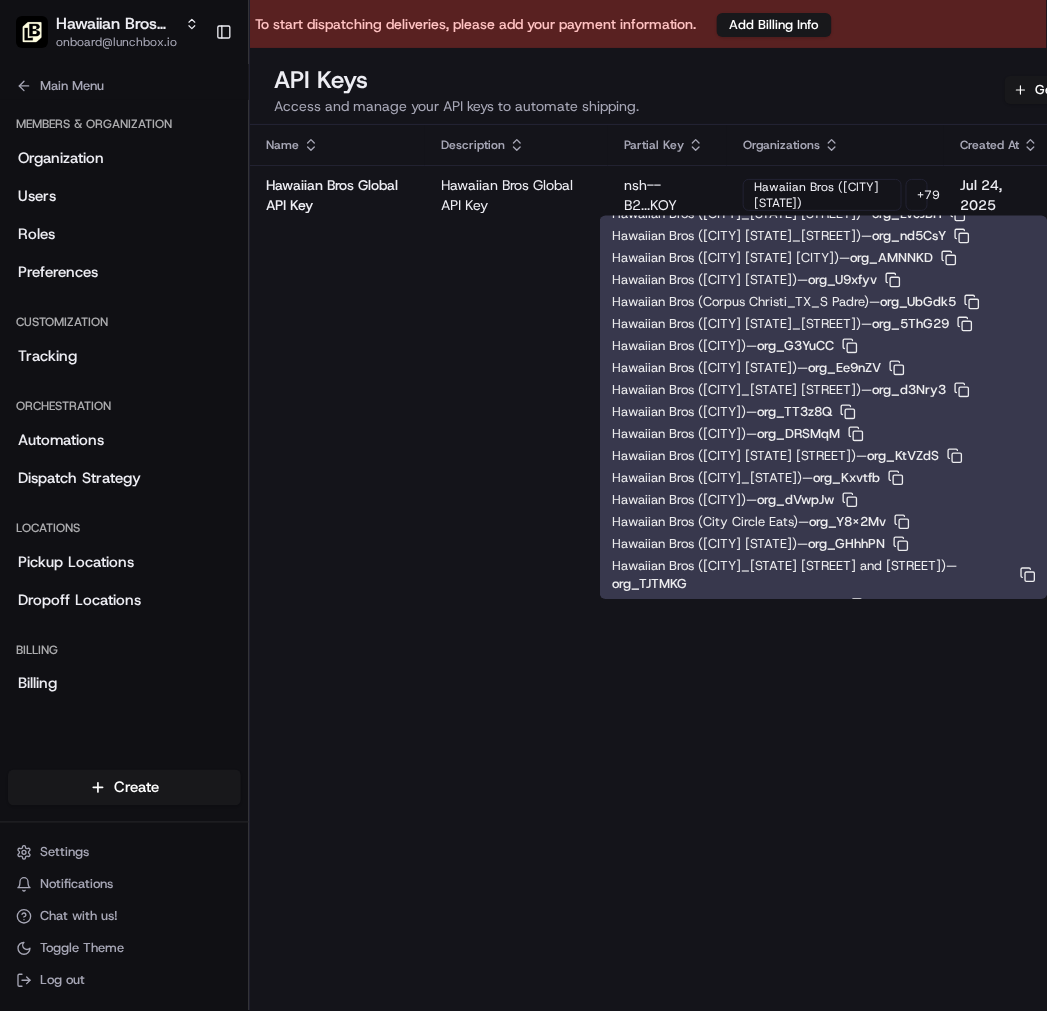 click 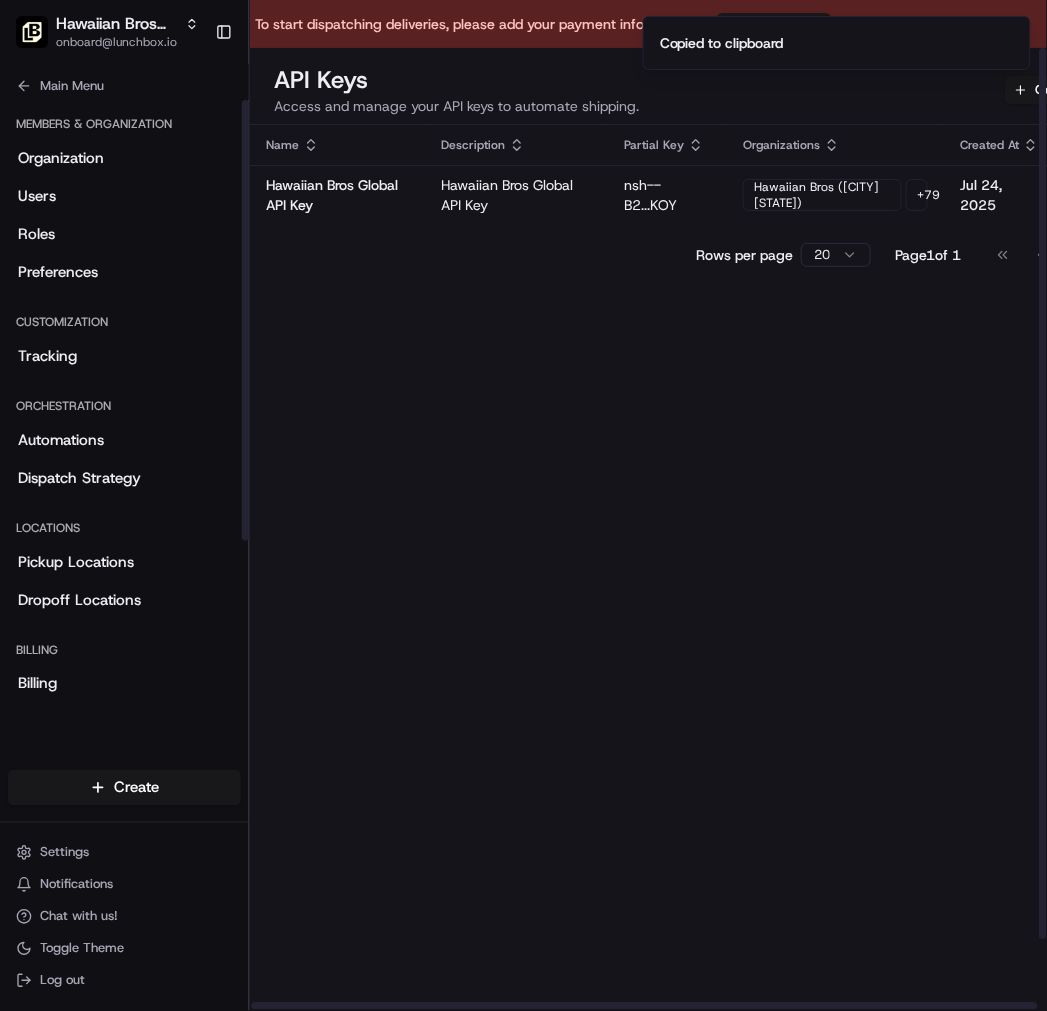 click on "Name Description Partial Key Organizations Created At Actions Hawaiian Bros Global API Key Hawaiian Bros Global API Key nsh--B2...KOY Hawaiian Bros (Belton MO) + 79 Jul 24, 2025 Rows per page 20 Page  1  of   1 Go to first page Go to previous page Go to next page Go to last page" at bounding box center (700, 606) 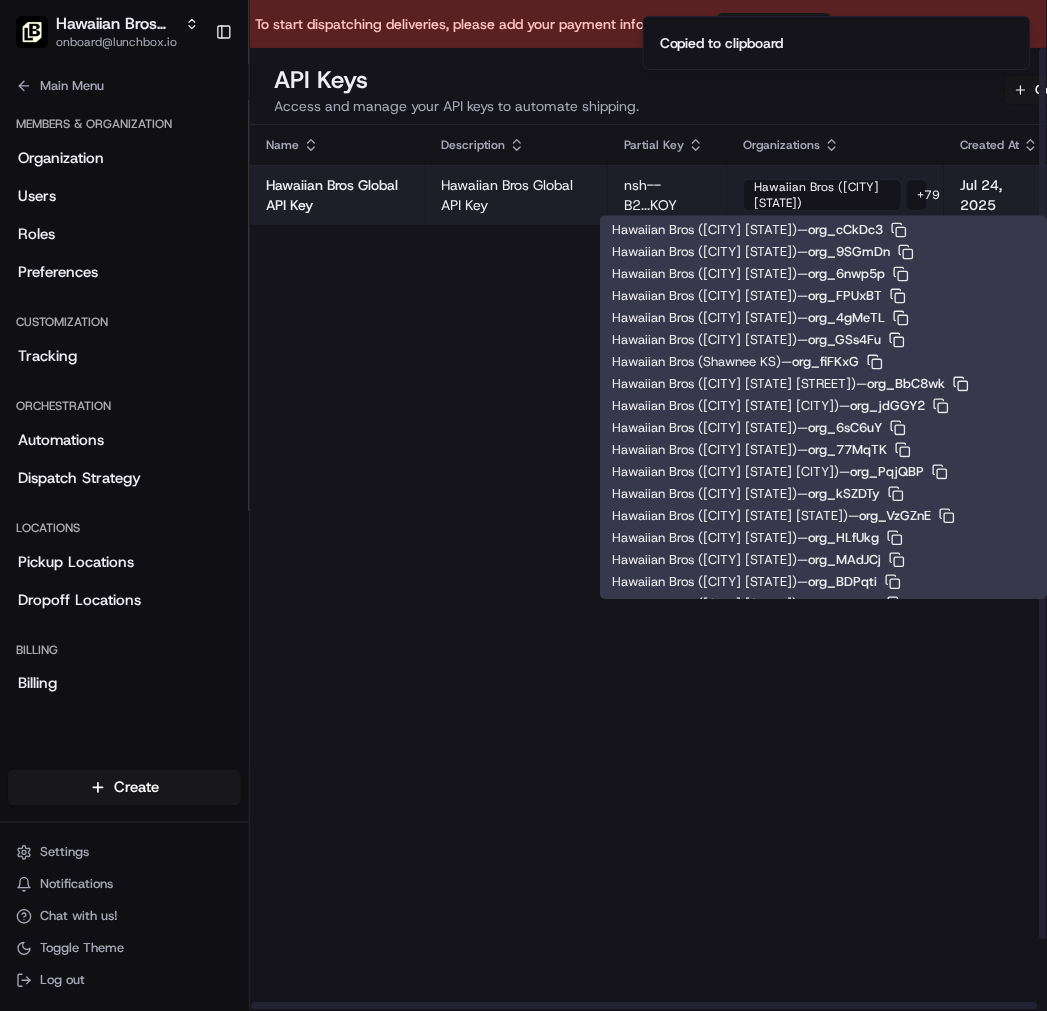 scroll, scrollTop: 1421, scrollLeft: 0, axis: vertical 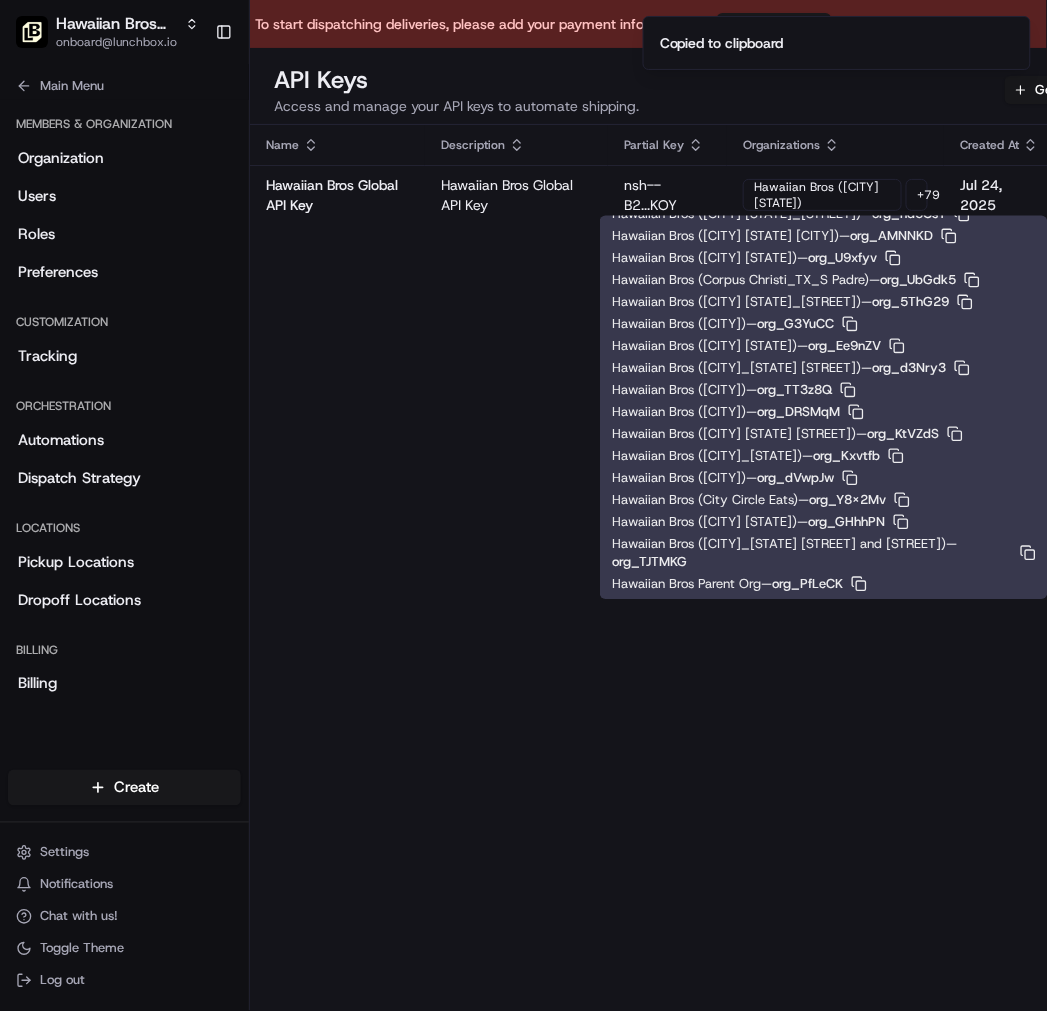 click 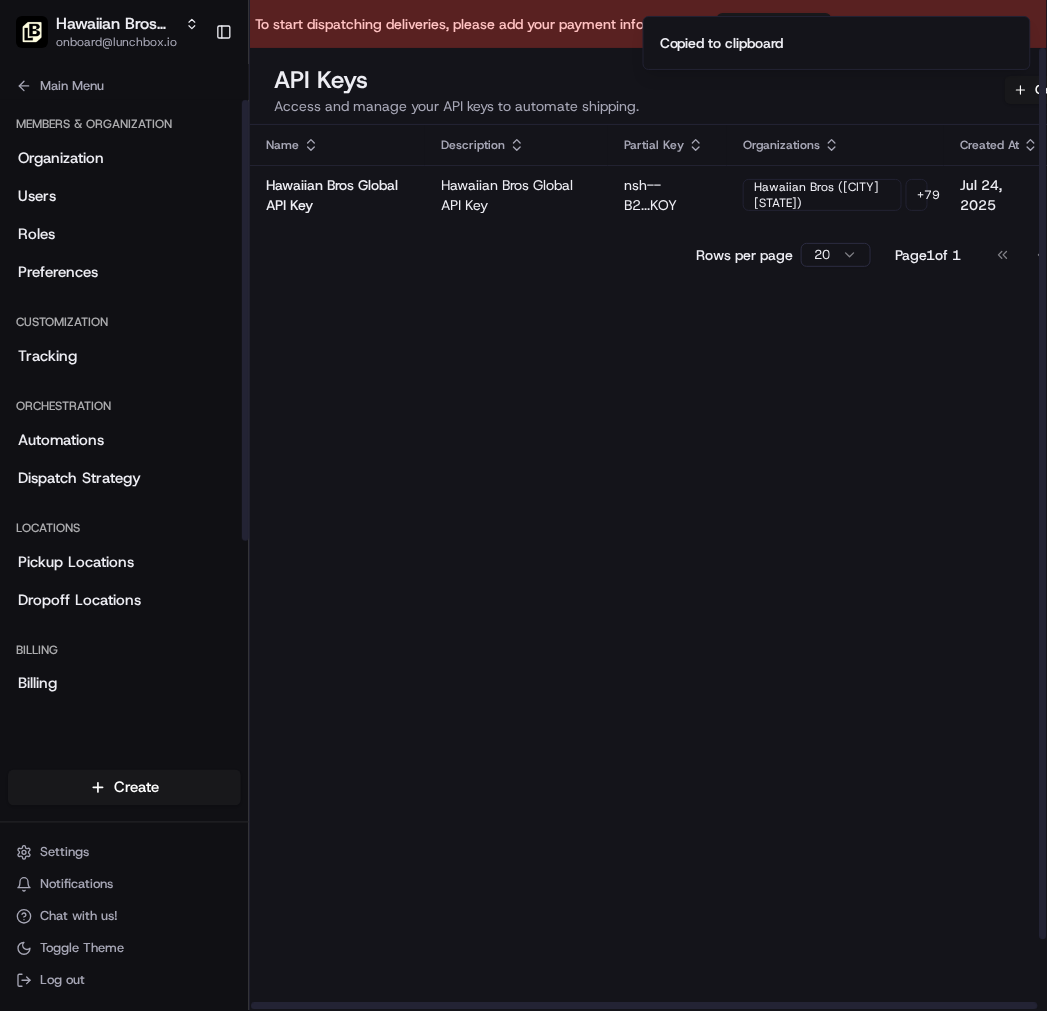 click on "Name Description Partial Key Organizations Created At Actions Hawaiian Bros Global API Key Hawaiian Bros Global API Key nsh--B2...KOY Hawaiian Bros (Belton MO) + 79 Jul 24, 2025 Rows per page 20 Page  1  of   1 Go to first page Go to previous page Go to next page Go to last page" at bounding box center (700, 606) 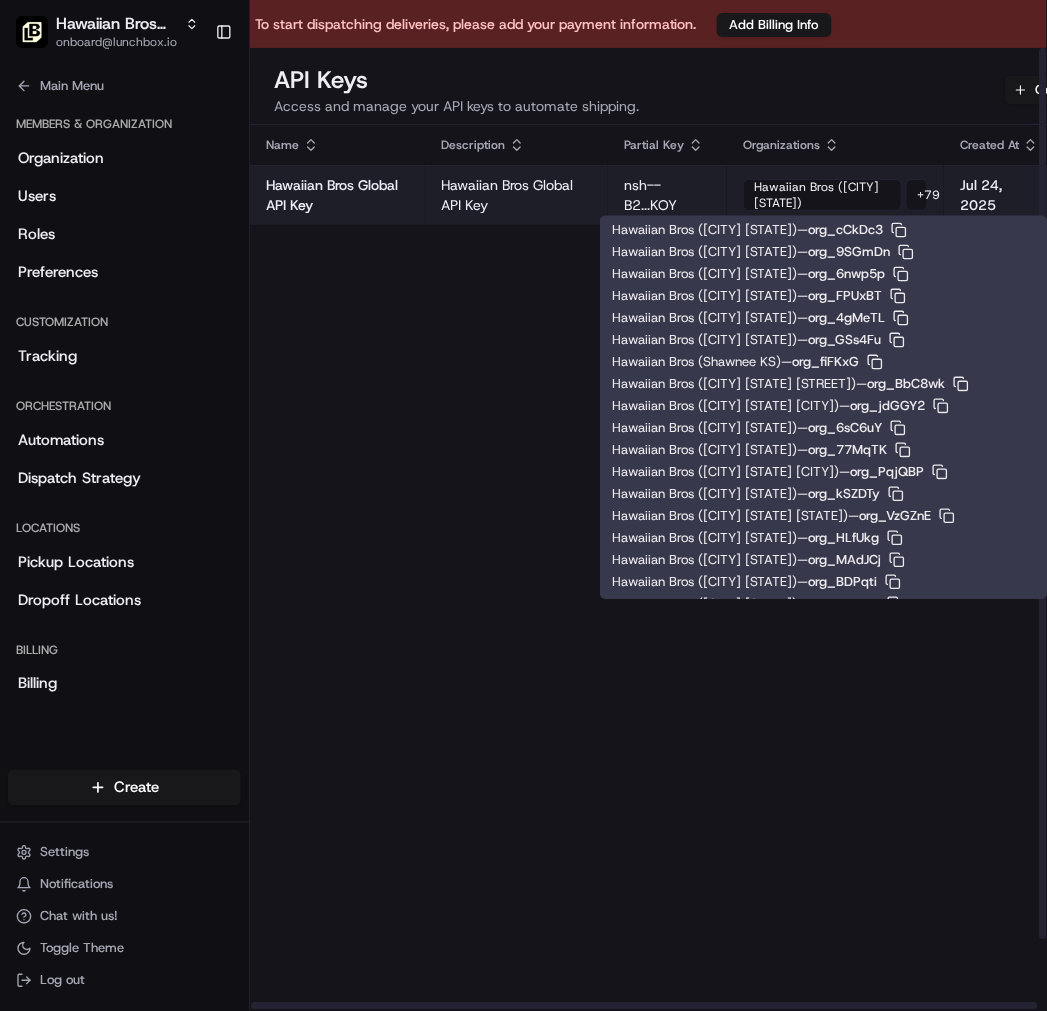 scroll, scrollTop: 1437, scrollLeft: 0, axis: vertical 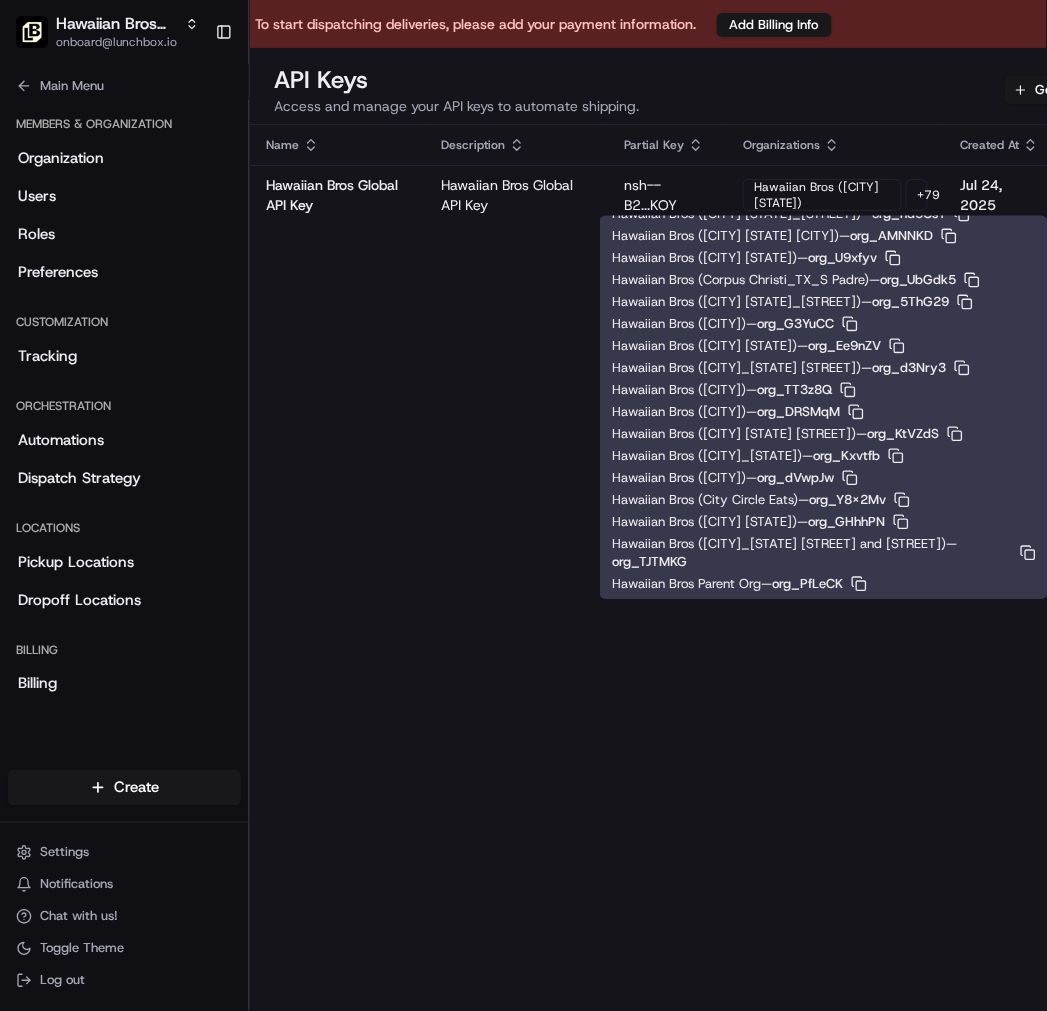 click 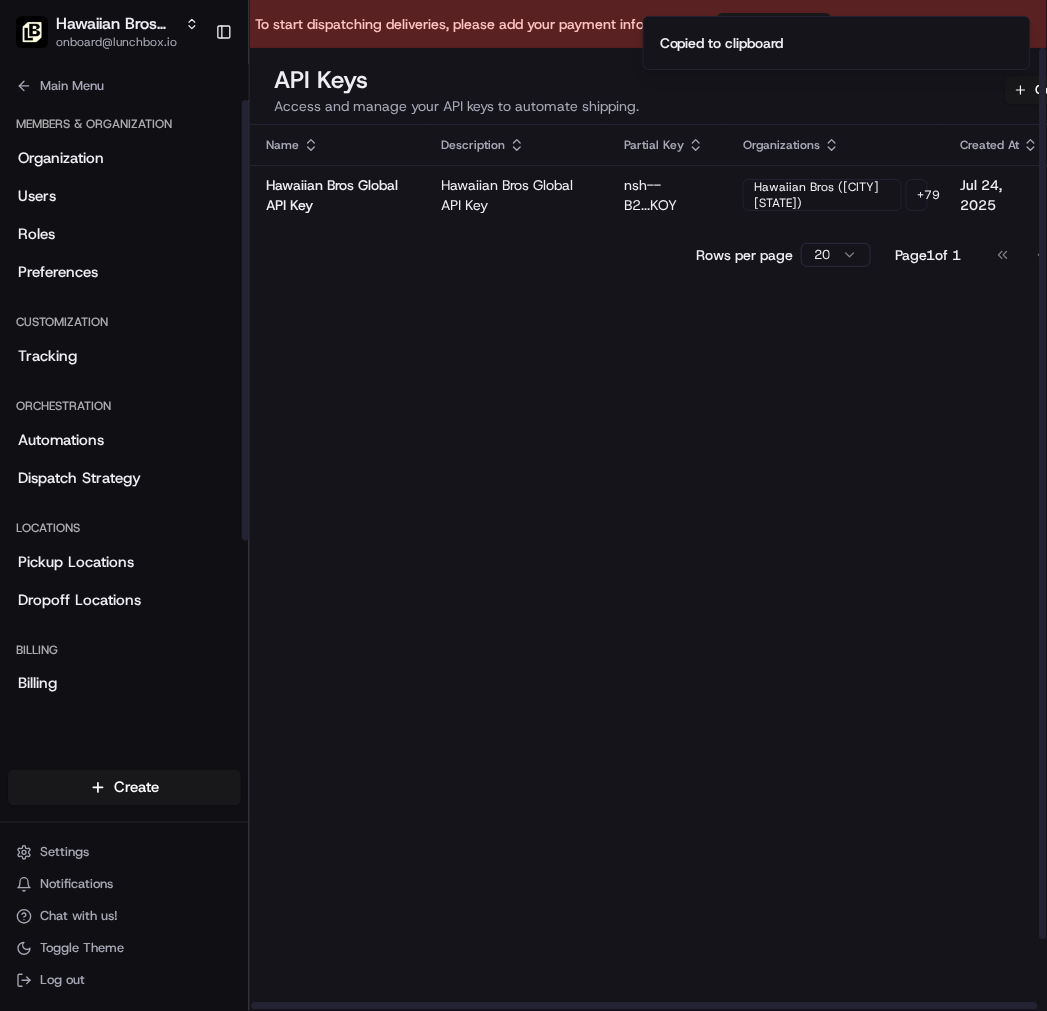 click on "Name Description Partial Key Organizations Created At Actions Hawaiian Bros Global API Key Hawaiian Bros Global API Key nsh--B2...KOY Hawaiian Bros (Belton MO) + 79 Jul 24, 2025 Rows per page 20 Page  1  of   1 Go to first page Go to previous page Go to next page Go to last page" at bounding box center (700, 606) 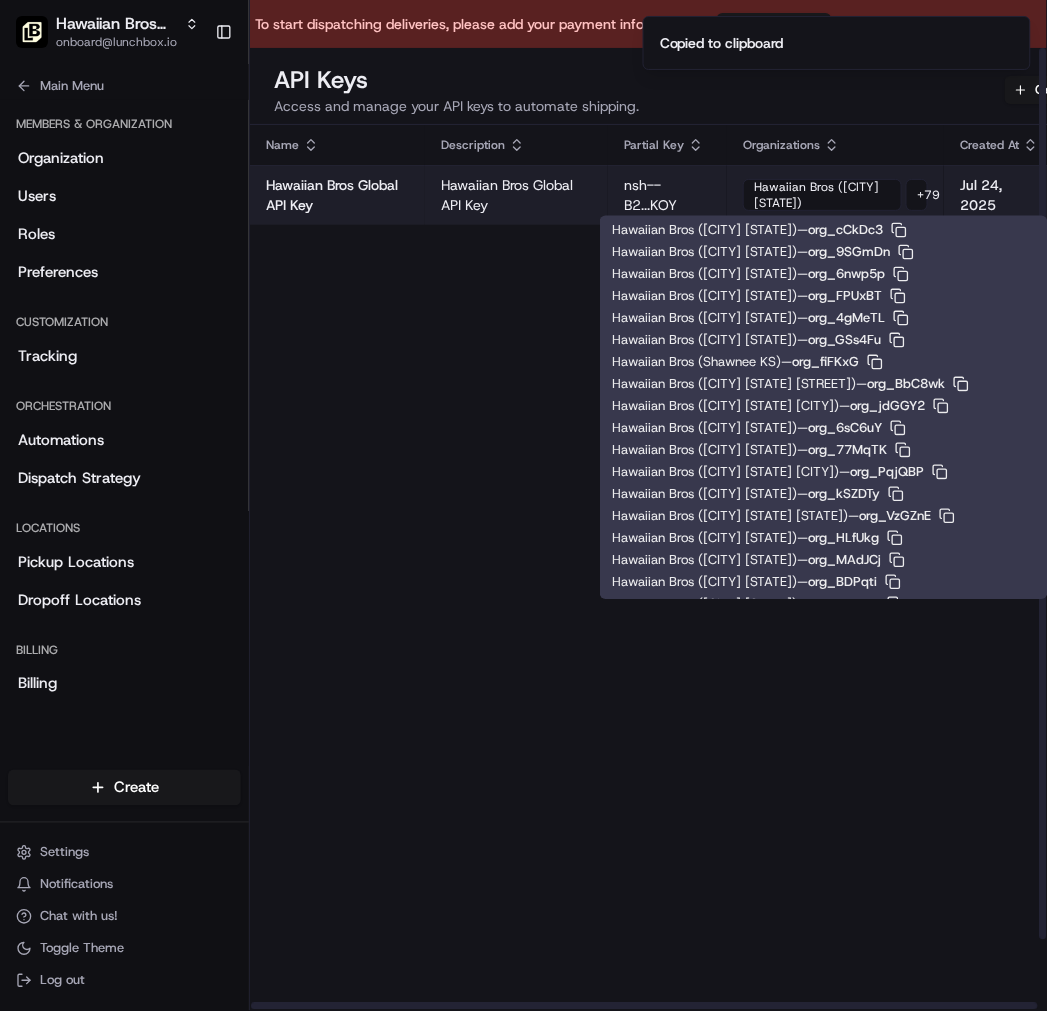 scroll, scrollTop: 1437, scrollLeft: 0, axis: vertical 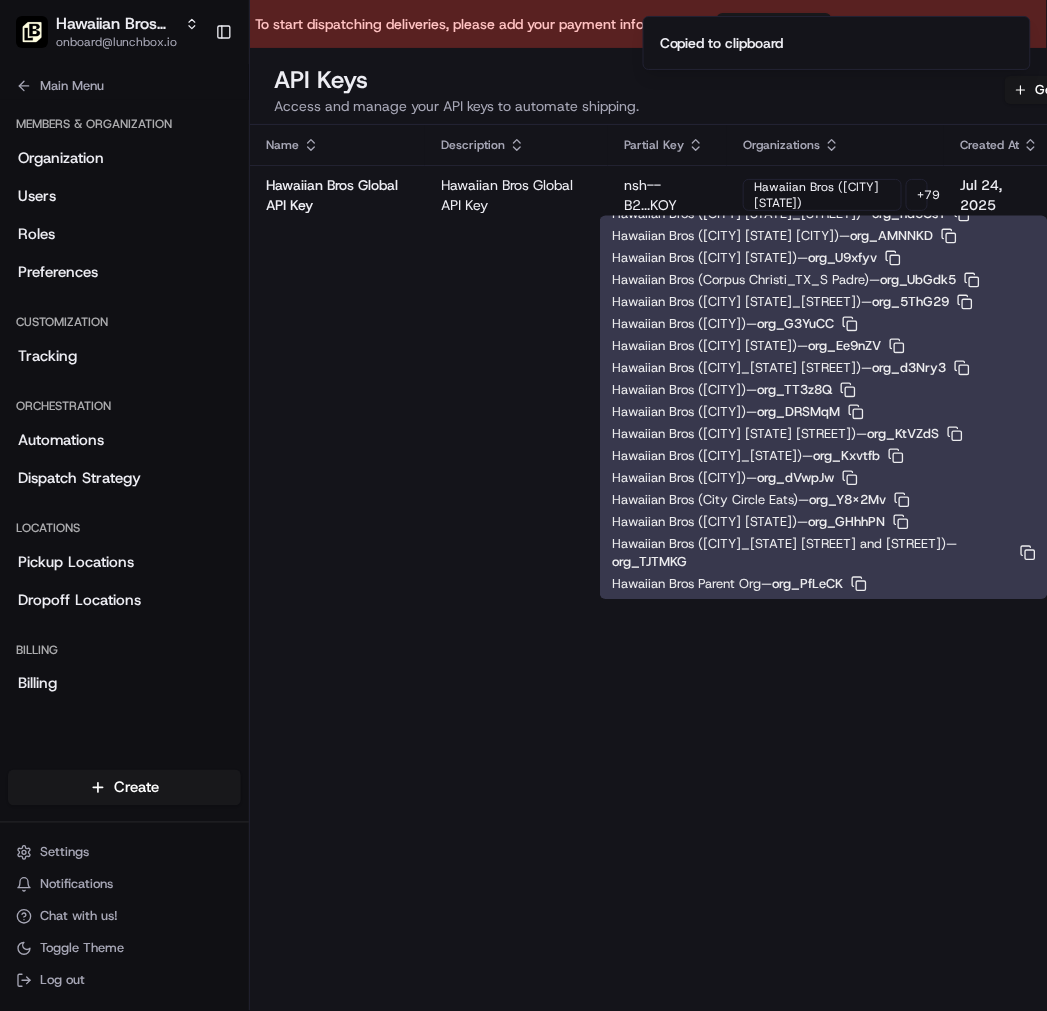 click 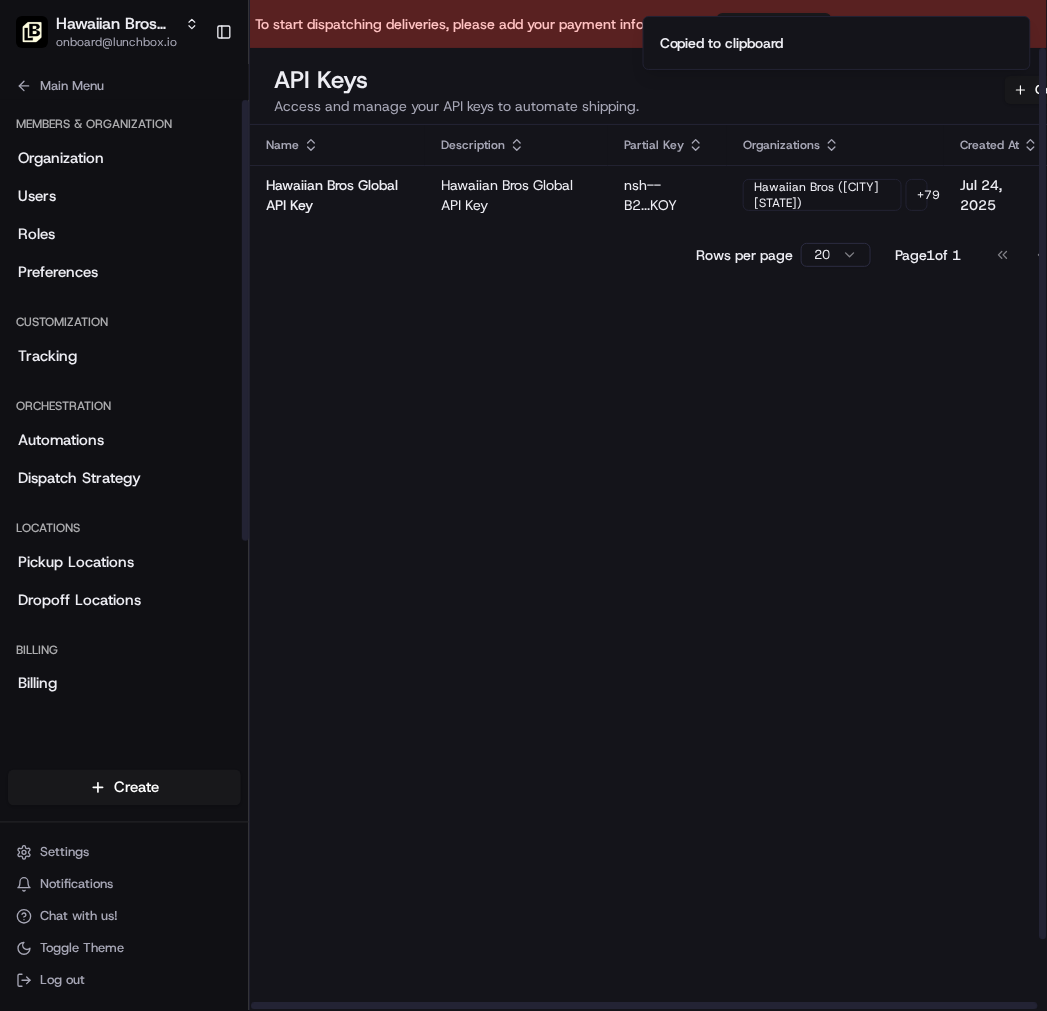 click on "Name Description Partial Key Organizations Created At Actions Hawaiian Bros Global API Key Hawaiian Bros Global API Key nsh--B2...KOY Hawaiian Bros (Belton MO) + 79 Jul 24, 2025 Rows per page 20 Page  1  of   1 Go to first page Go to previous page Go to next page Go to last page" at bounding box center [700, 606] 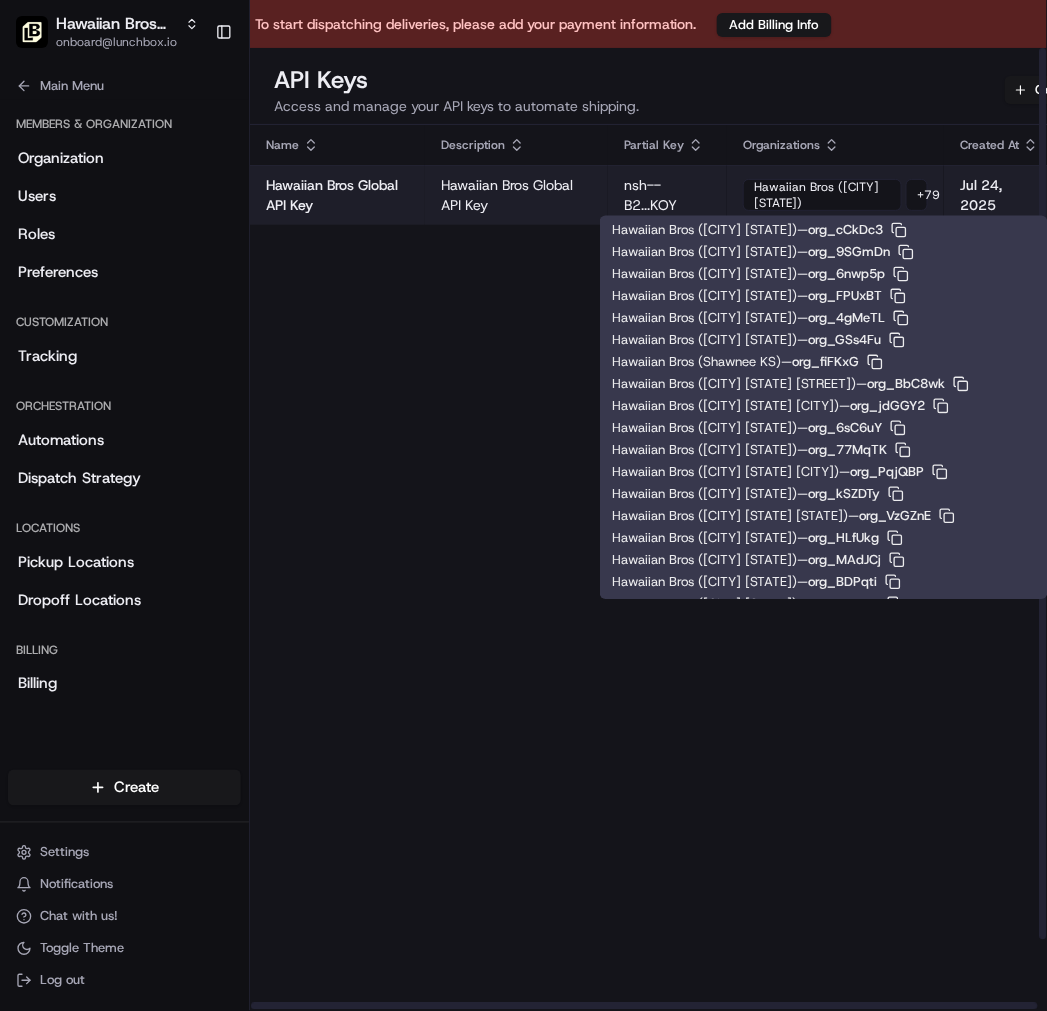 scroll, scrollTop: 1437, scrollLeft: 0, axis: vertical 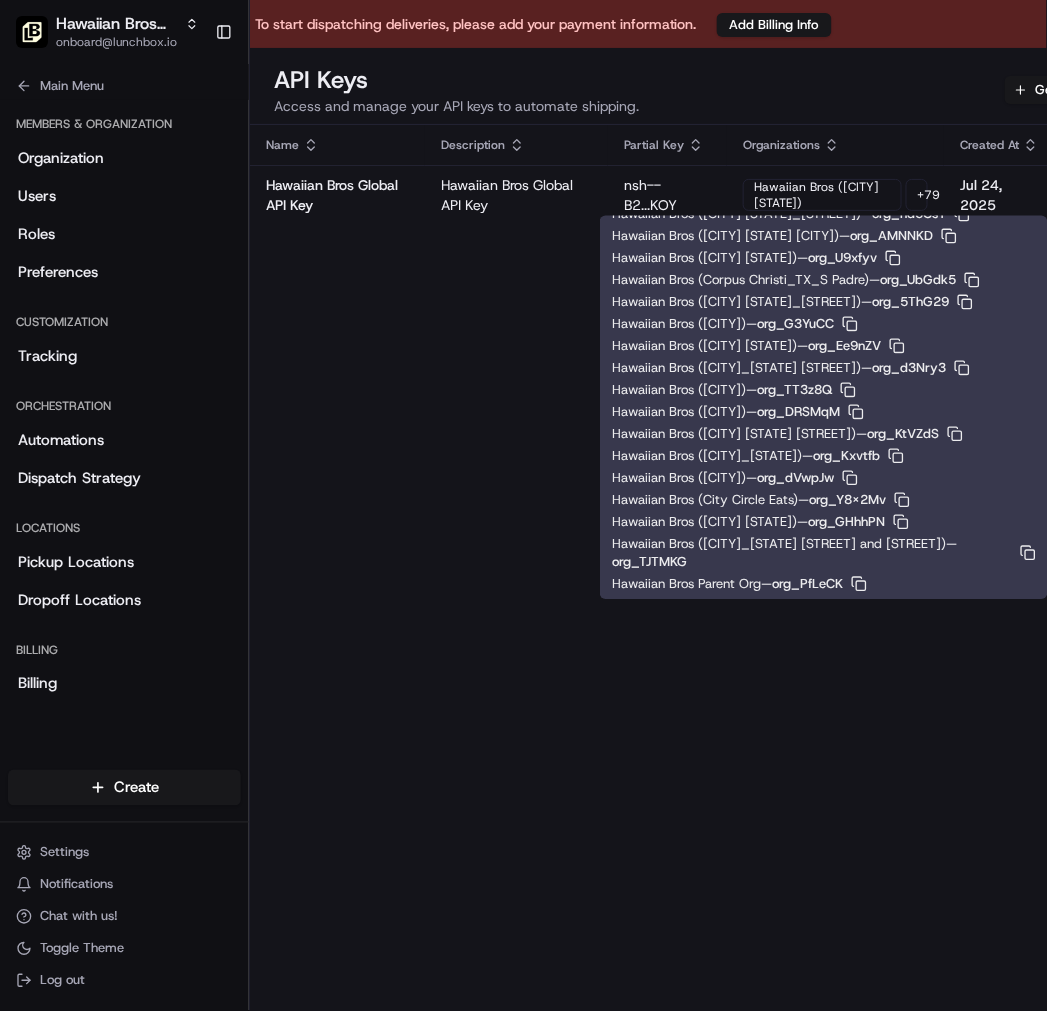 click 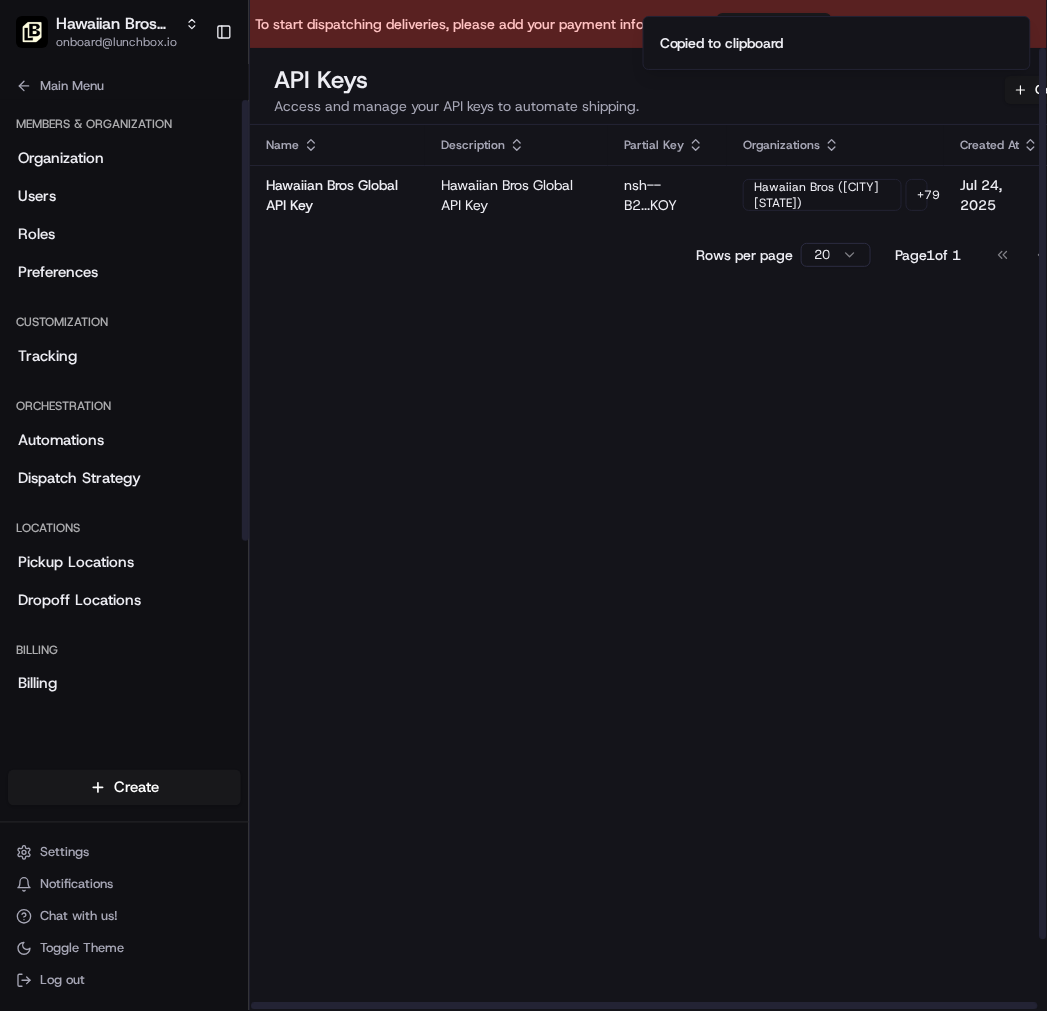 click on "Name Description Partial Key Organizations Created At Actions Hawaiian Bros Global API Key Hawaiian Bros Global API Key nsh--B2...KOY Hawaiian Bros (Belton MO) + 79 Jul 24, 2025 Rows per page 20 Page  1  of   1 Go to first page Go to previous page Go to next page Go to last page" at bounding box center (700, 606) 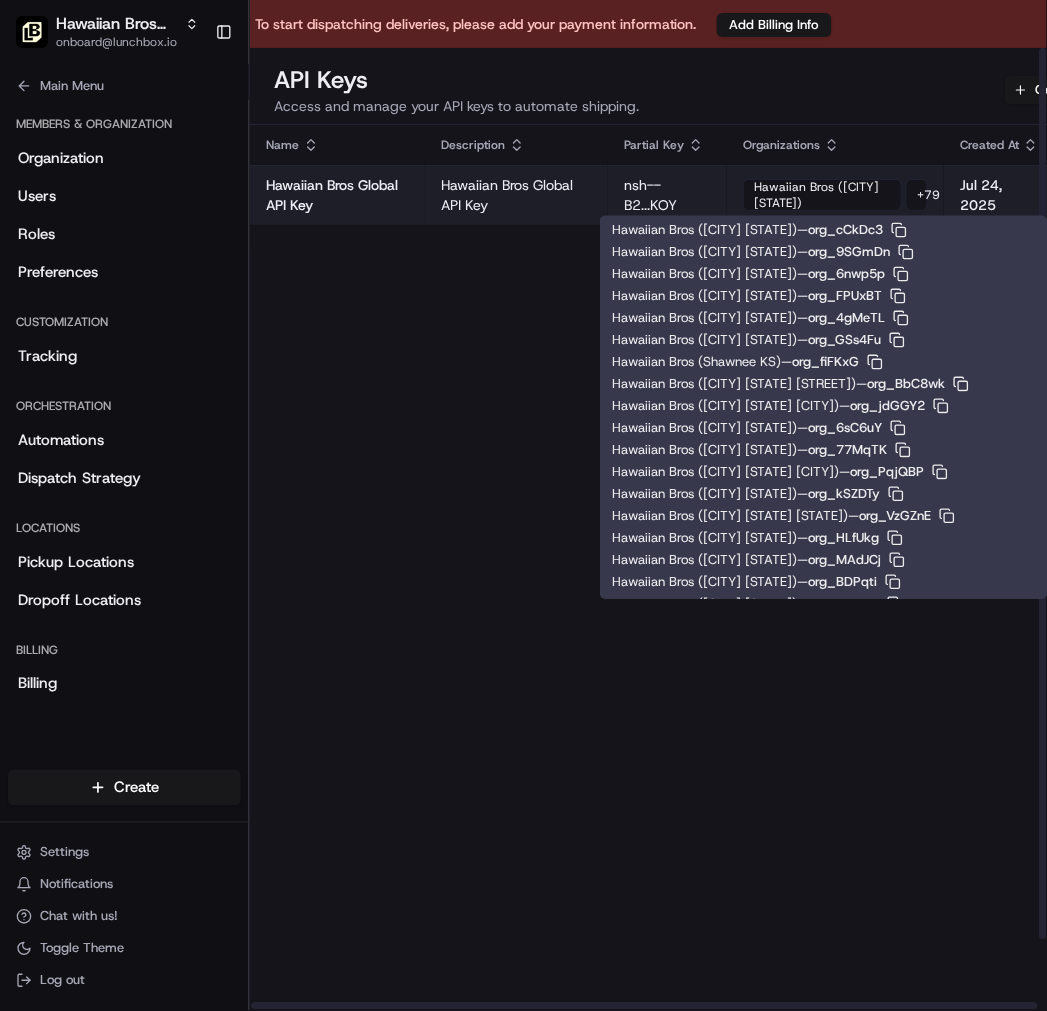 scroll, scrollTop: 1437, scrollLeft: 0, axis: vertical 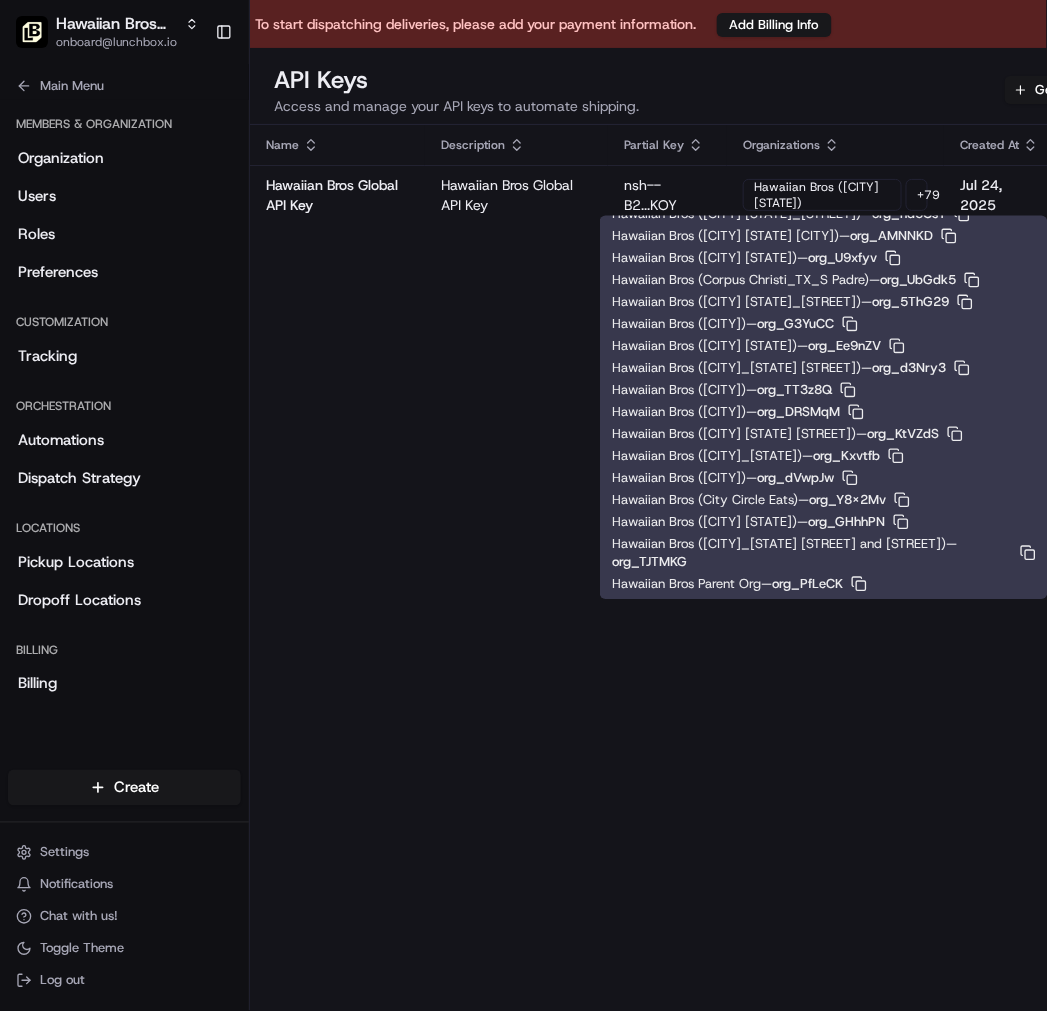 click 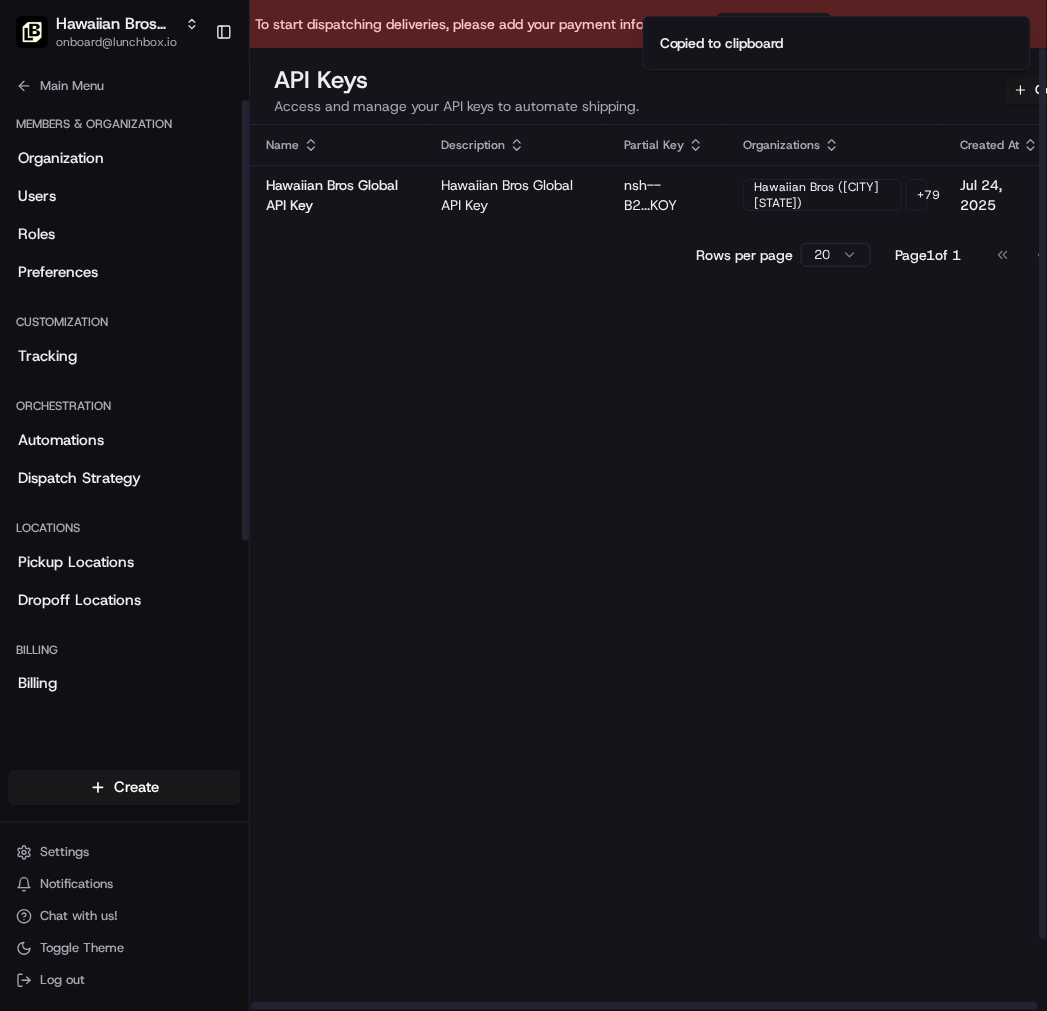 click on "Name Description Partial Key Organizations Created At Actions Hawaiian Bros Global API Key Hawaiian Bros Global API Key nsh--B2...KOY Hawaiian Bros (Belton MO) + 79 Jul 24, 2025 Rows per page 20 Page  1  of   1 Go to first page Go to previous page Go to next page Go to last page" at bounding box center (700, 606) 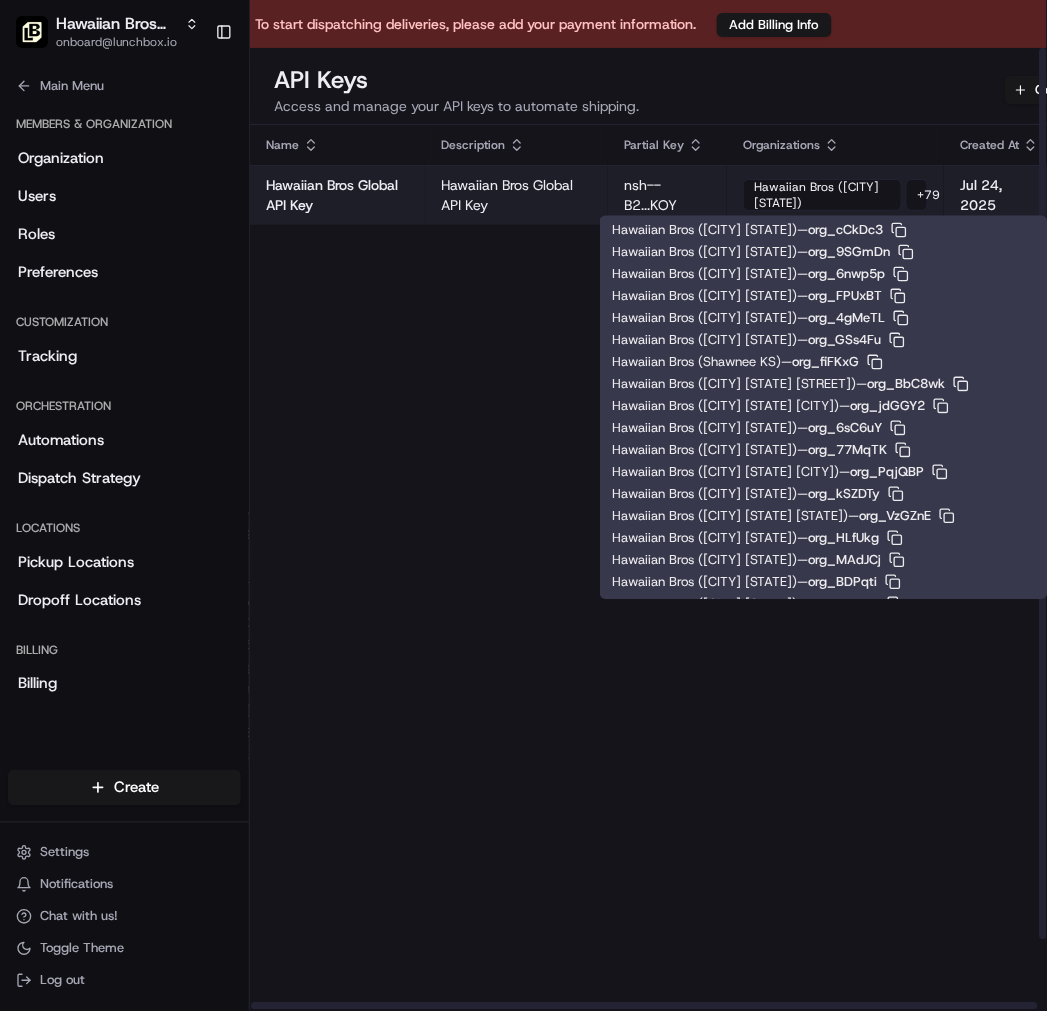scroll, scrollTop: 1437, scrollLeft: 0, axis: vertical 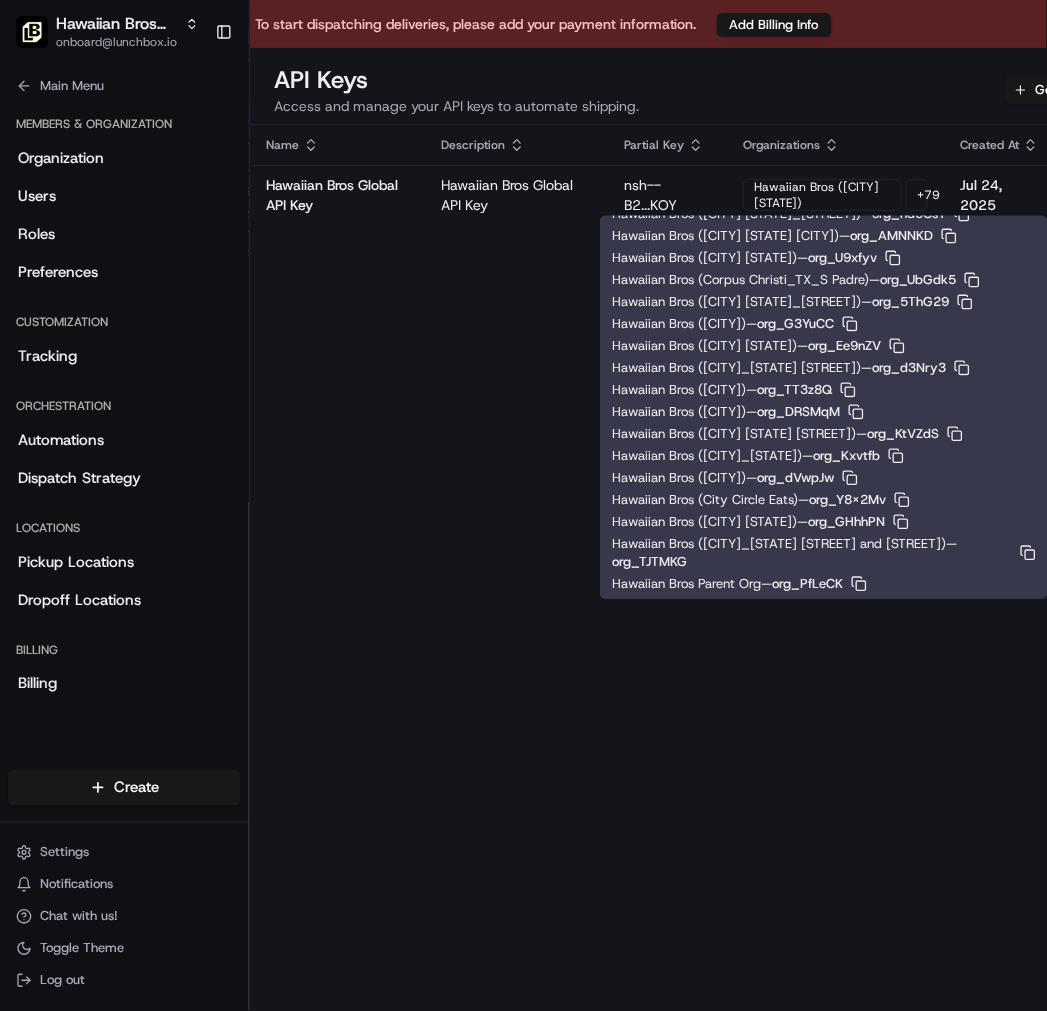 click 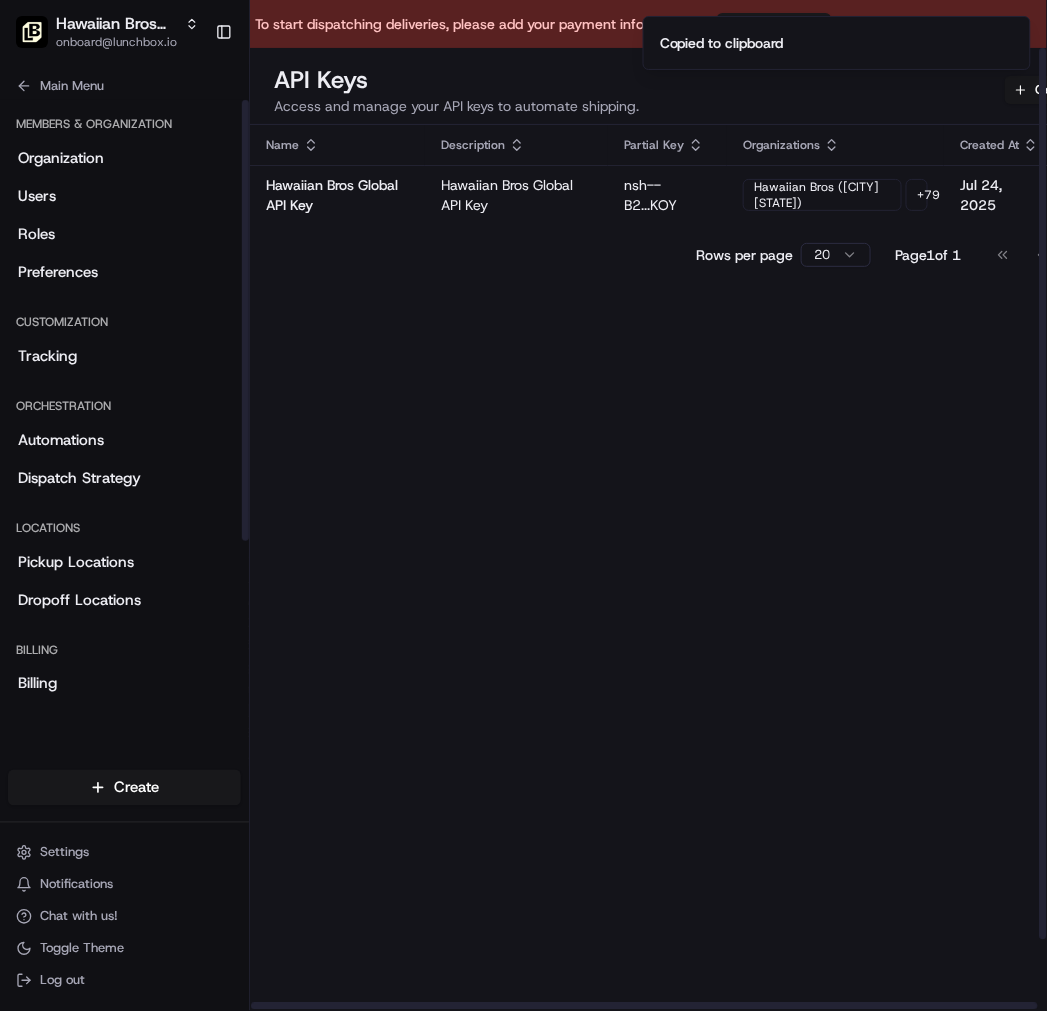 click on "Name Description Partial Key Organizations Created At Actions Hawaiian Bros Global API Key Hawaiian Bros Global API Key nsh--B2...KOY Hawaiian Bros (Belton MO) + 79 Jul 24, 2025 Rows per page 20 Page  1  of   1 Go to first page Go to previous page Go to next page Go to last page" at bounding box center [700, 606] 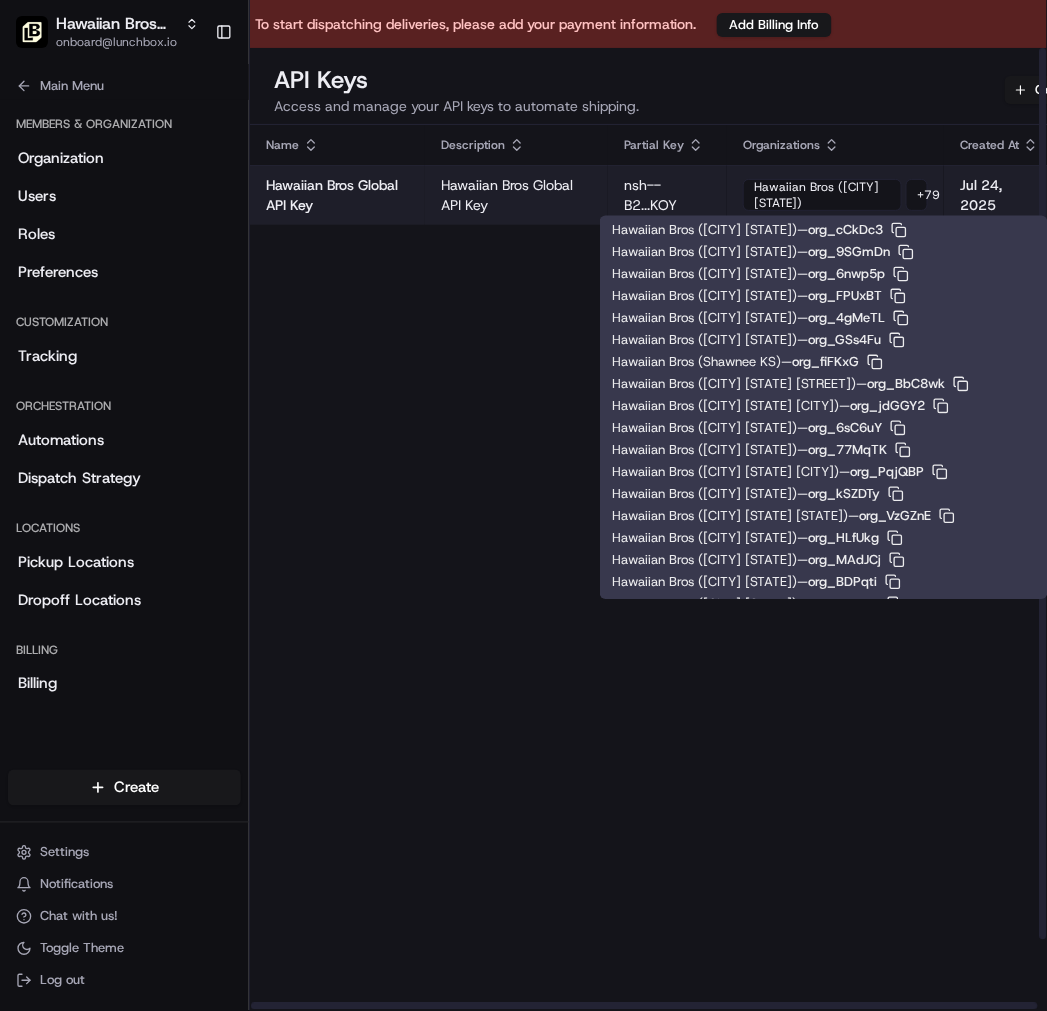 scroll, scrollTop: 1437, scrollLeft: 0, axis: vertical 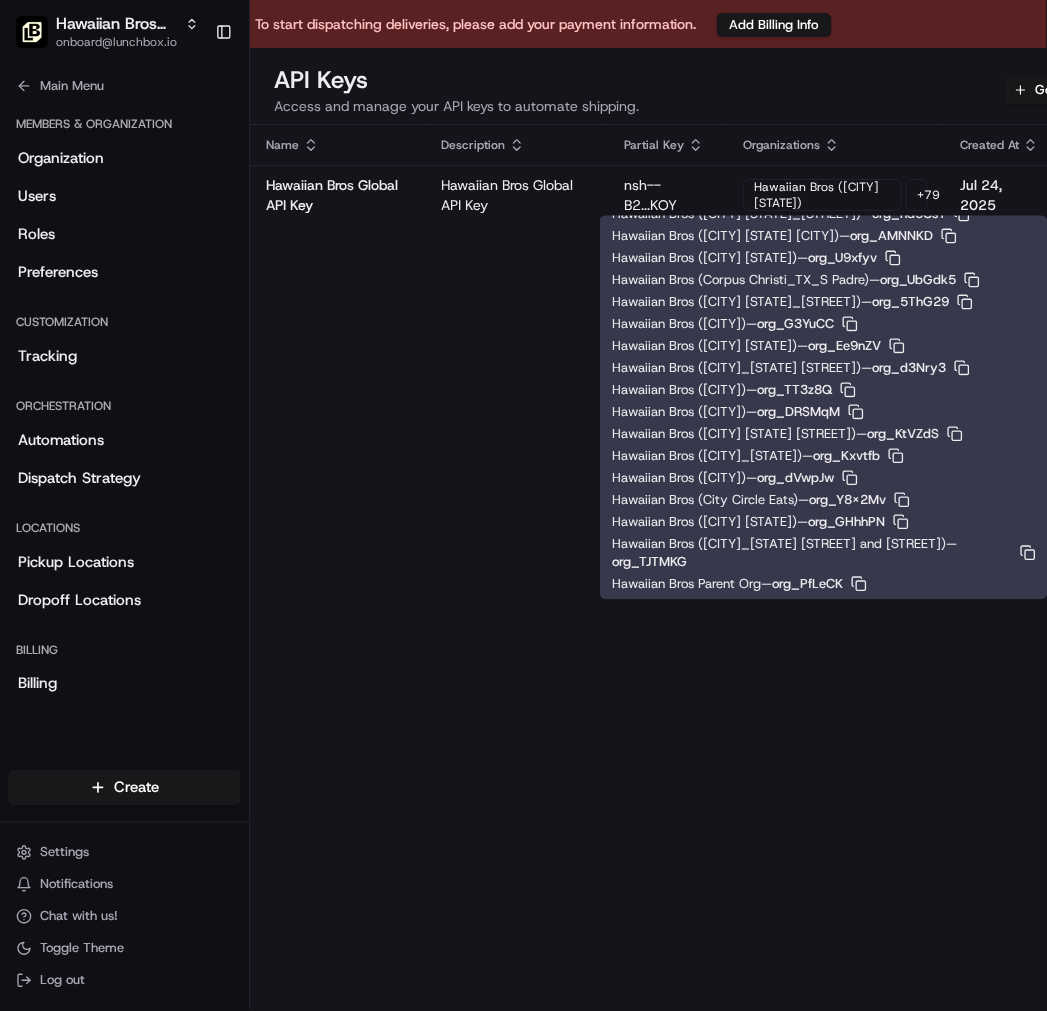 click 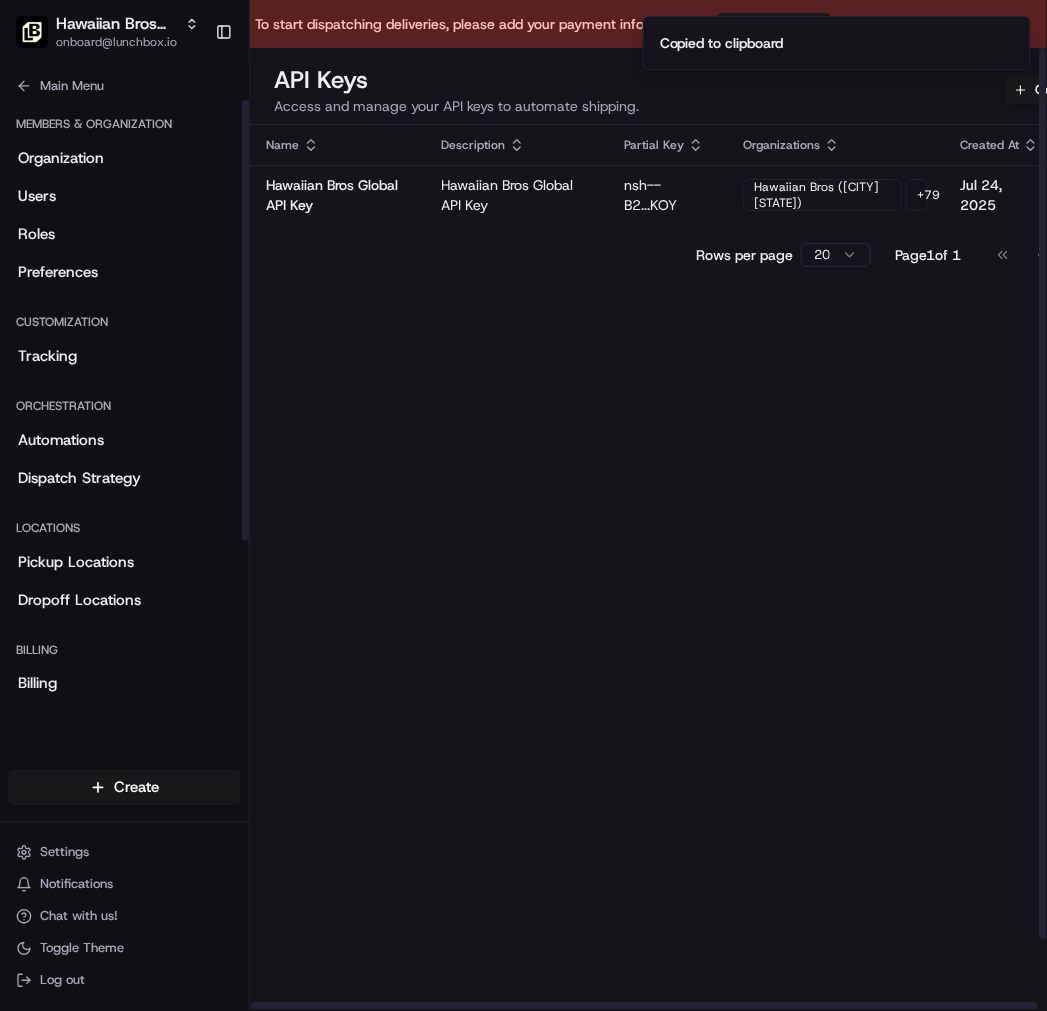click on "Name Description Partial Key Organizations Created At Actions Hawaiian Bros Global API Key Hawaiian Bros Global API Key nsh--B2...KOY Hawaiian Bros (Belton MO) + 79 Jul 24, 2025 Rows per page 20 Page  1  of   1 Go to first page Go to previous page Go to next page Go to last page" at bounding box center [700, 606] 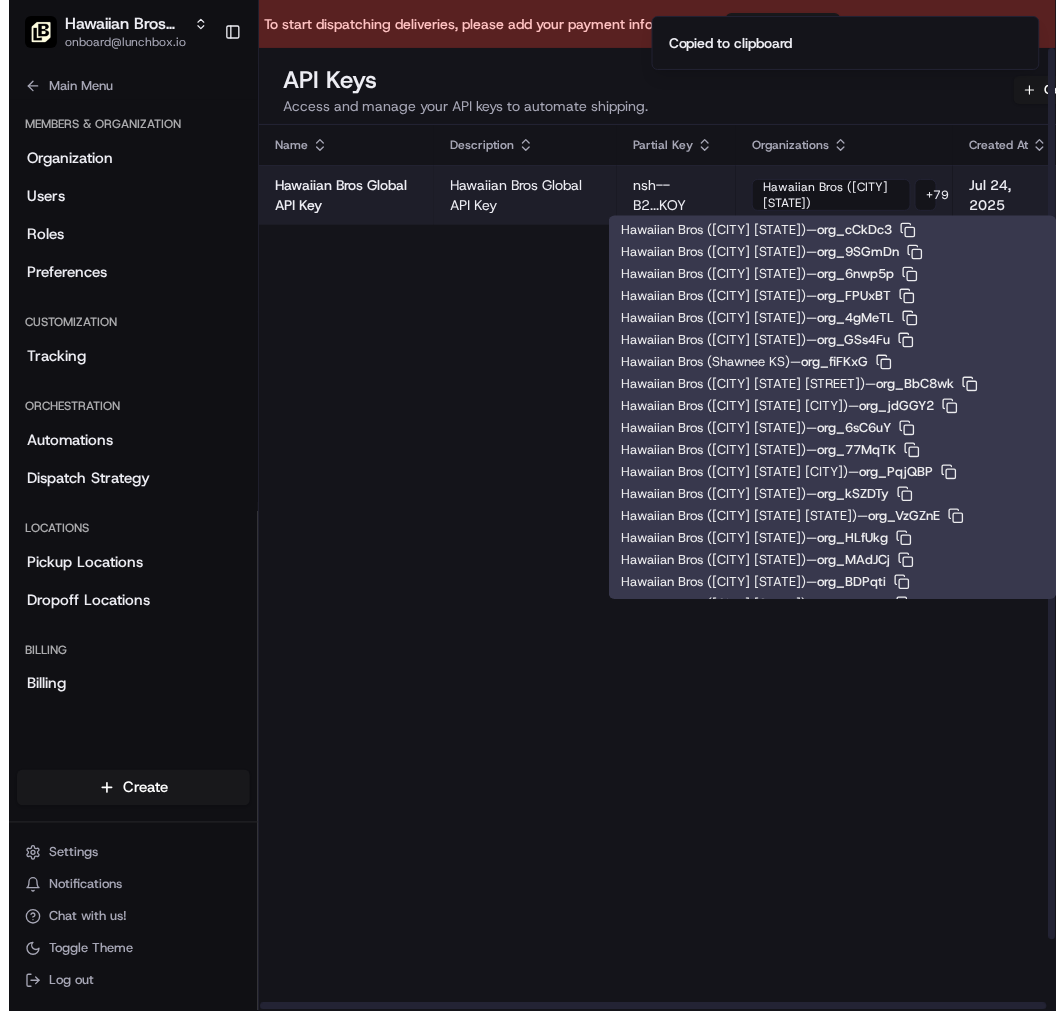 scroll, scrollTop: 1437, scrollLeft: 0, axis: vertical 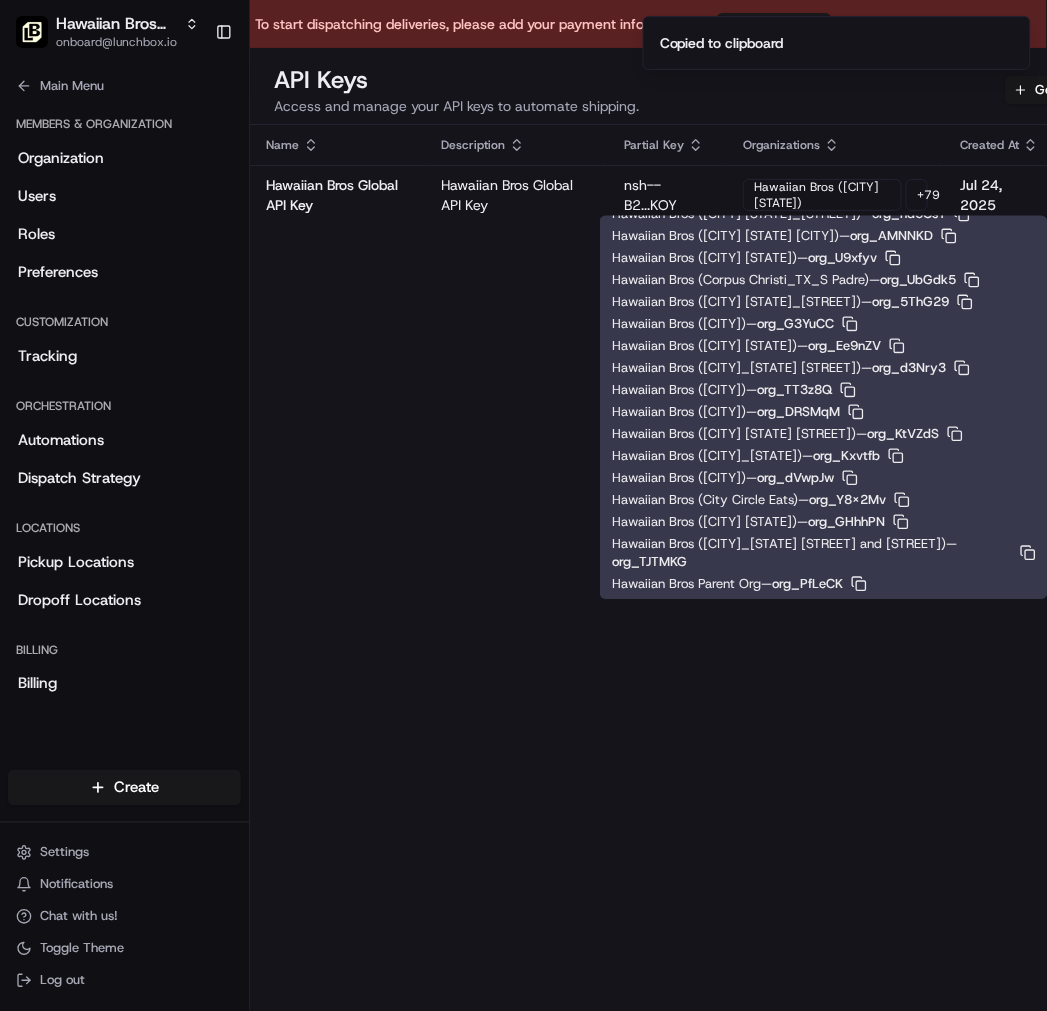 click 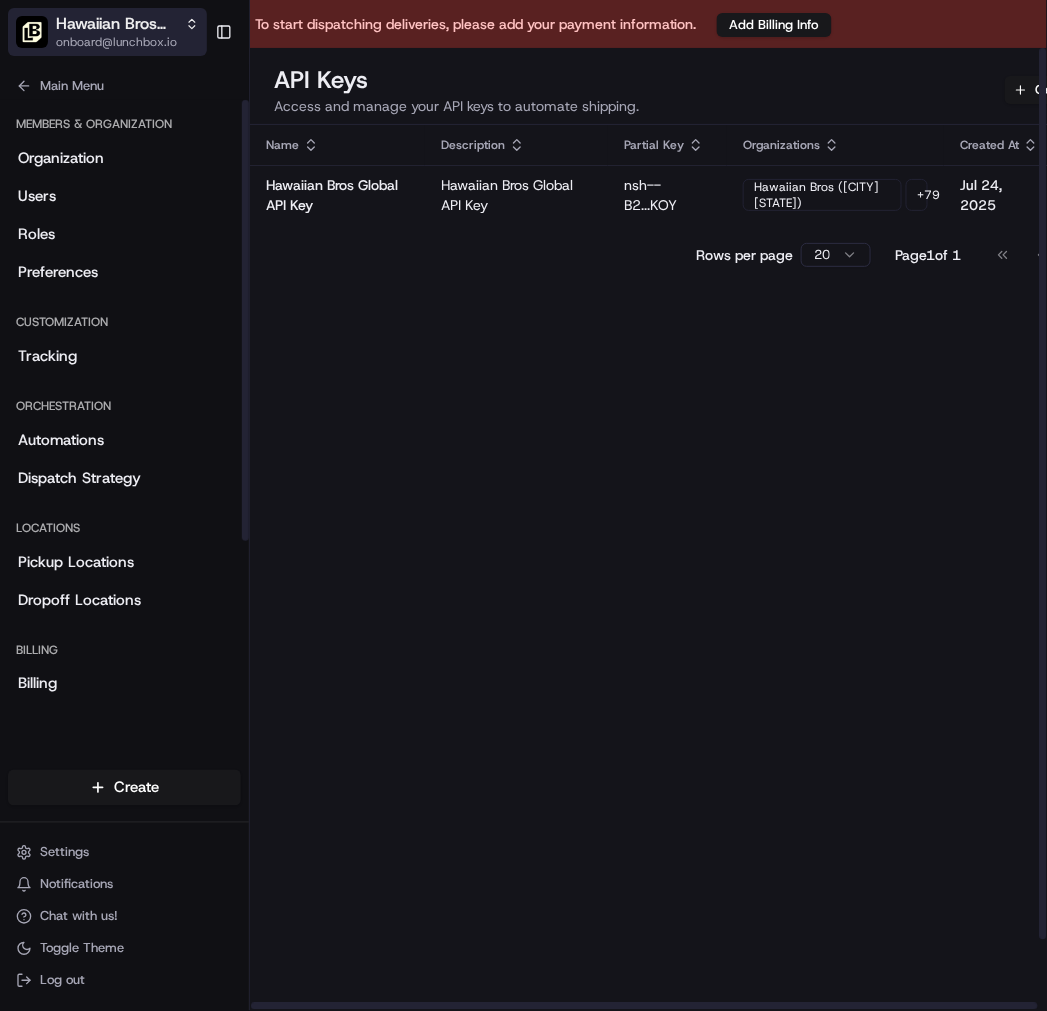 click on "Hawaiian Bros [BRAND]" at bounding box center [116, 24] 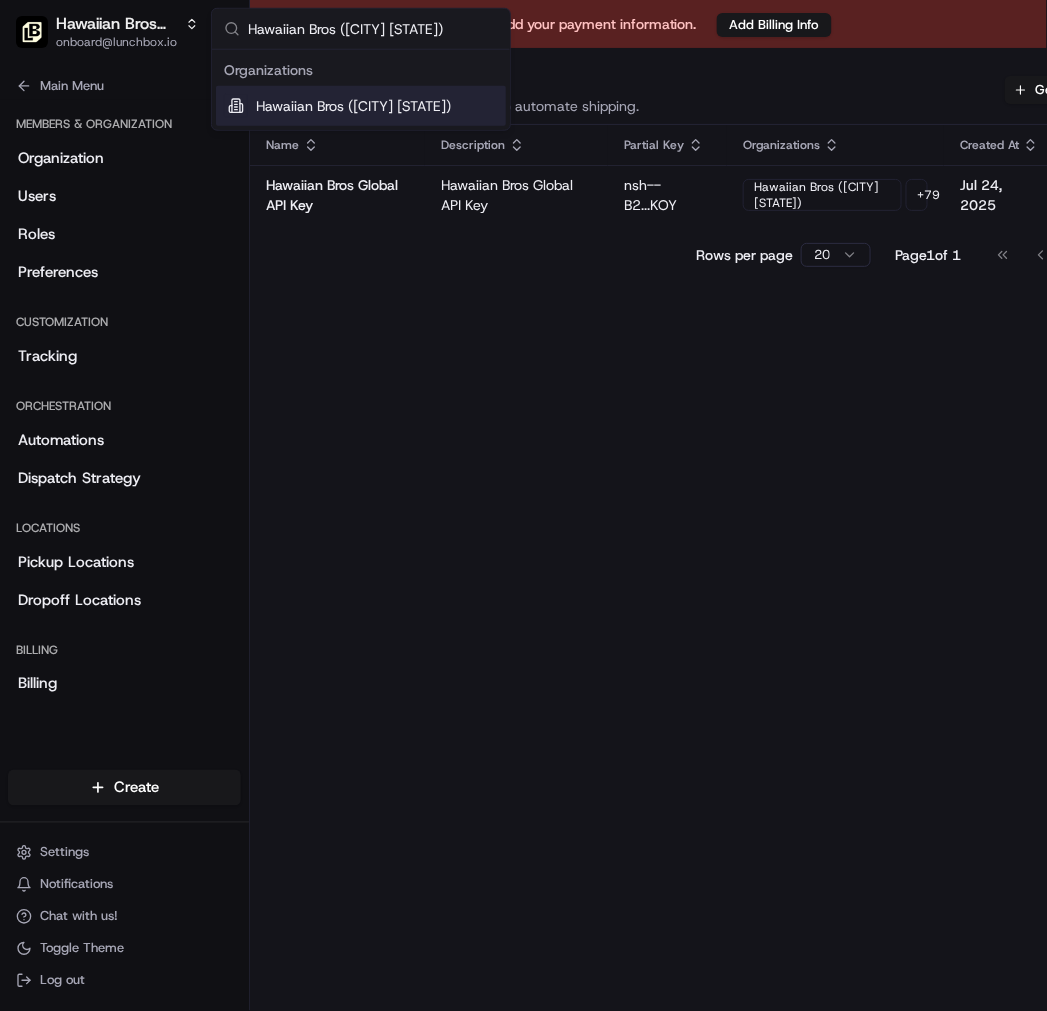 type on "Hawaiian Bros ([CITY] [STATE])" 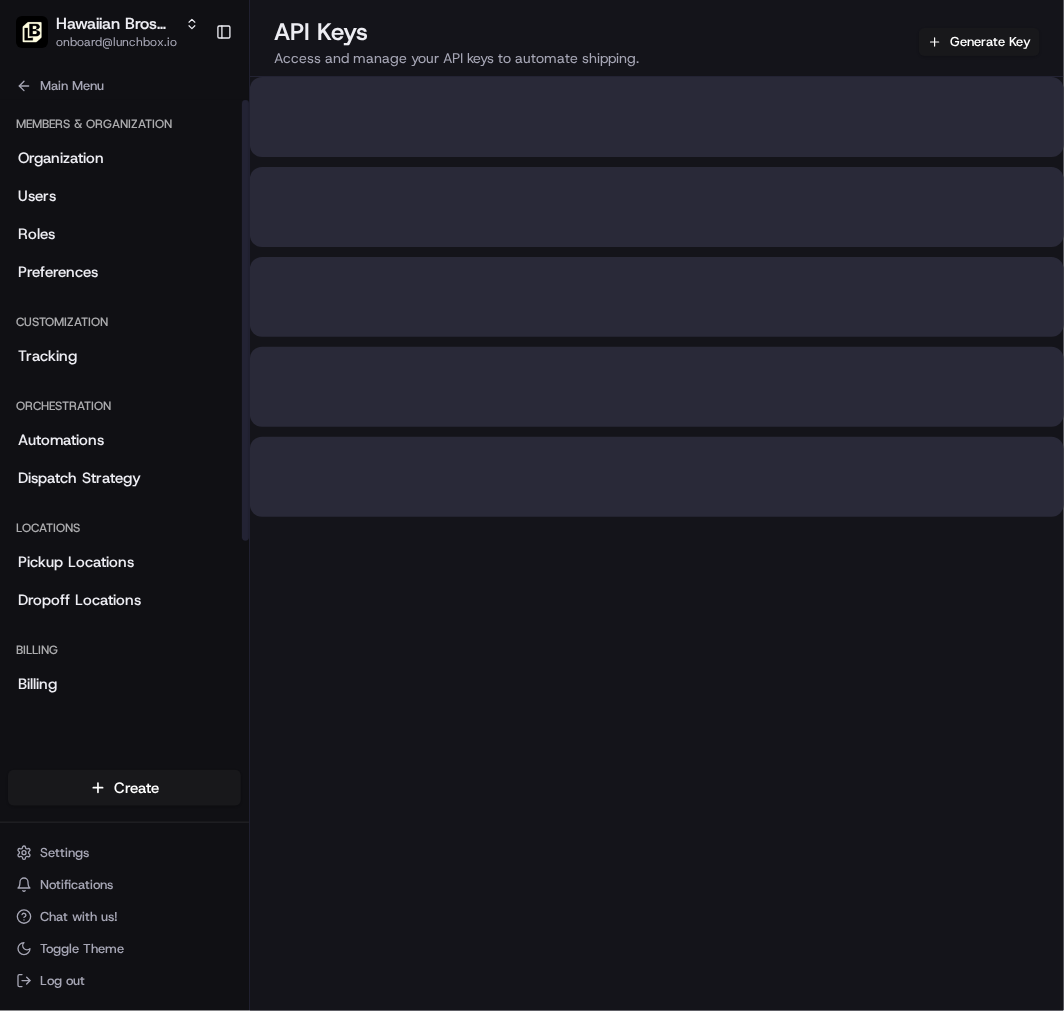scroll, scrollTop: 234, scrollLeft: 0, axis: vertical 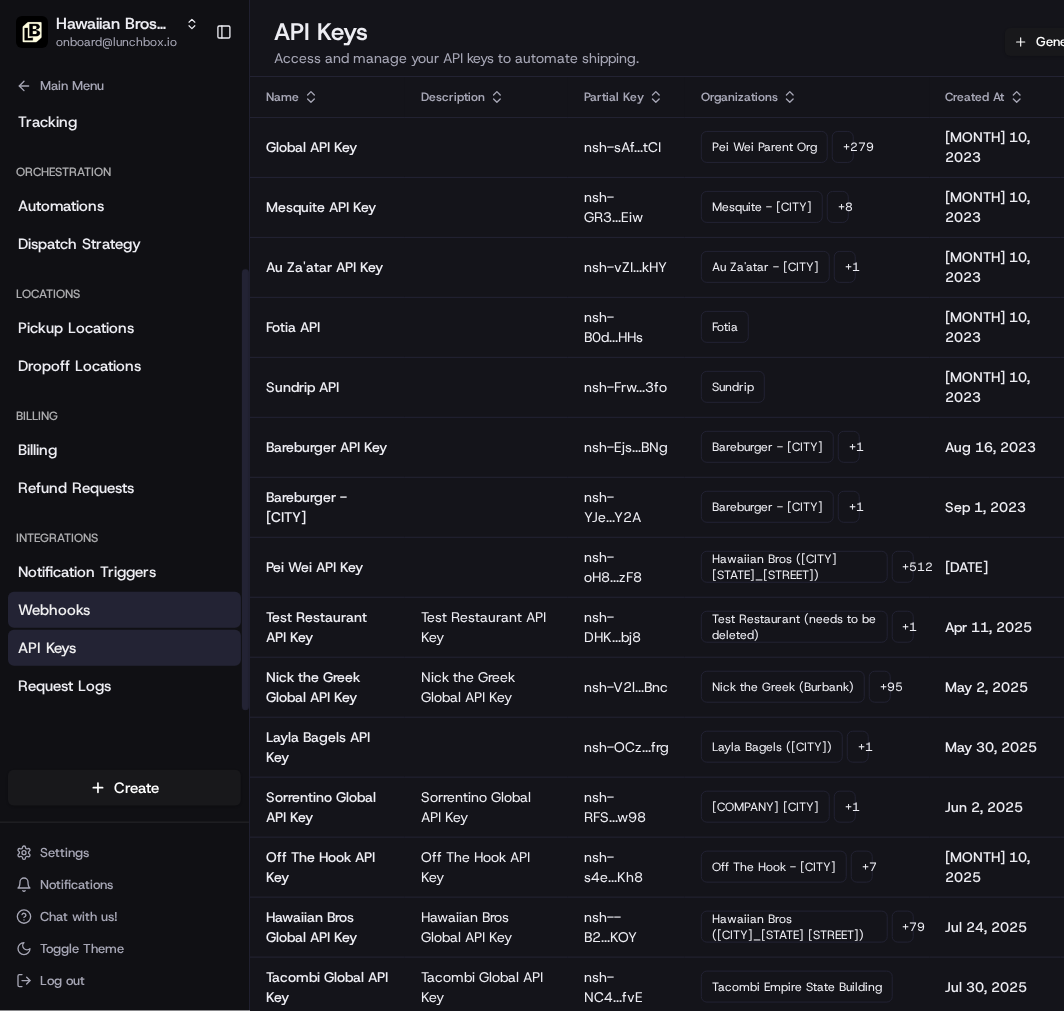 click on "Webhooks" at bounding box center [124, 610] 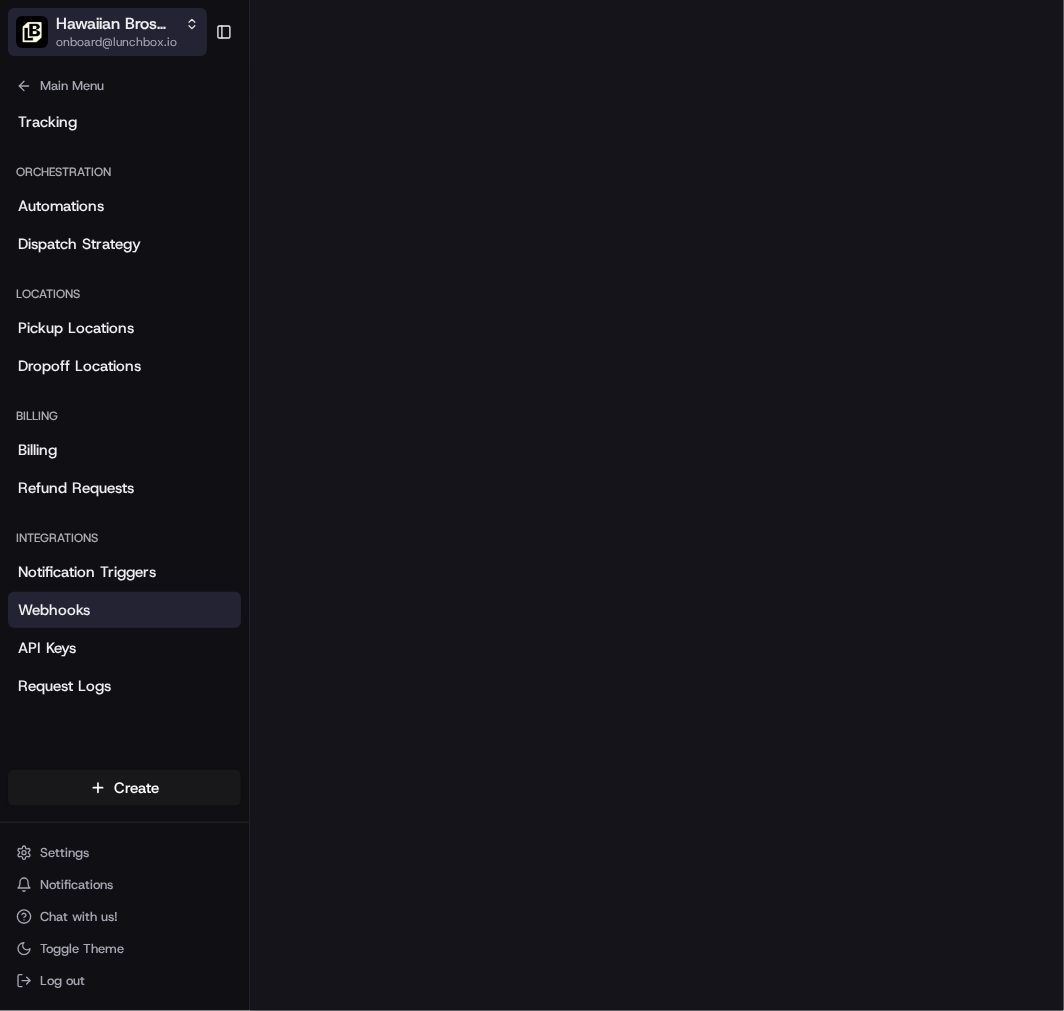 click on "Hawaiian Bros ([CITY] [STATE])" at bounding box center [116, 24] 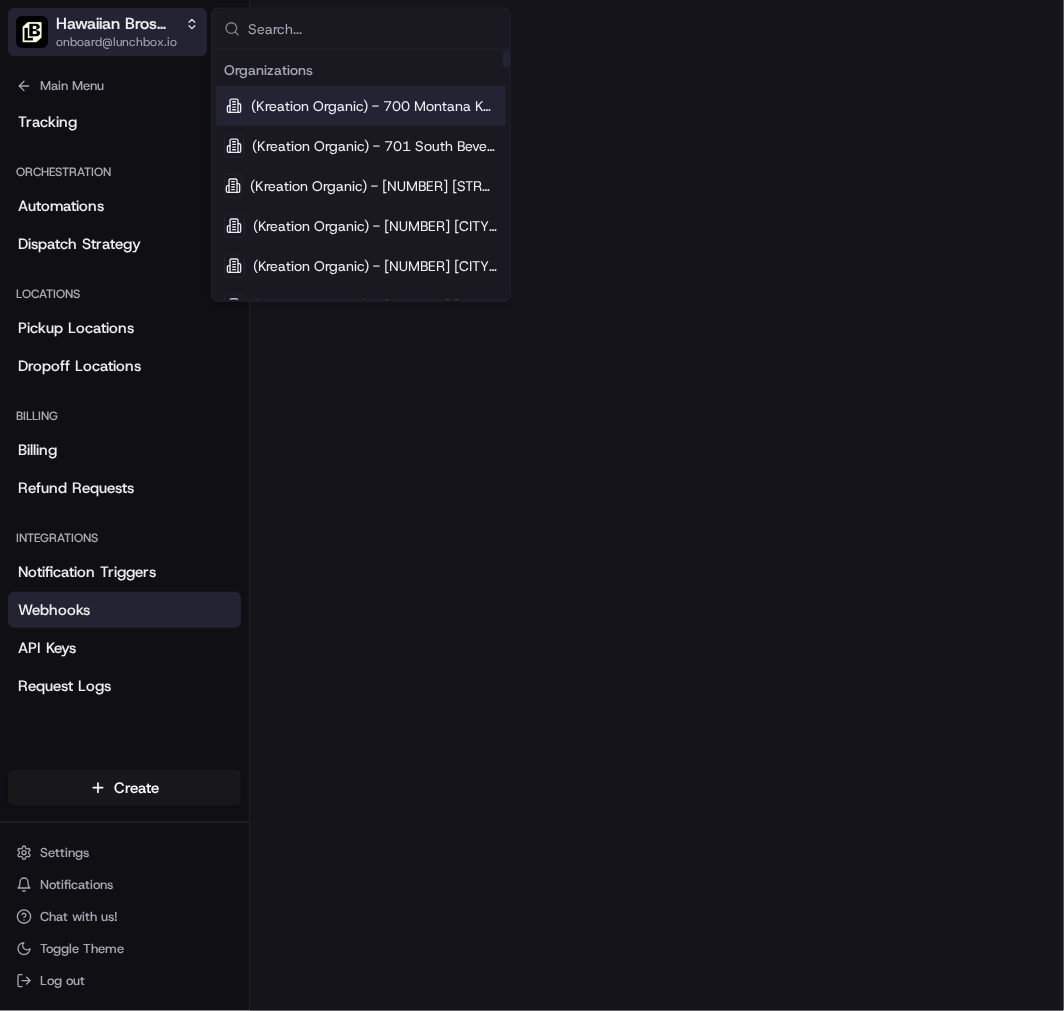 type on "Hawaiian Bros ([CITY] [STATE])" 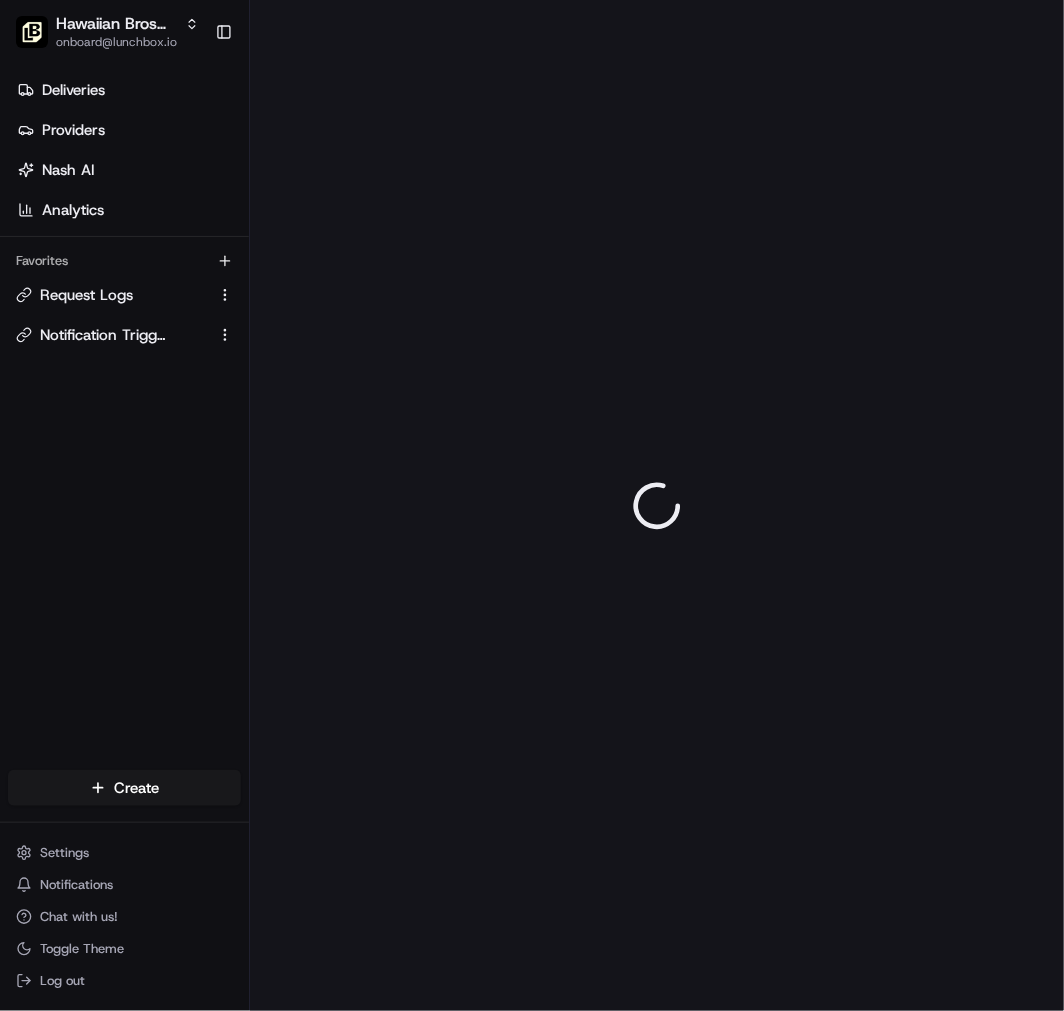 scroll, scrollTop: 0, scrollLeft: 0, axis: both 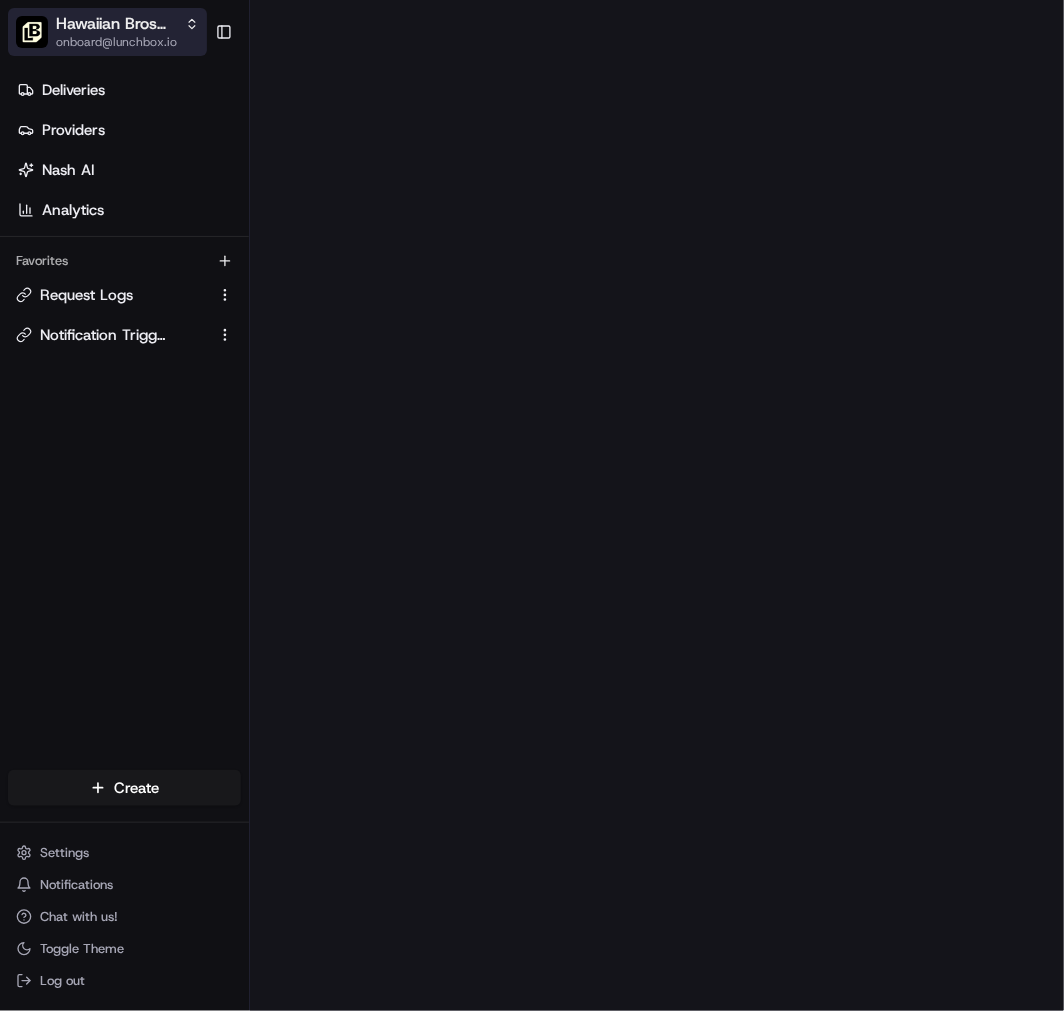 click on "Hawaiian Bros ([CITY] [STATE])" at bounding box center (116, 24) 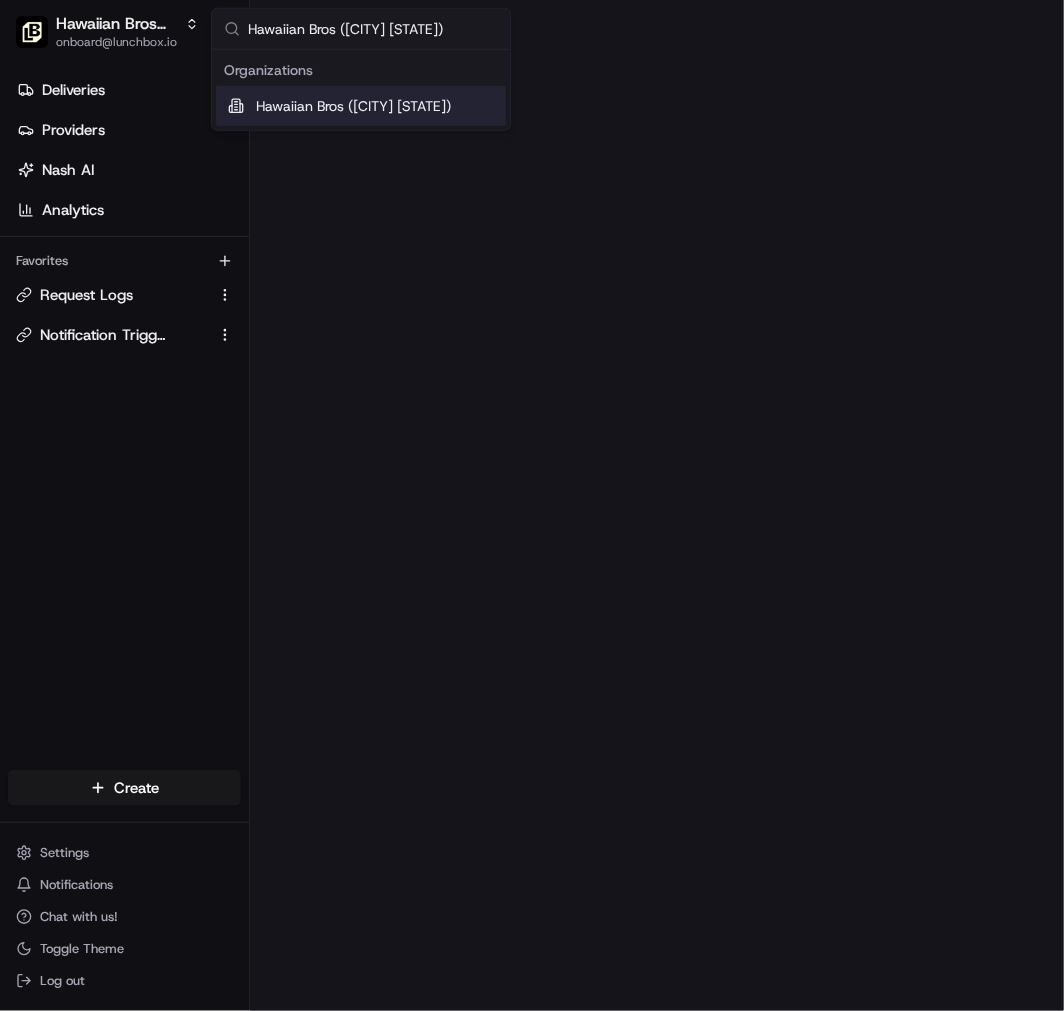 type on "Hawaiian Bros ([CITY] [STATE])" 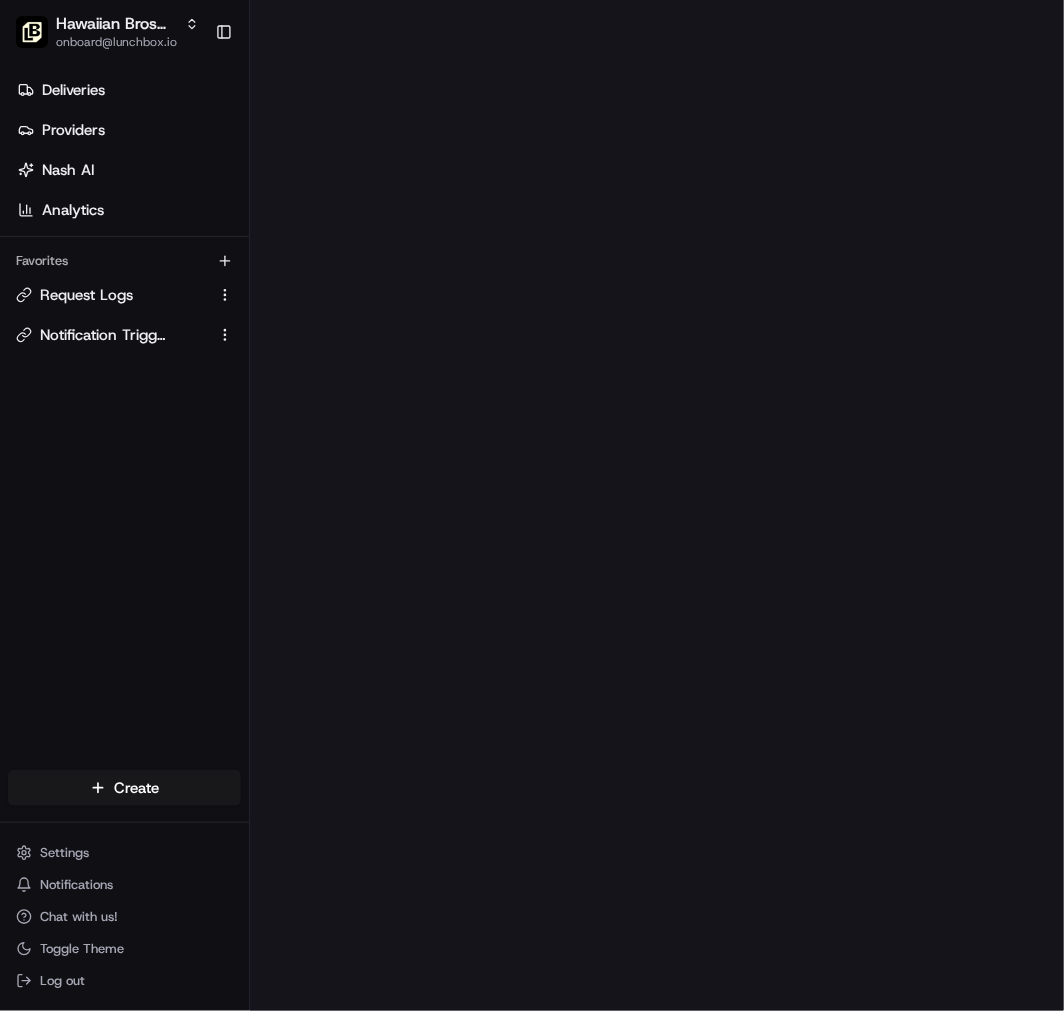 drag, startPoint x: 142, startPoint y: 30, endPoint x: 576, endPoint y: 143, distance: 448.46964 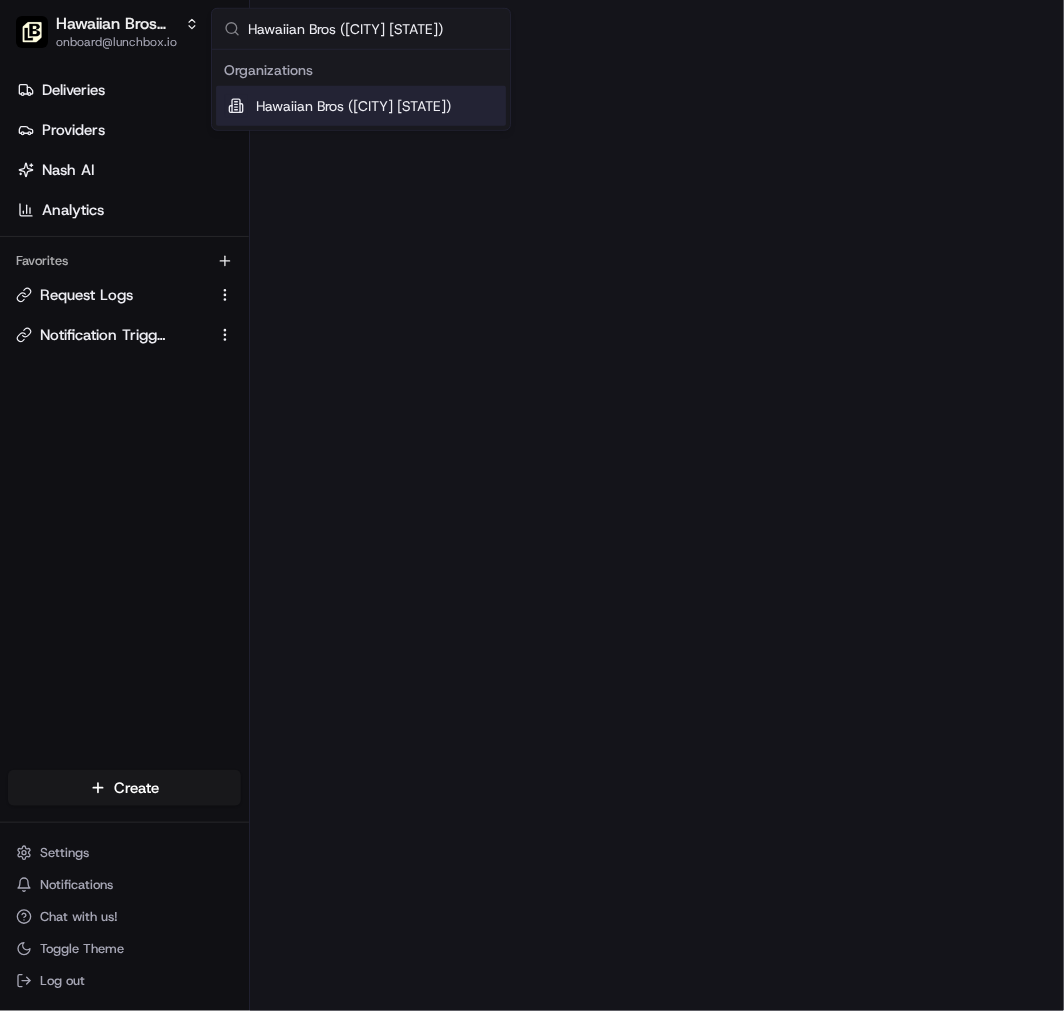 type on "Hawaiian Bros ([CITY] [STATE])" 